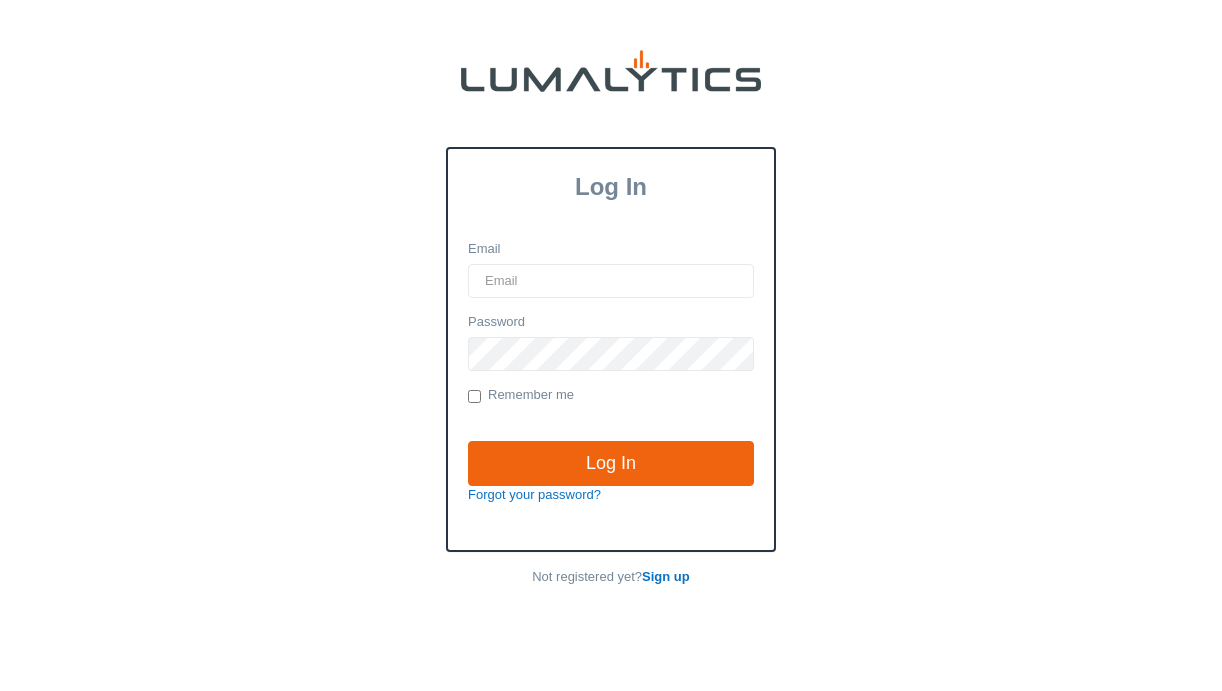 scroll, scrollTop: 0, scrollLeft: 0, axis: both 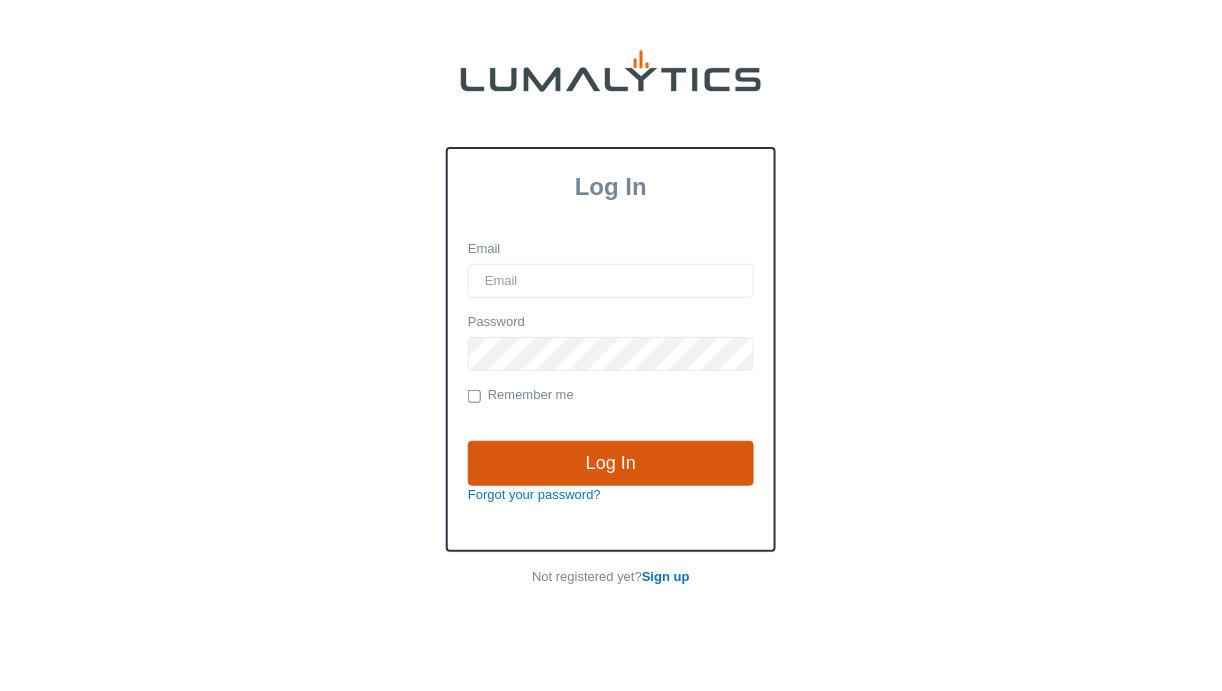 type on "[EMAIL_ADDRESS][DOMAIN_NAME]" 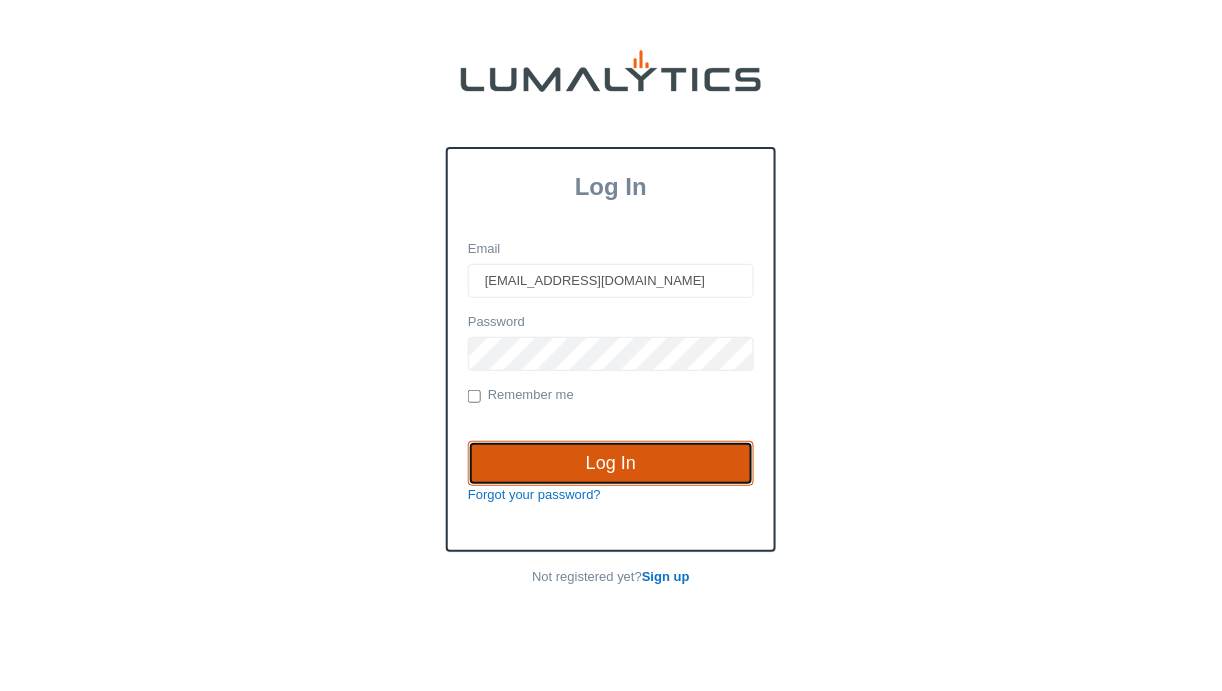 click on "Log In" at bounding box center [611, 464] 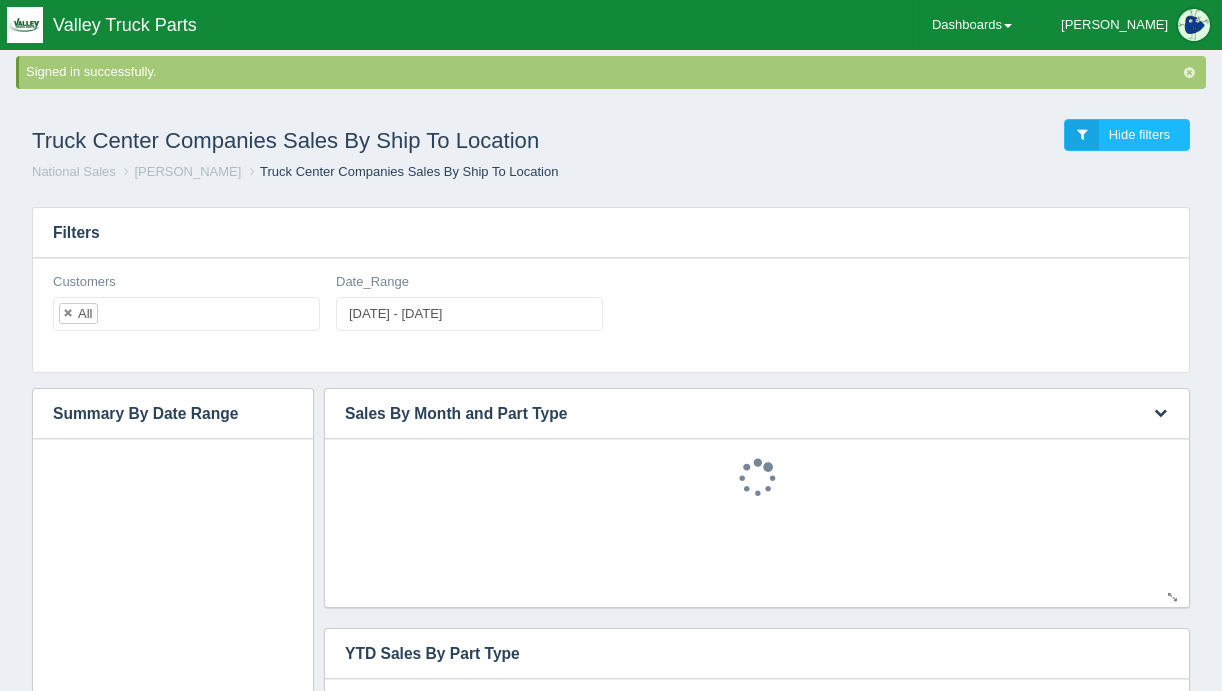 scroll, scrollTop: 0, scrollLeft: 0, axis: both 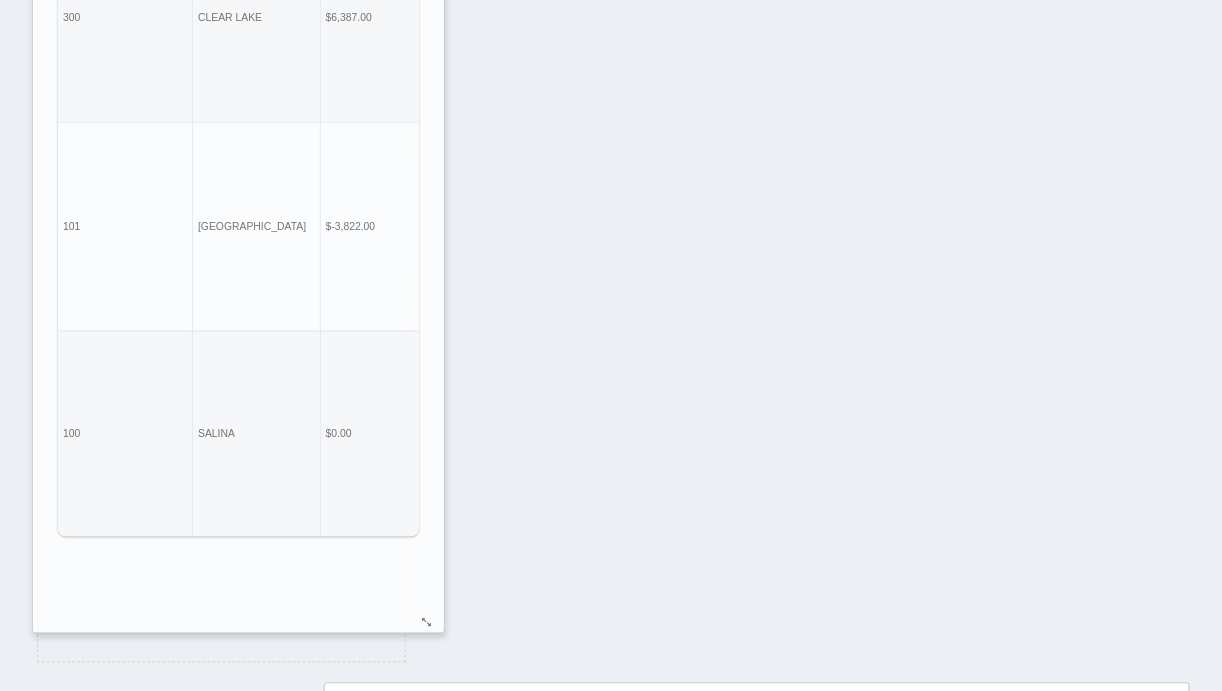drag, startPoint x: 298, startPoint y: 574, endPoint x: 429, endPoint y: 625, distance: 140.57738 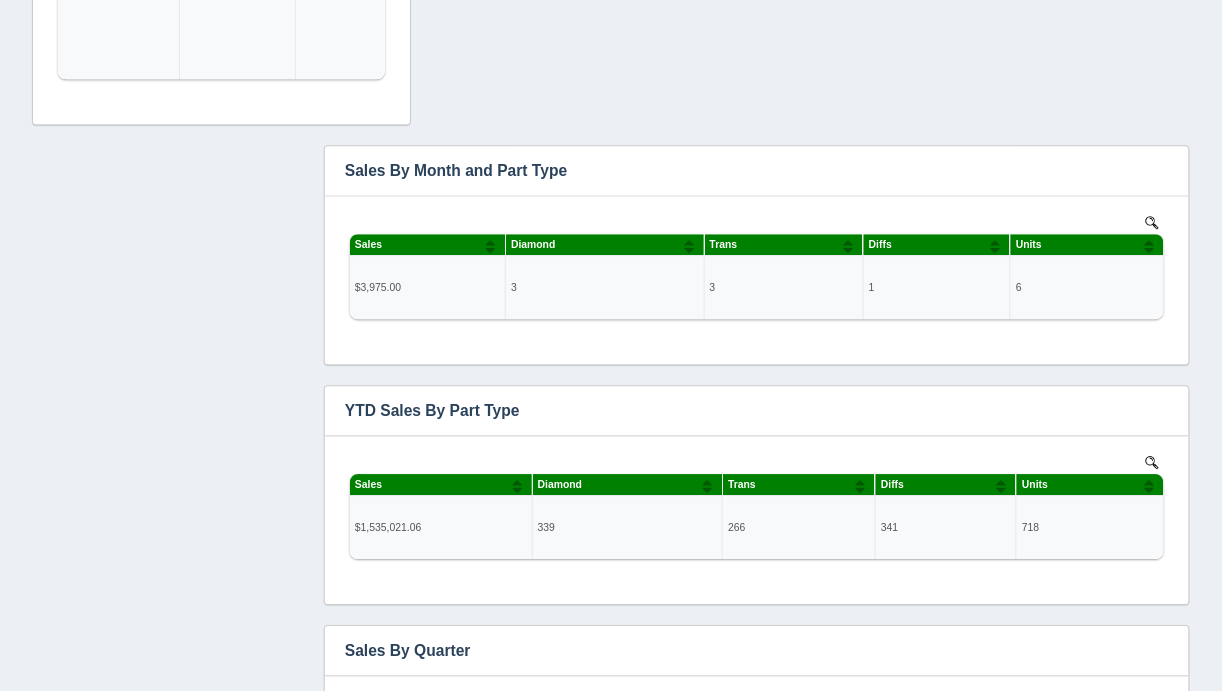 scroll, scrollTop: 1215, scrollLeft: 0, axis: vertical 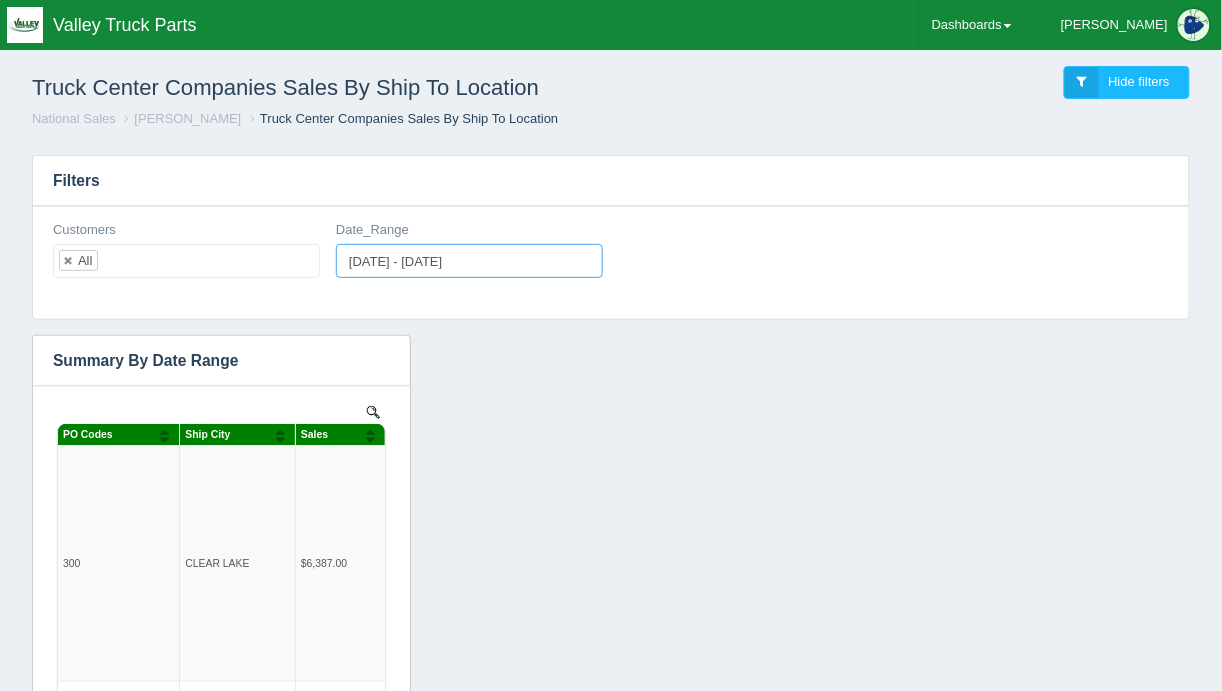 type on "2025-07-01" 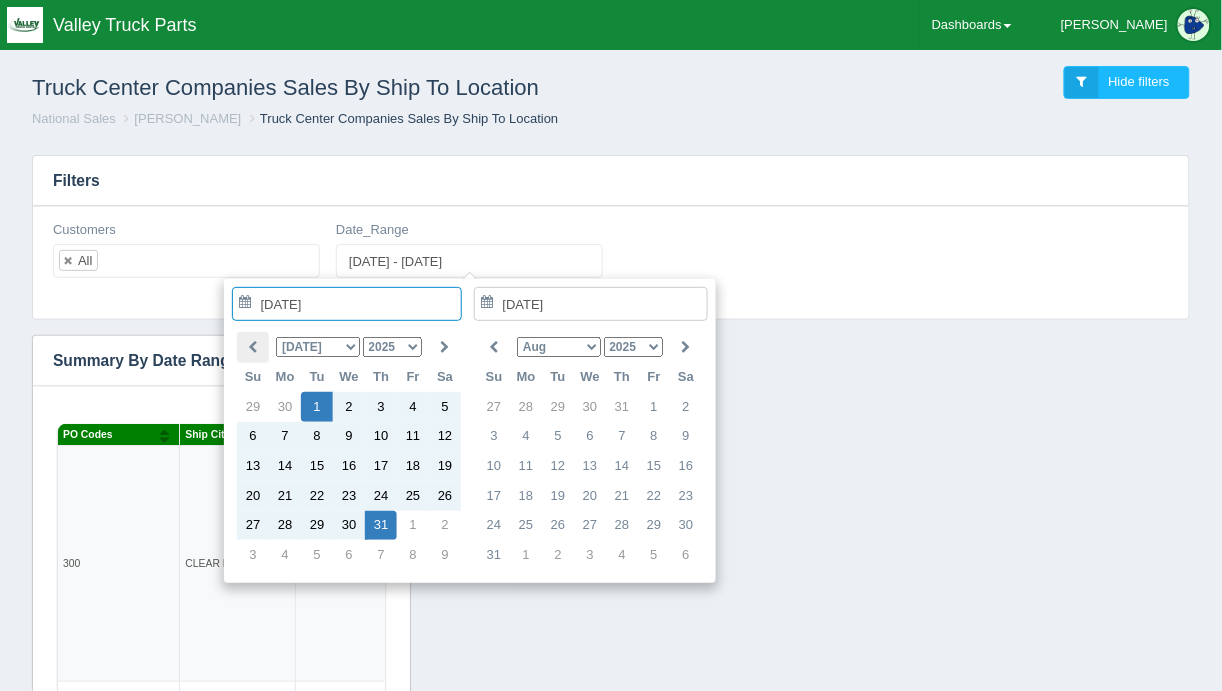 click at bounding box center (253, 347) 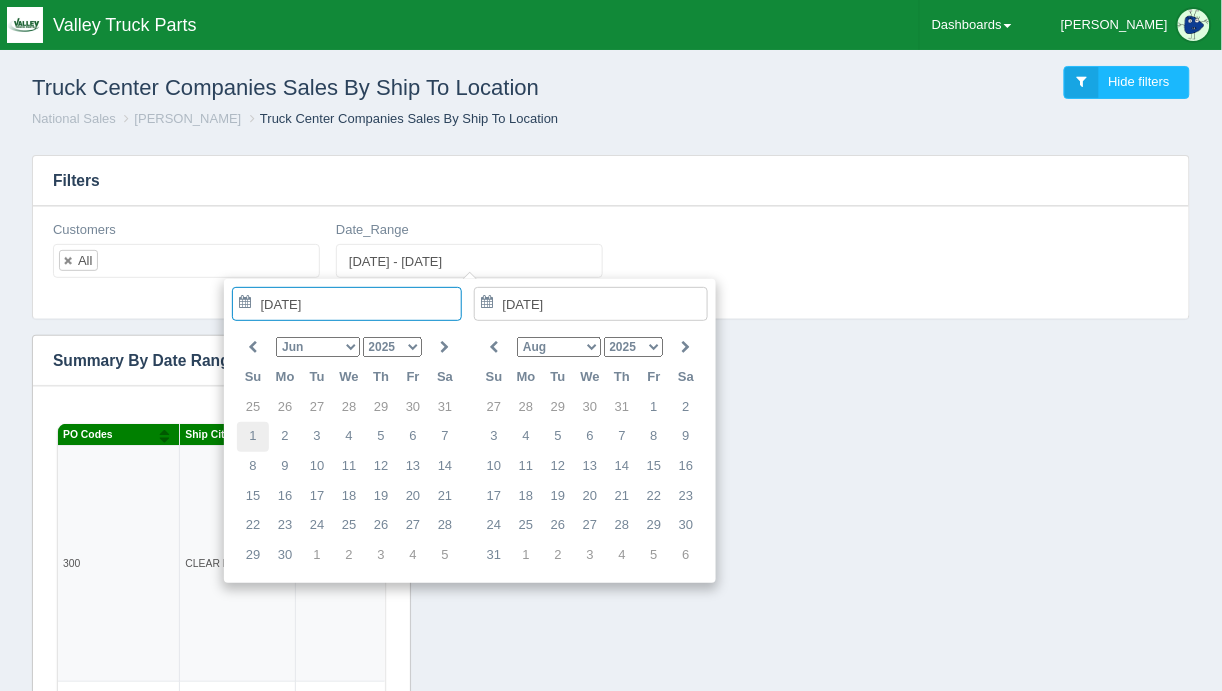type on "2025-06-01" 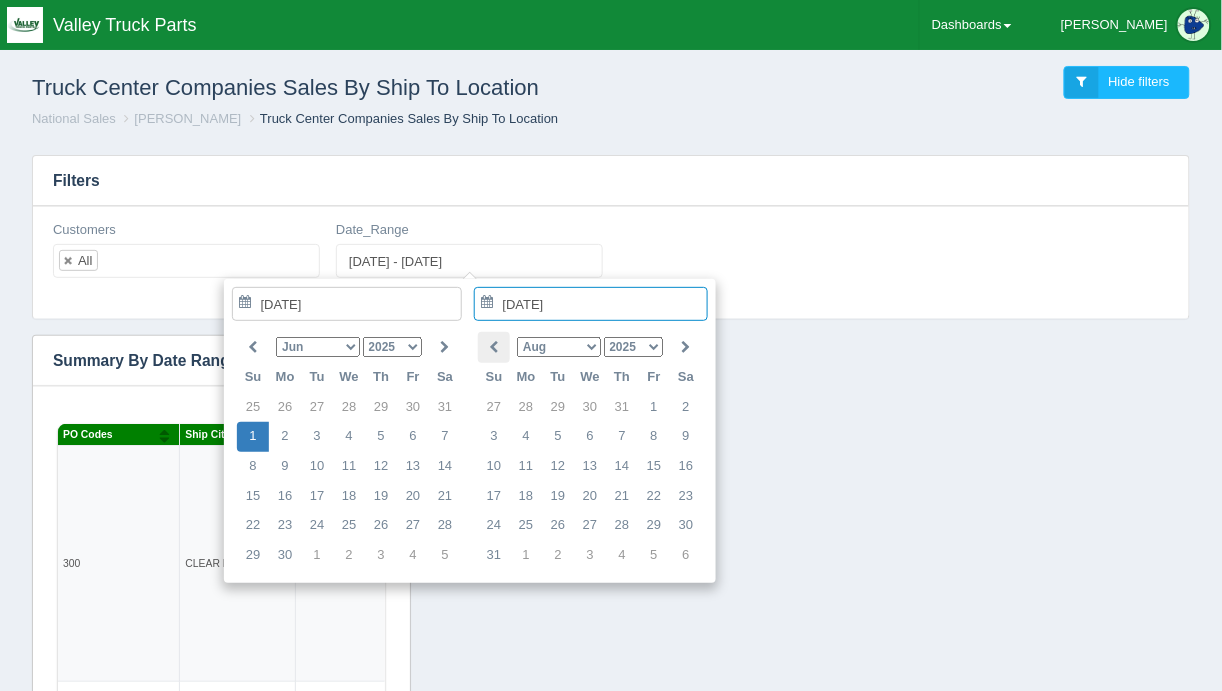 click at bounding box center [494, 347] 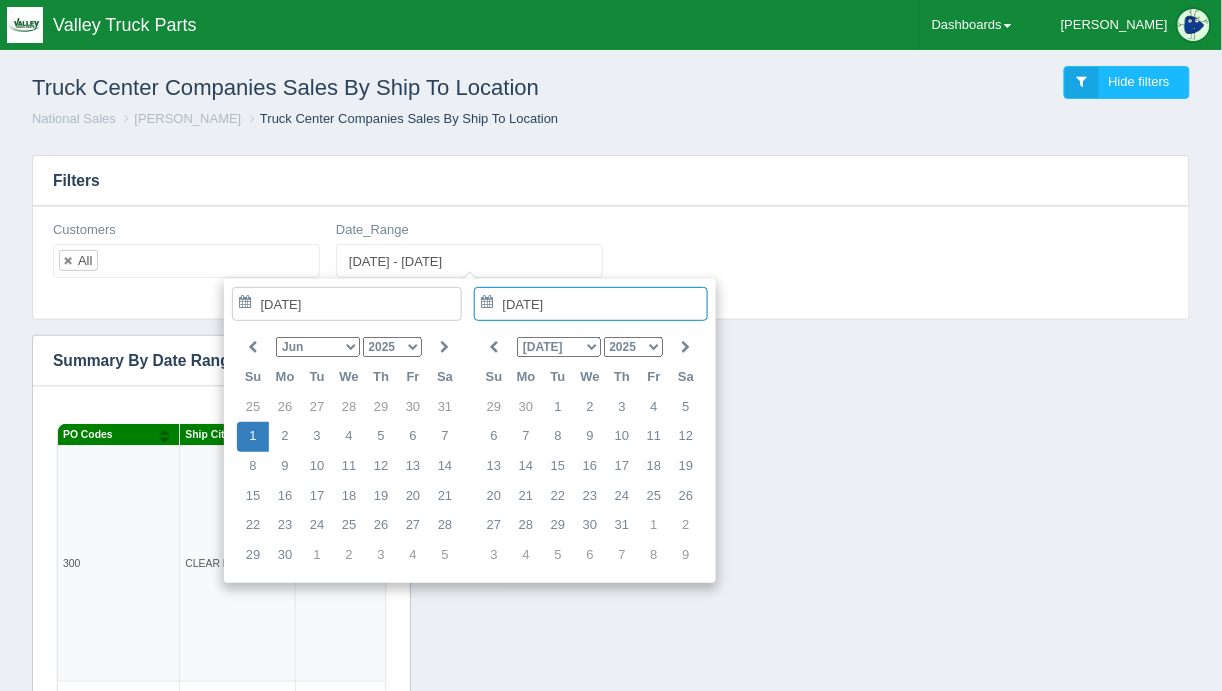 click at bounding box center [494, 347] 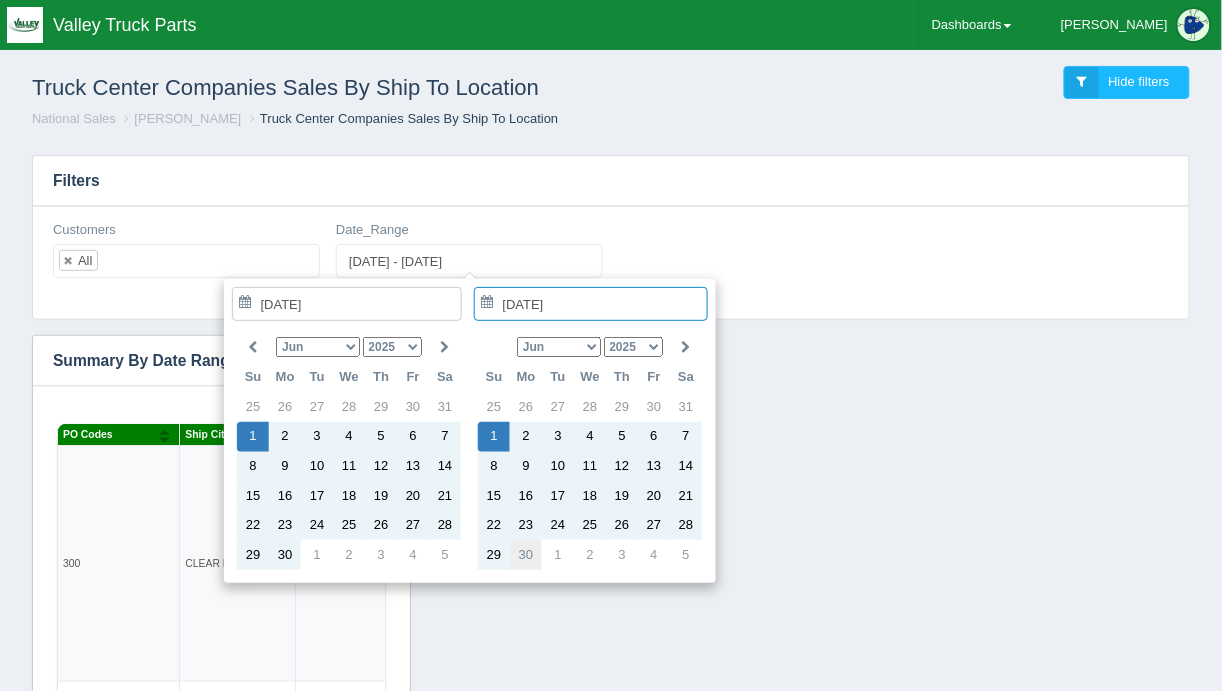 type on "[DATE]" 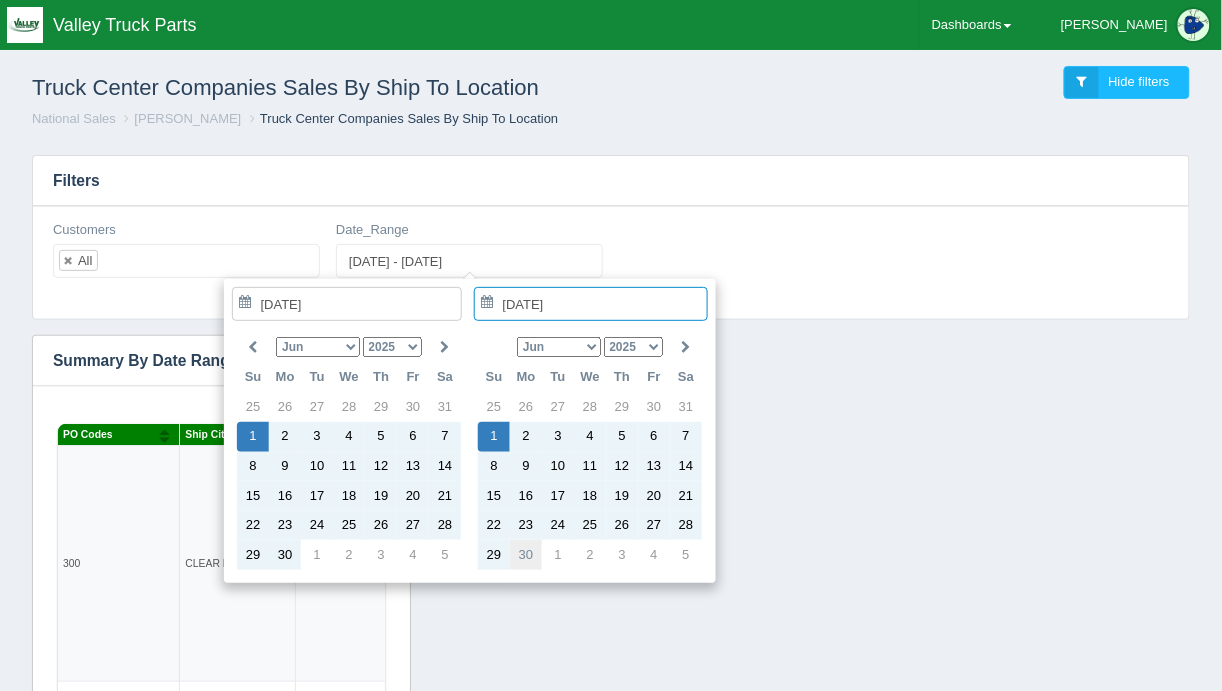 type on "[DATE] - [DATE]" 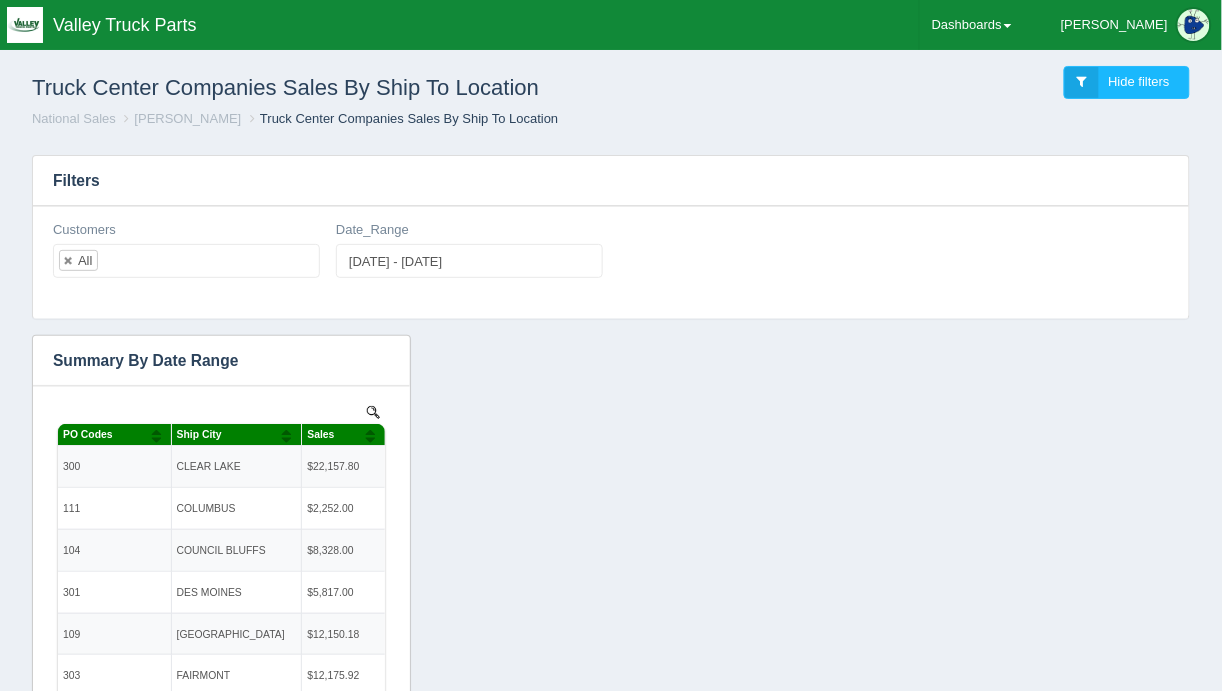 scroll, scrollTop: 0, scrollLeft: 0, axis: both 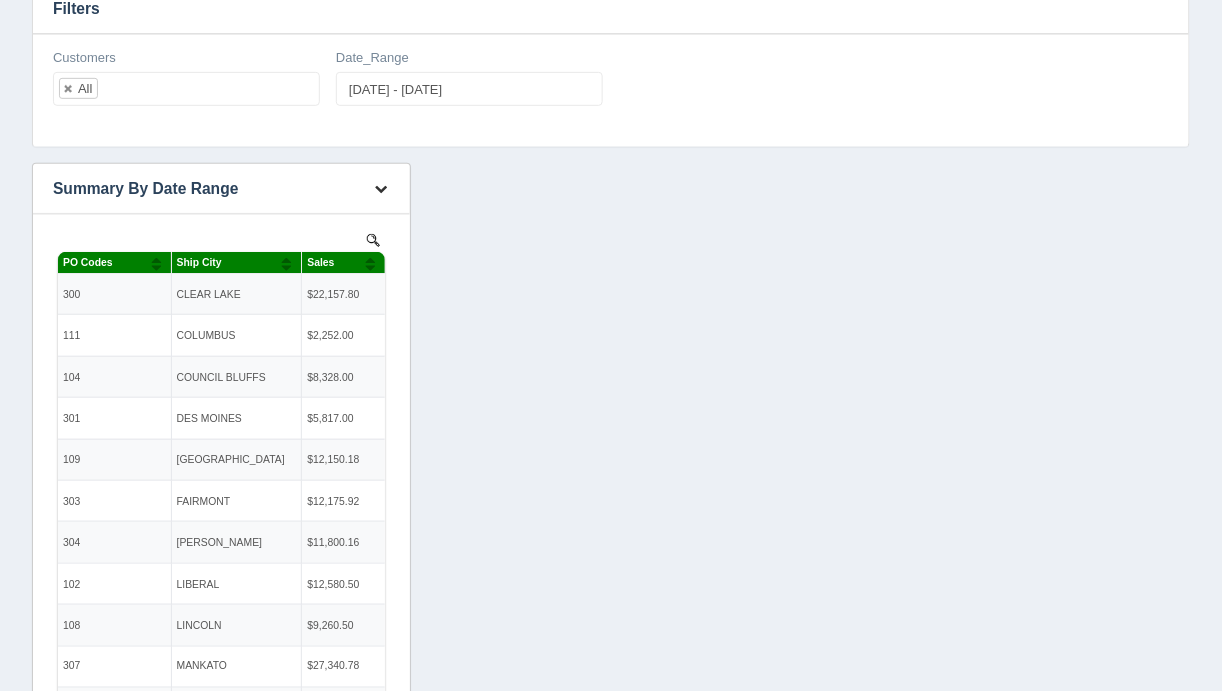click at bounding box center (381, 189) 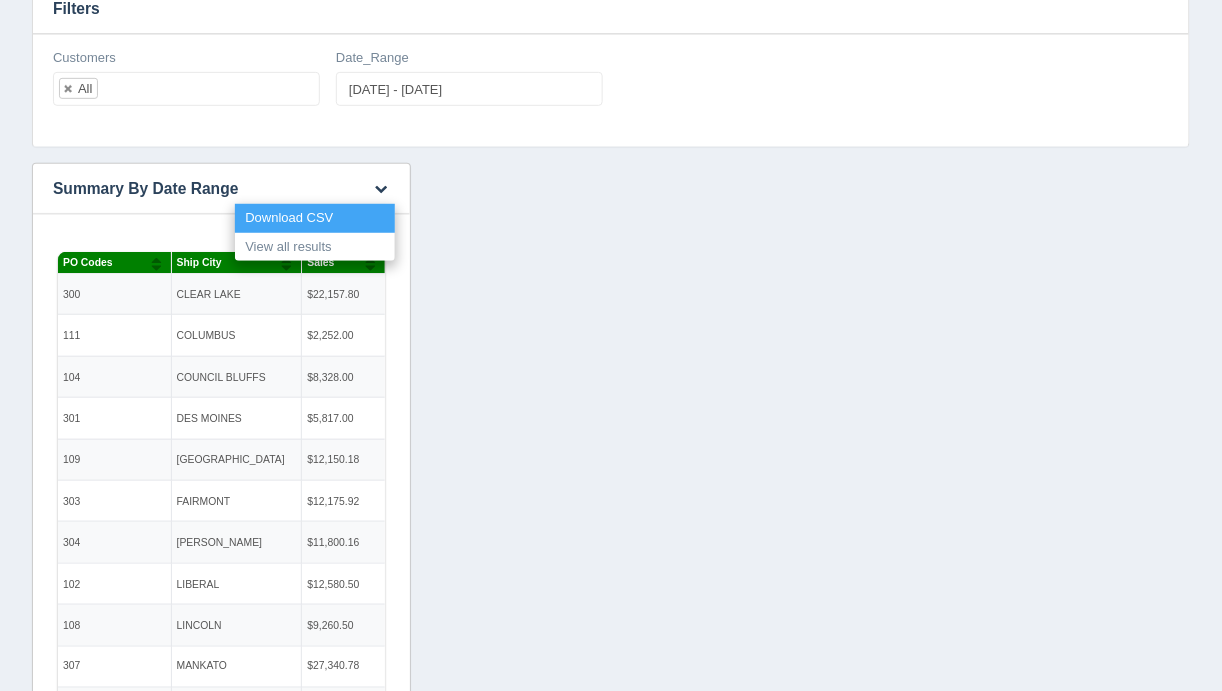click on "Download CSV" at bounding box center [315, 218] 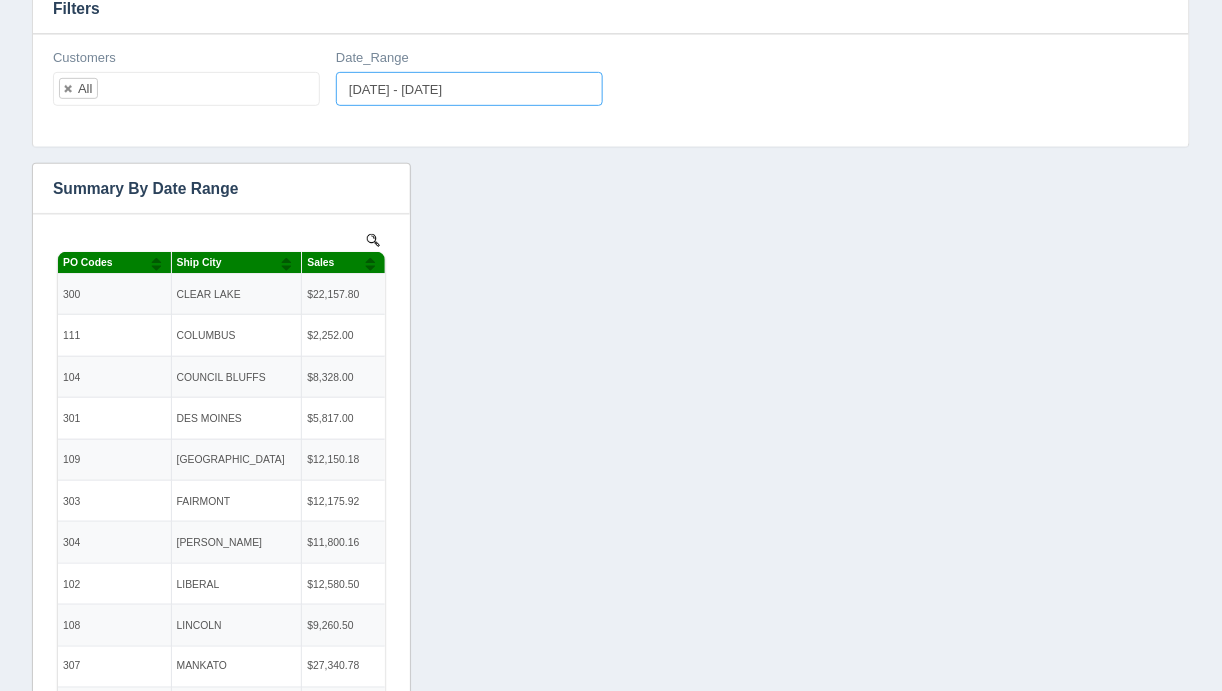 click on "[DATE] - [DATE]" at bounding box center (469, 89) 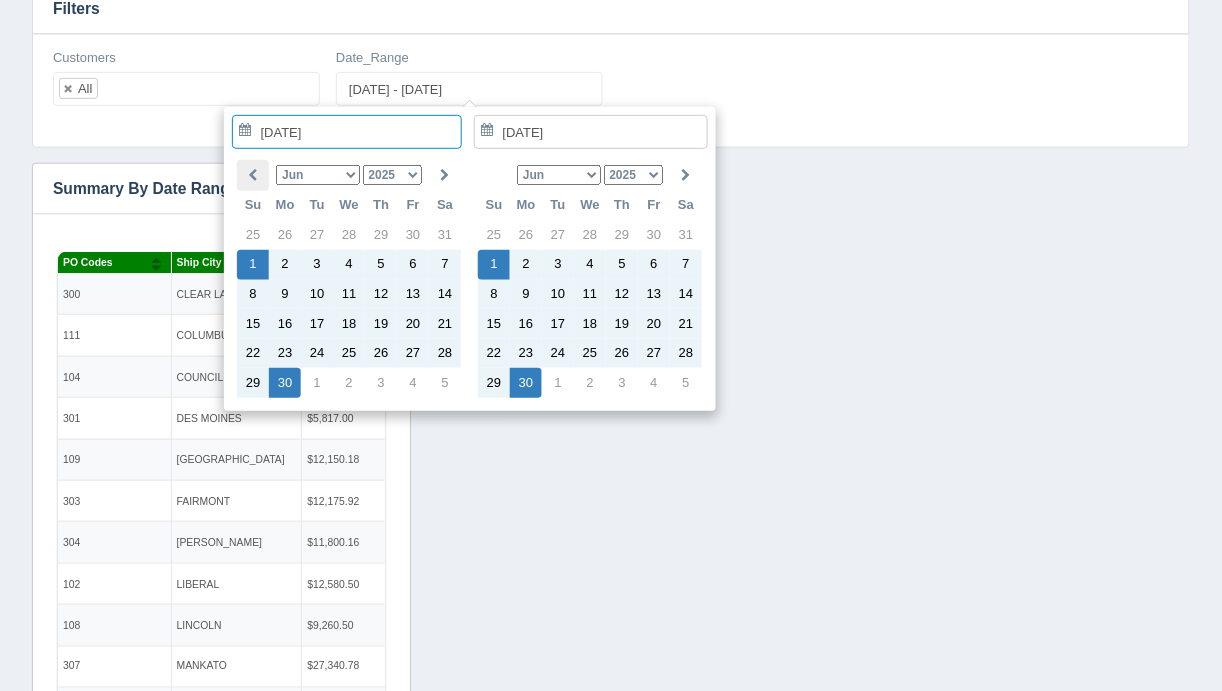click at bounding box center [253, 175] 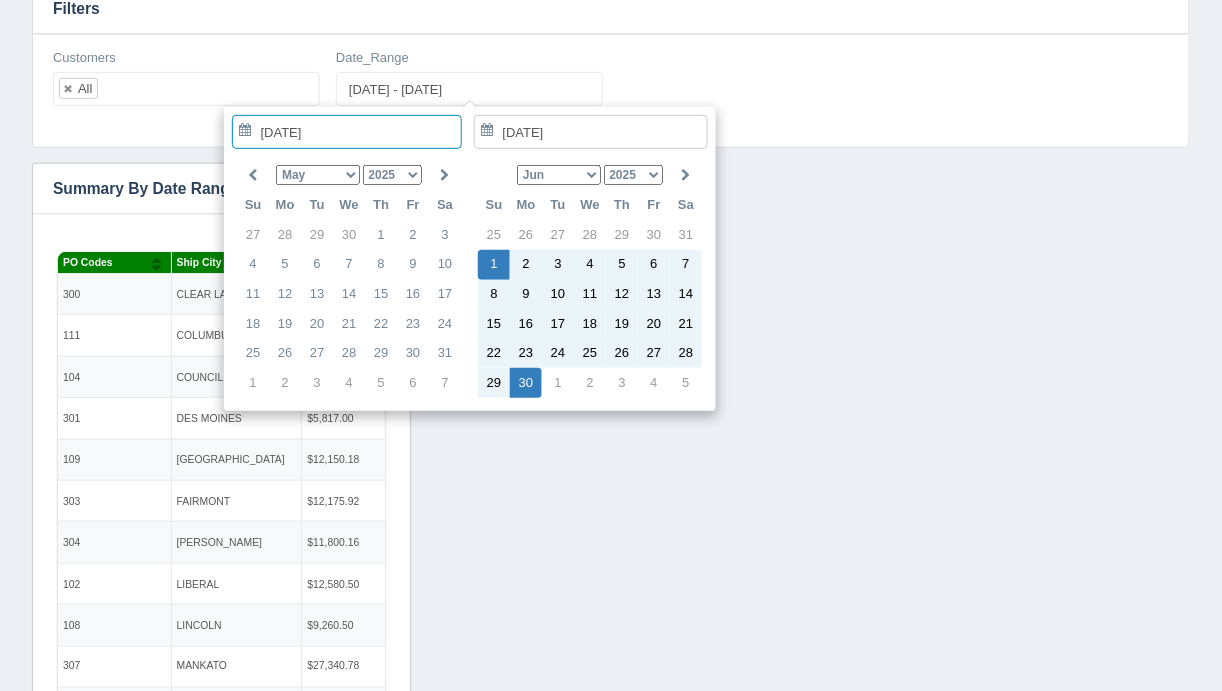 click at bounding box center [494, 175] 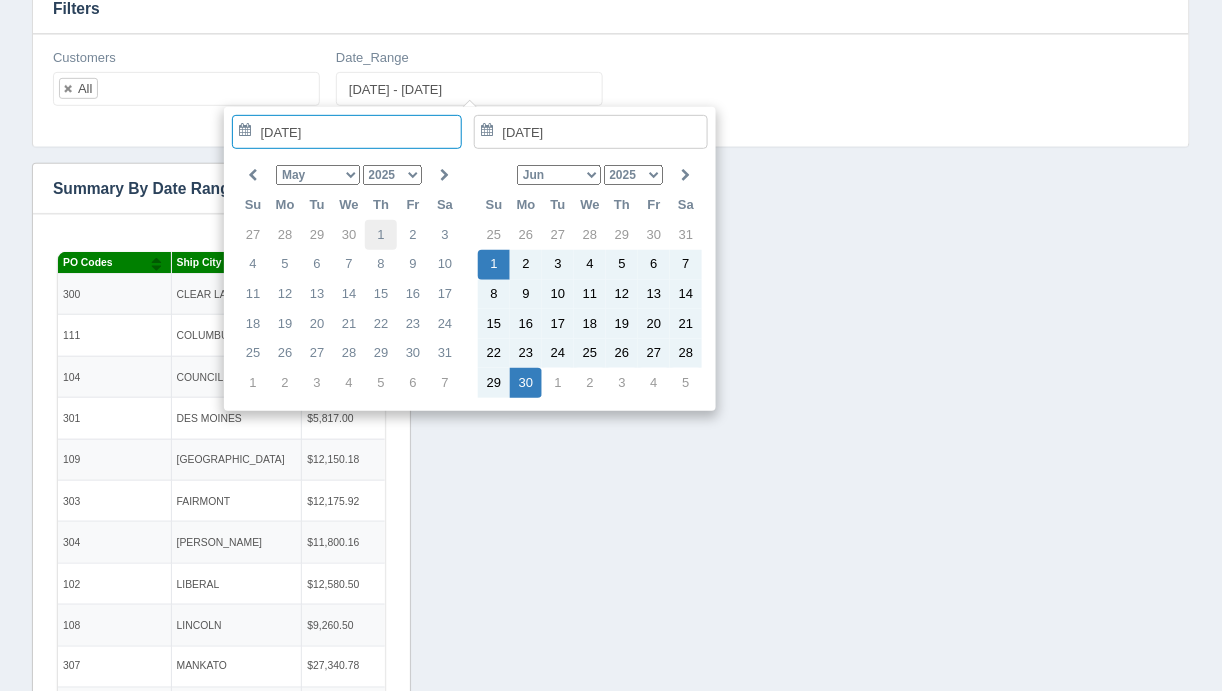 type on "[DATE]" 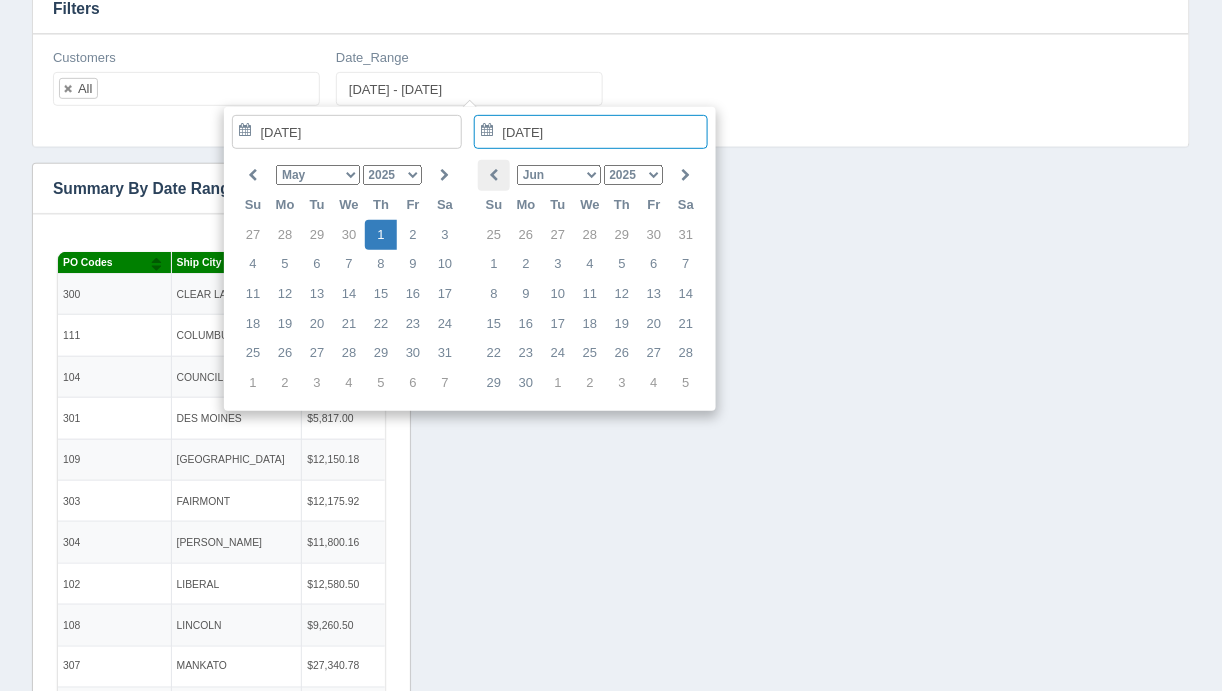 click at bounding box center (494, 175) 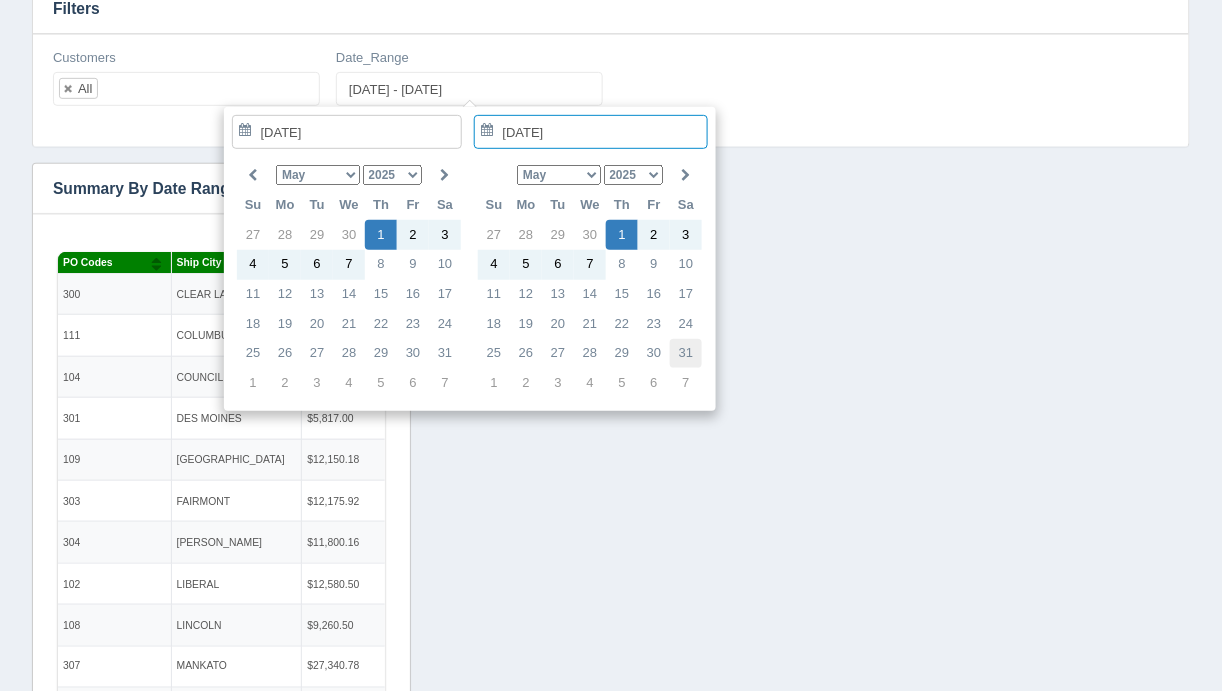 type on "[DATE]" 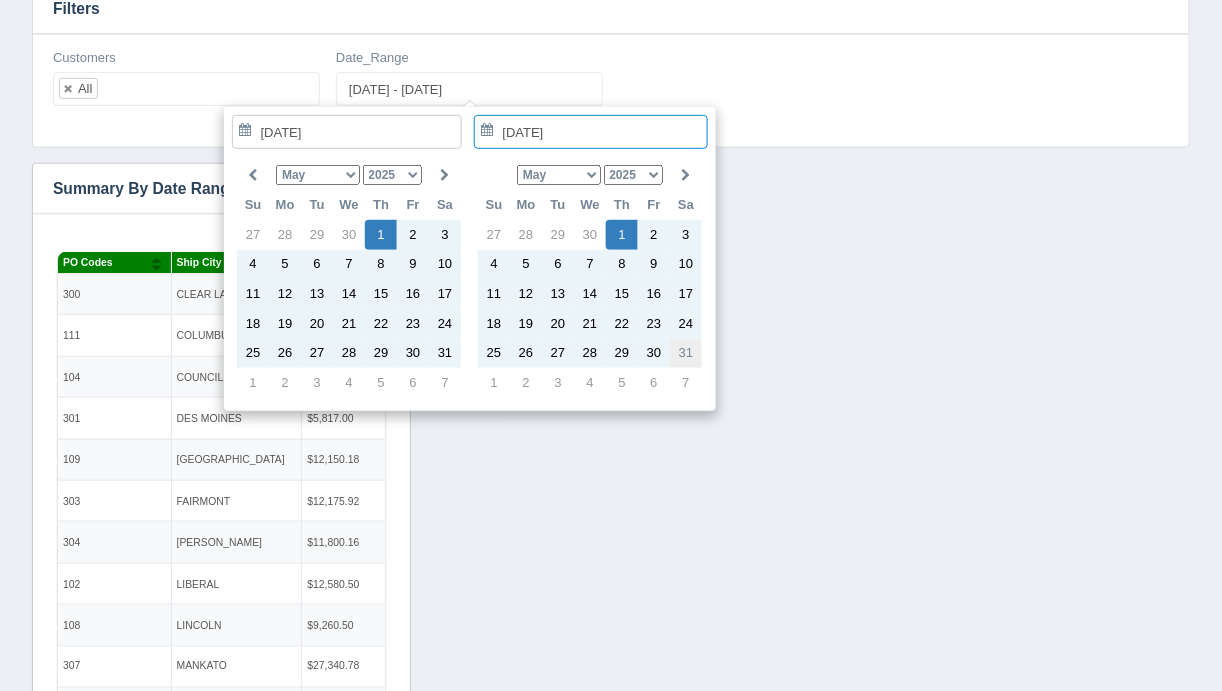 type on "2025-05-01 - 2025-05-31" 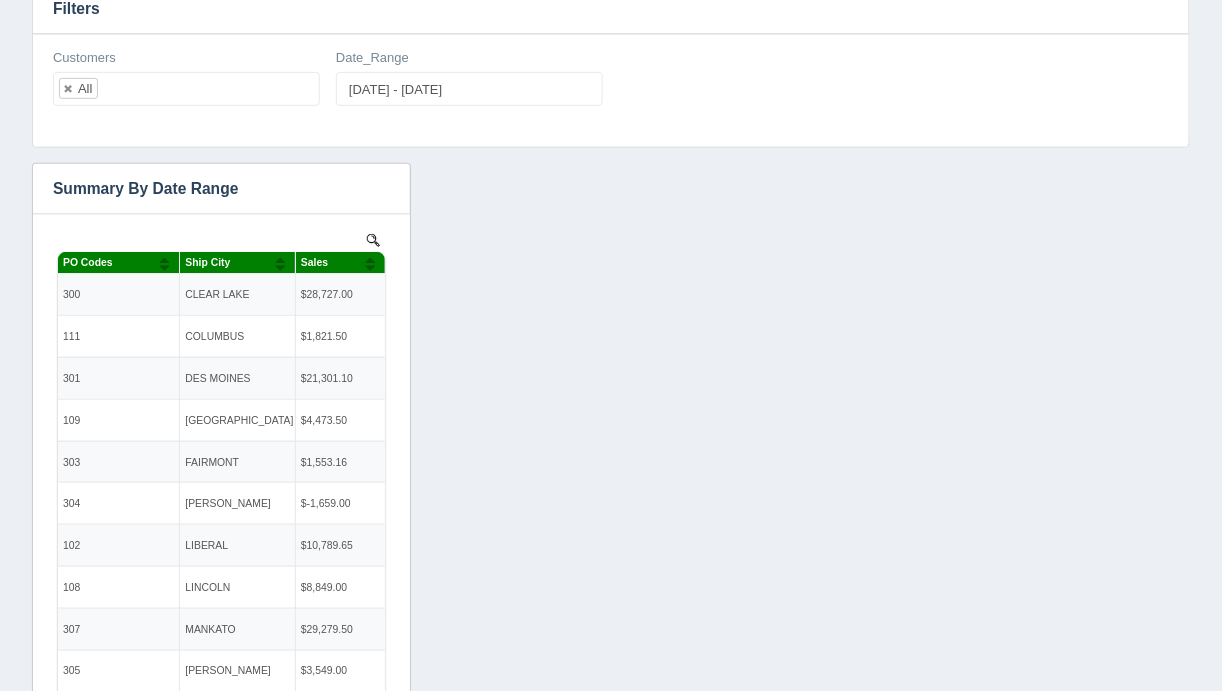 scroll, scrollTop: 0, scrollLeft: 0, axis: both 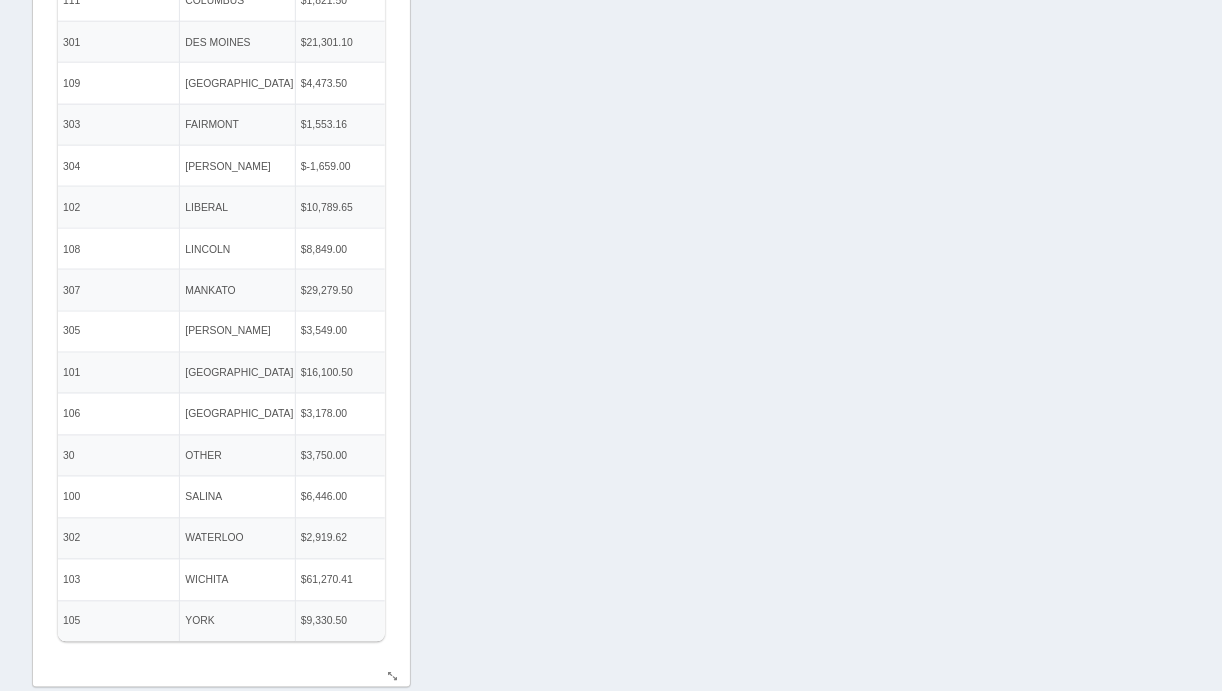 click on "OTHER" at bounding box center (237, 456) 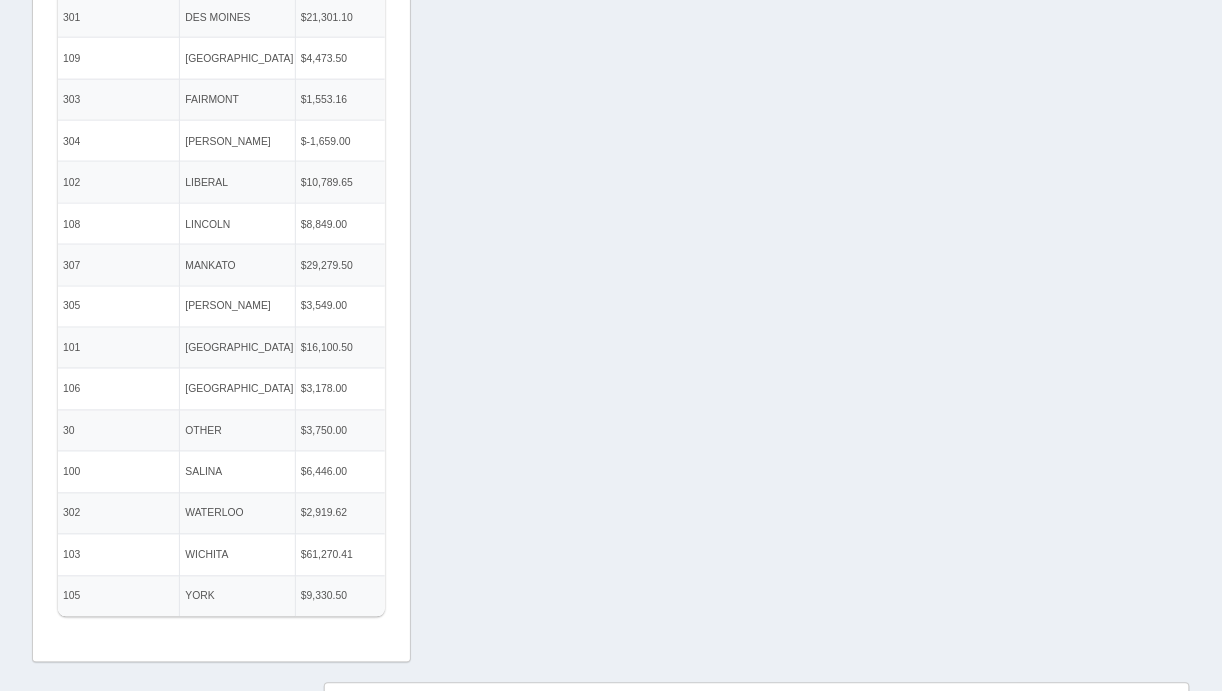 scroll, scrollTop: 534, scrollLeft: 0, axis: vertical 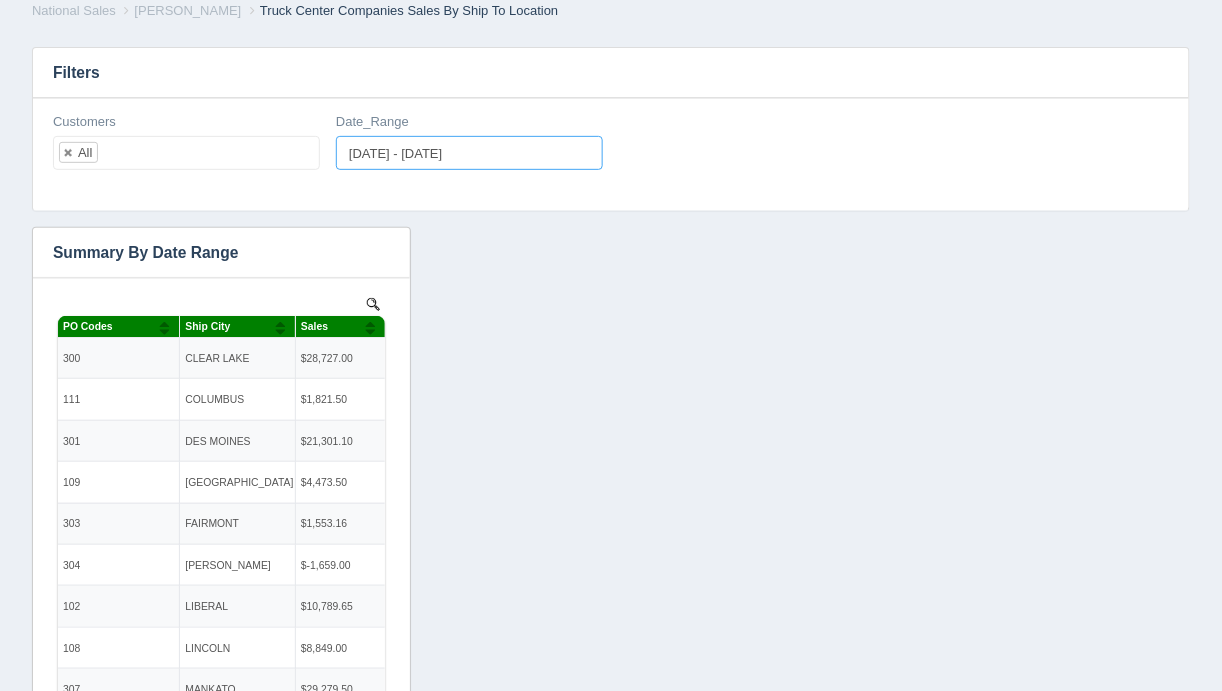 click on "2025-05-01 - 2025-05-31" at bounding box center (469, 153) 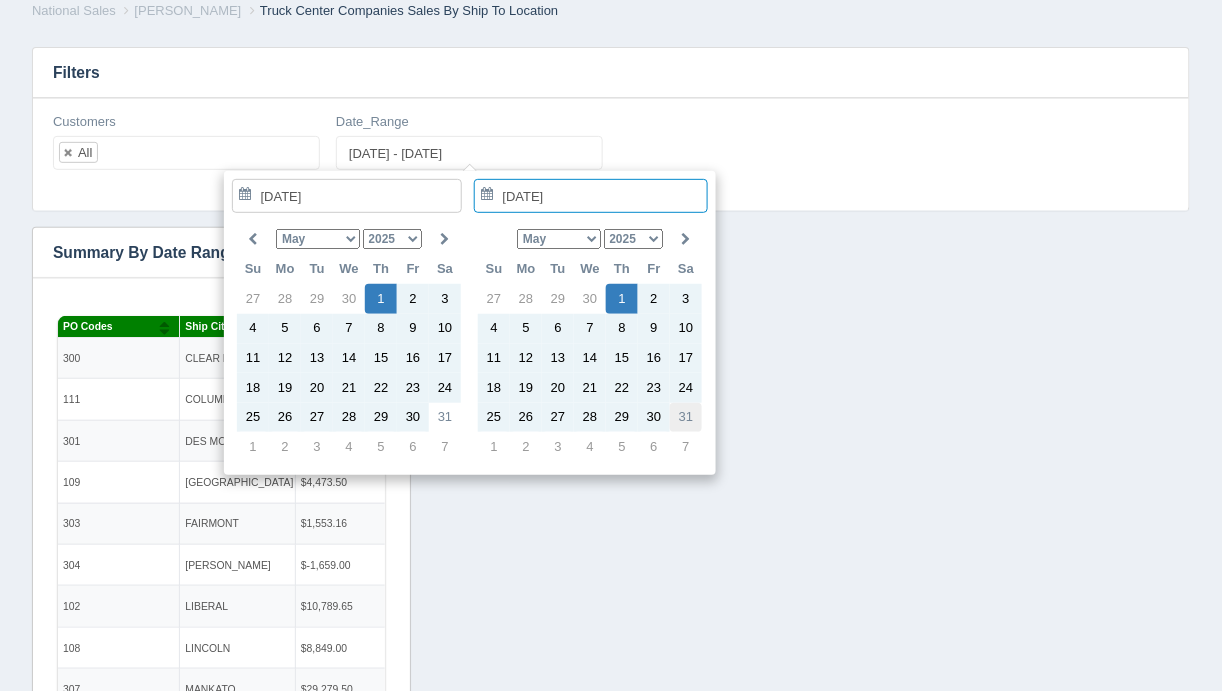 type on "[DATE]" 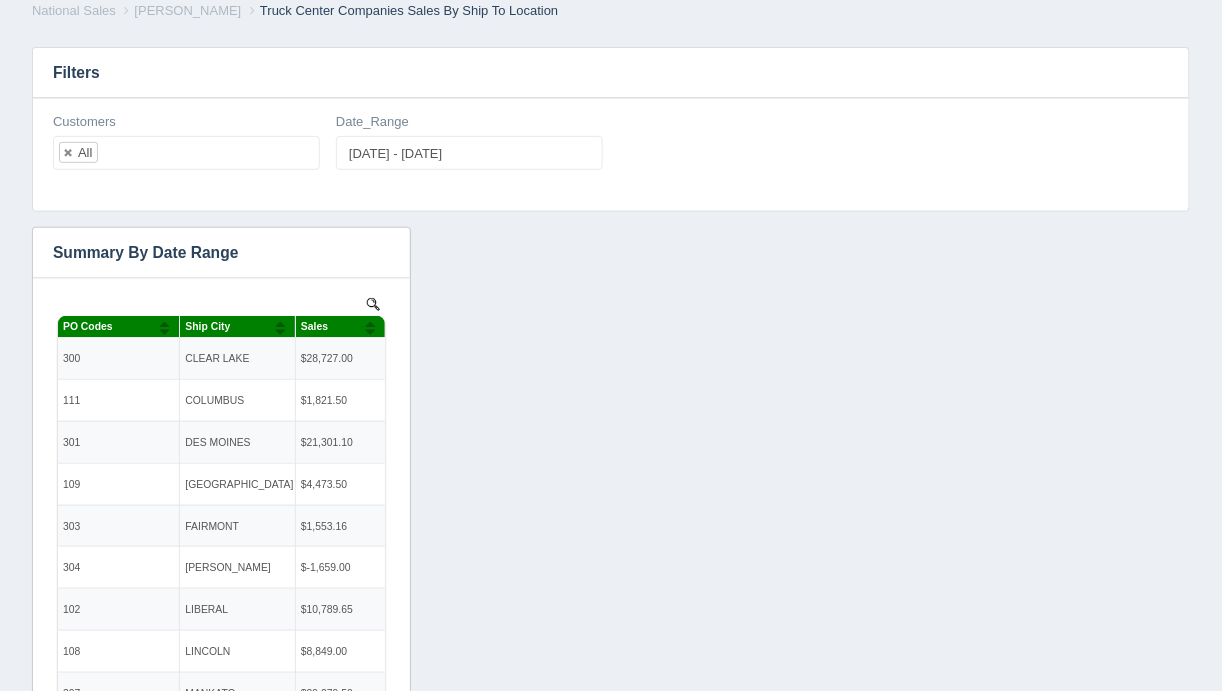 scroll, scrollTop: 0, scrollLeft: 0, axis: both 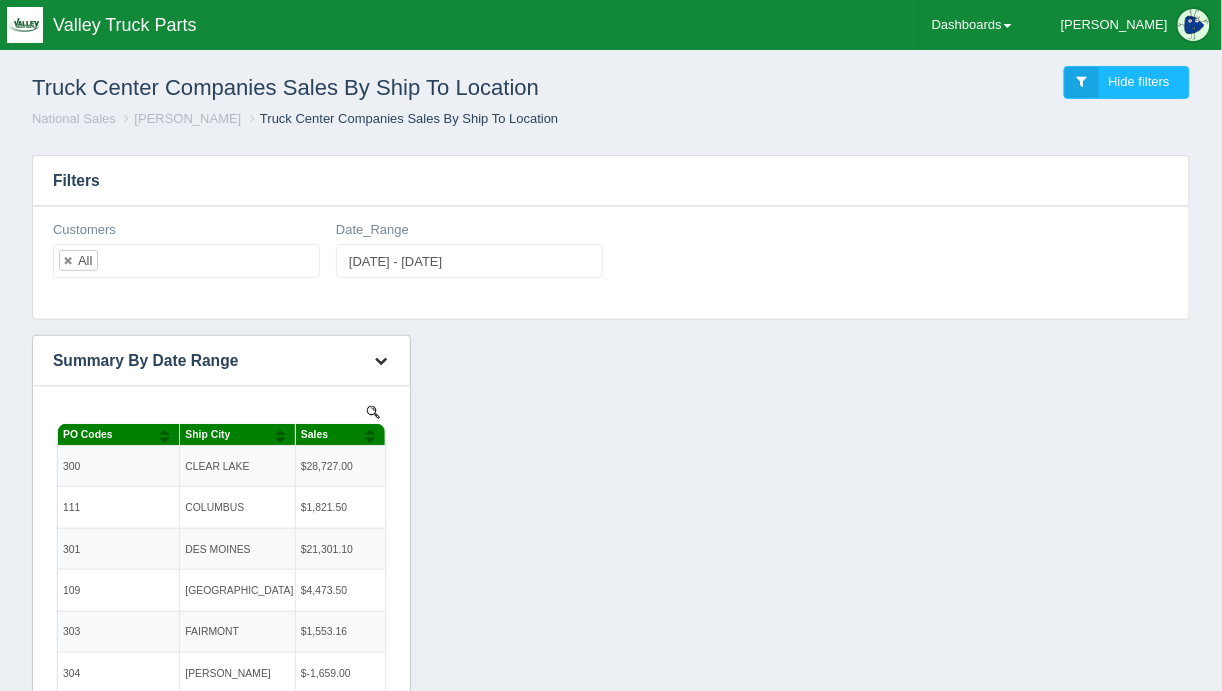 click at bounding box center (381, 360) 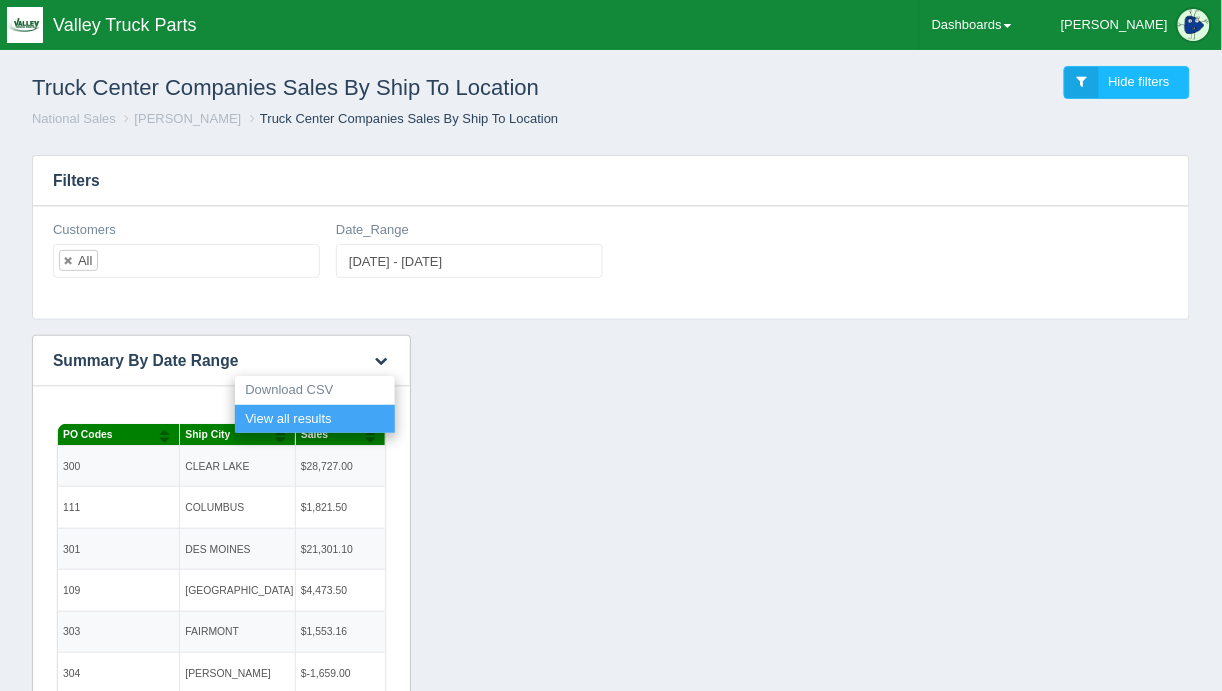 click on "View all results" at bounding box center (315, 419) 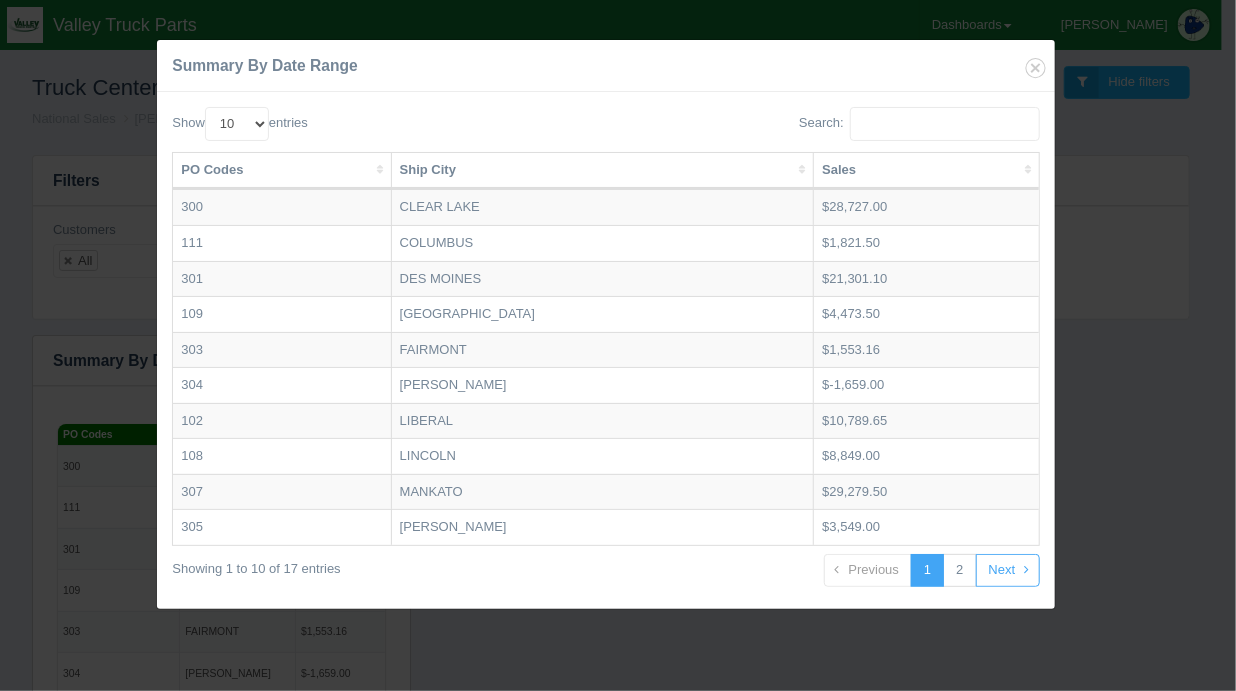 click on "Next" at bounding box center [1008, 570] 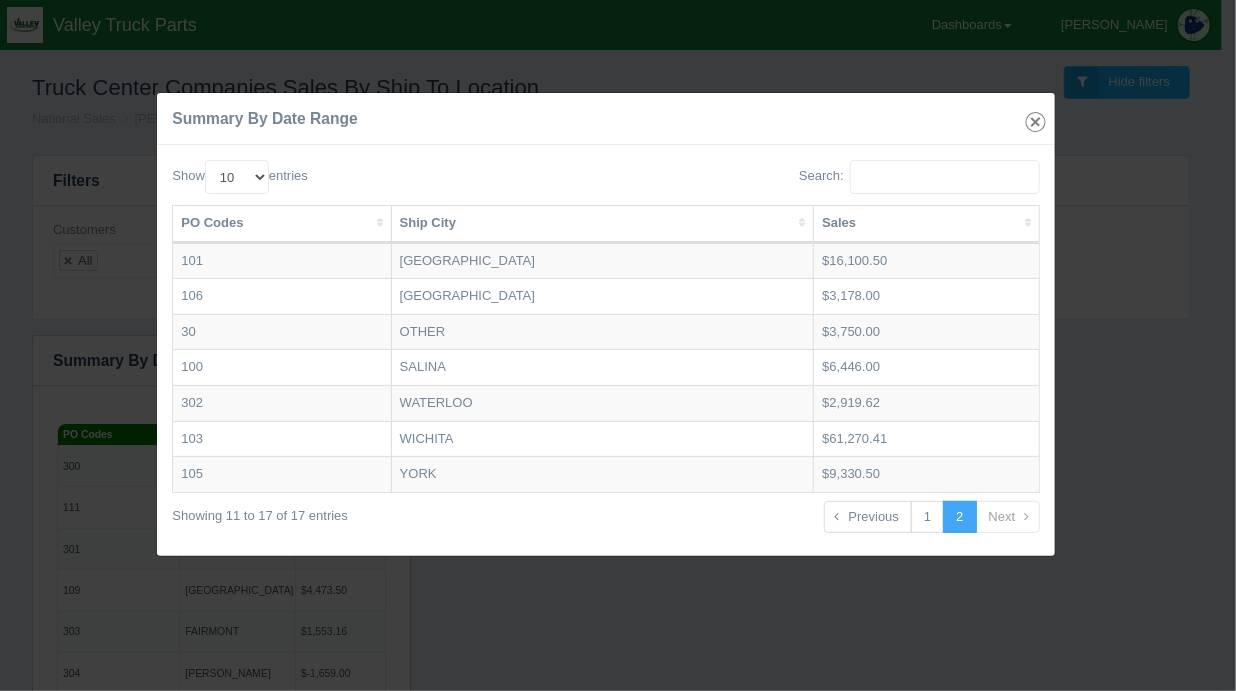 click at bounding box center [1036, 122] 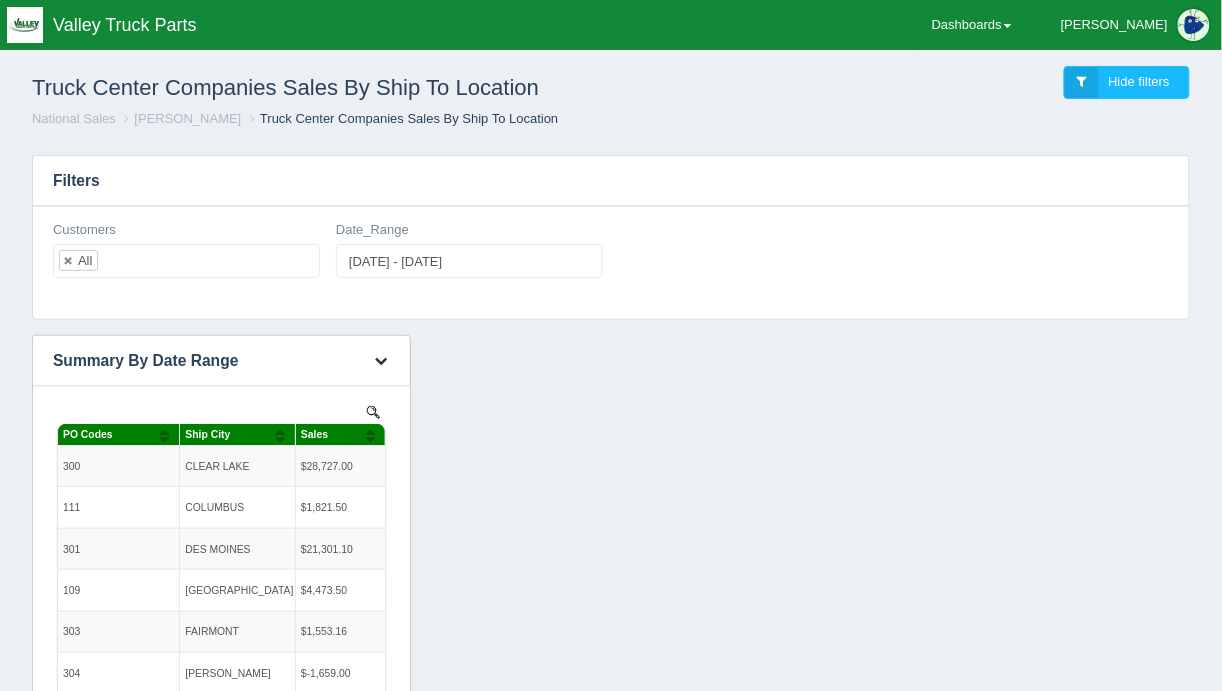 click at bounding box center (381, 360) 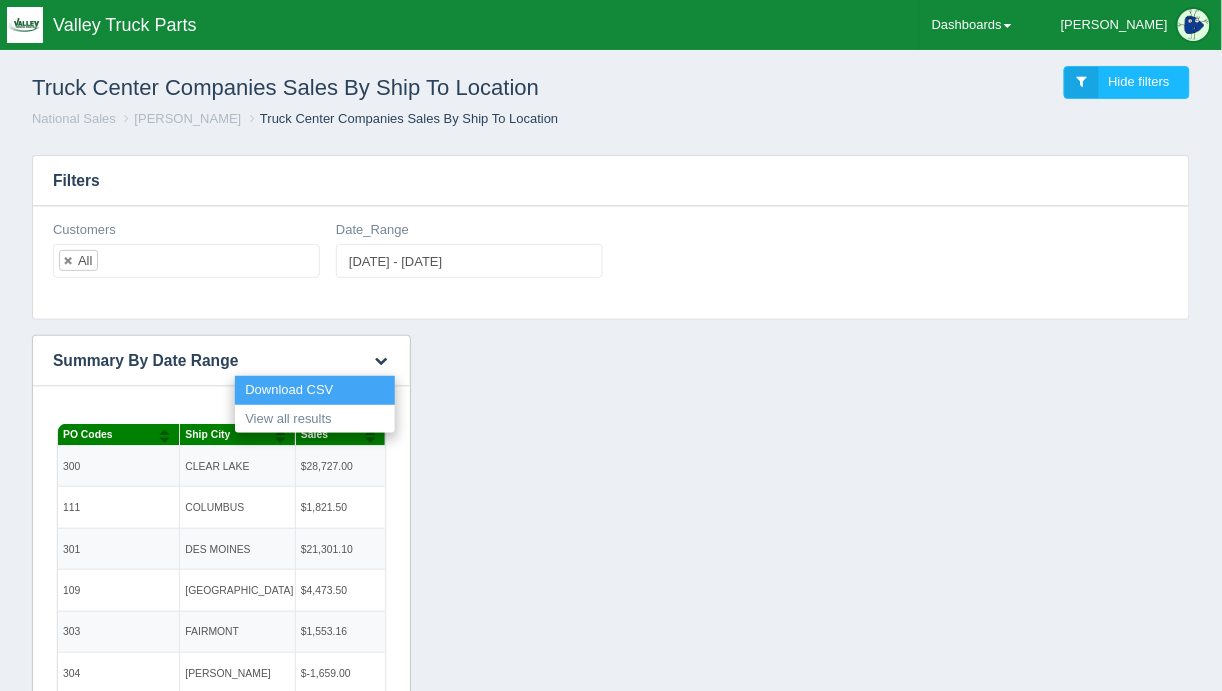 click on "Download CSV" at bounding box center (315, 390) 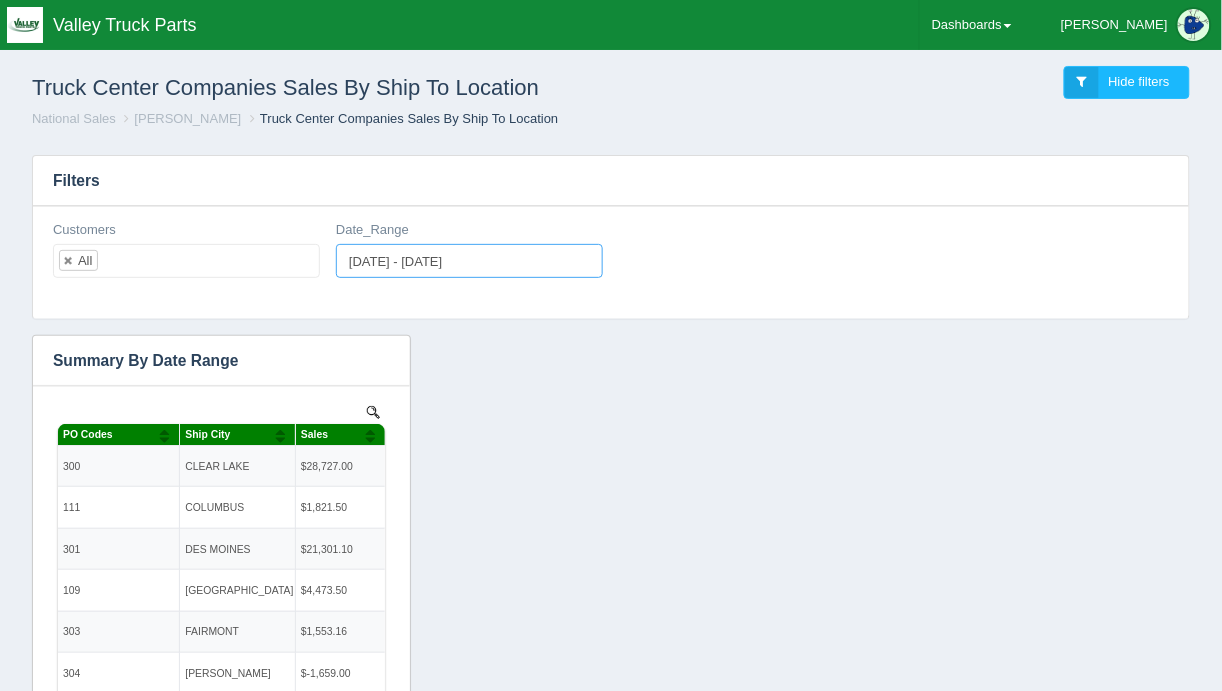 click on "2025-05-01 - 2025-05-31" at bounding box center (469, 261) 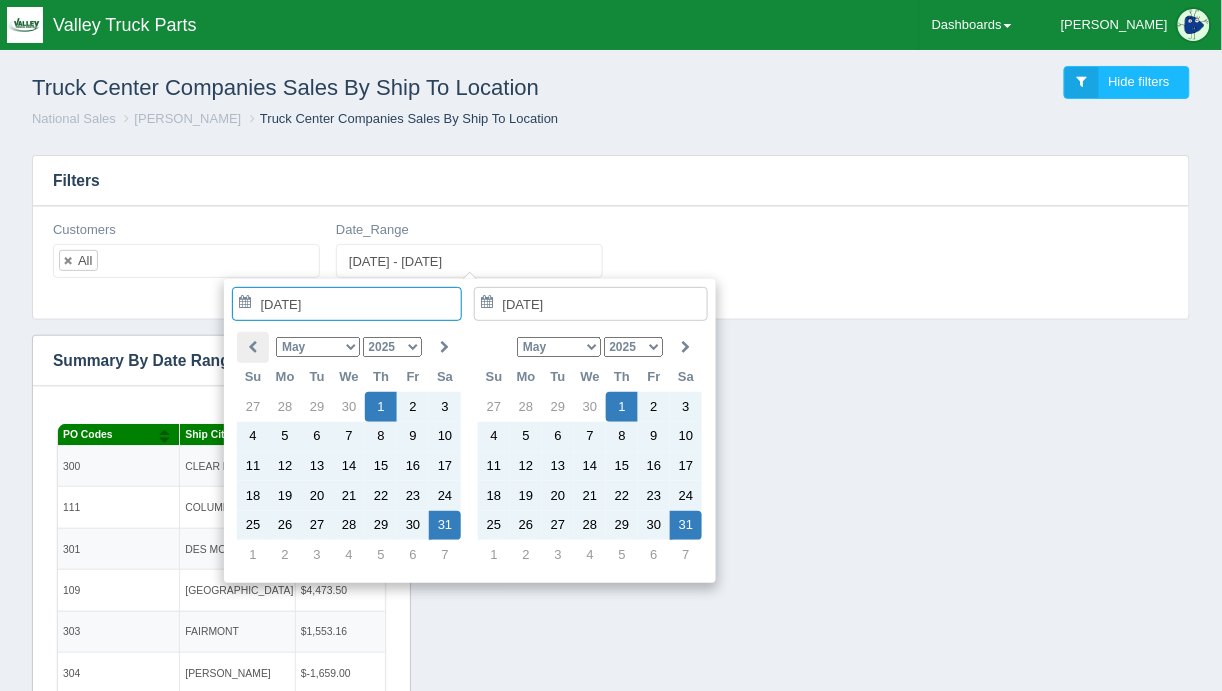 click at bounding box center [253, 347] 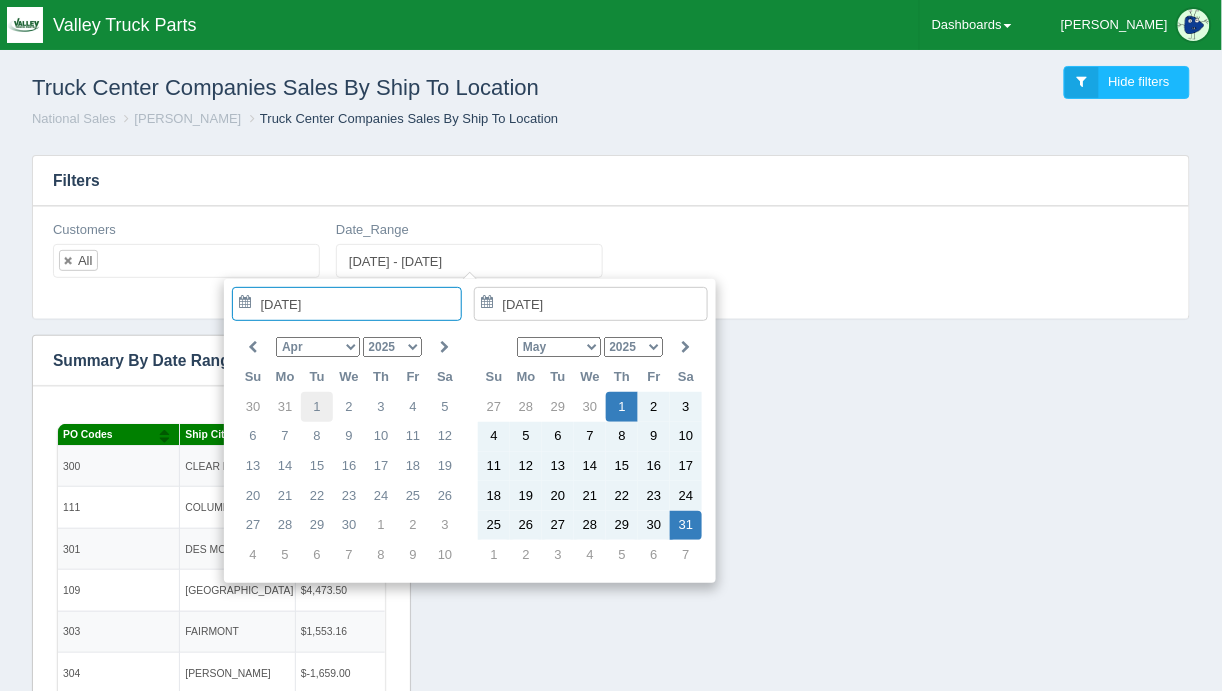 type on "[DATE]" 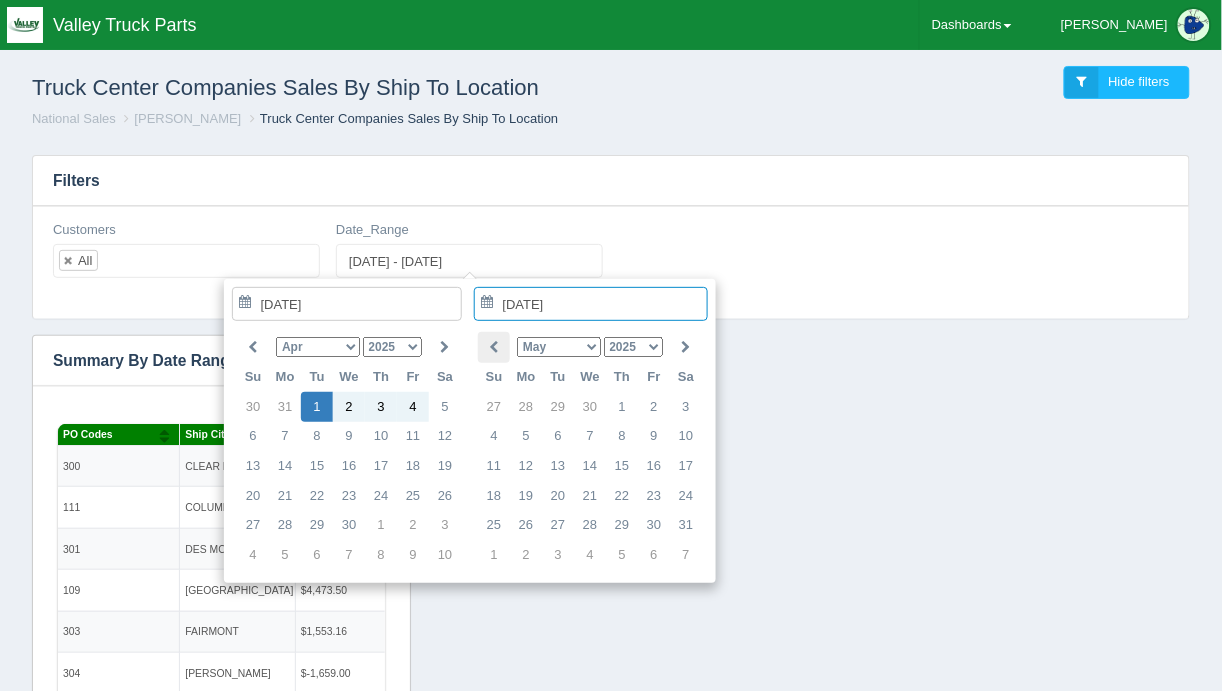click at bounding box center [494, 347] 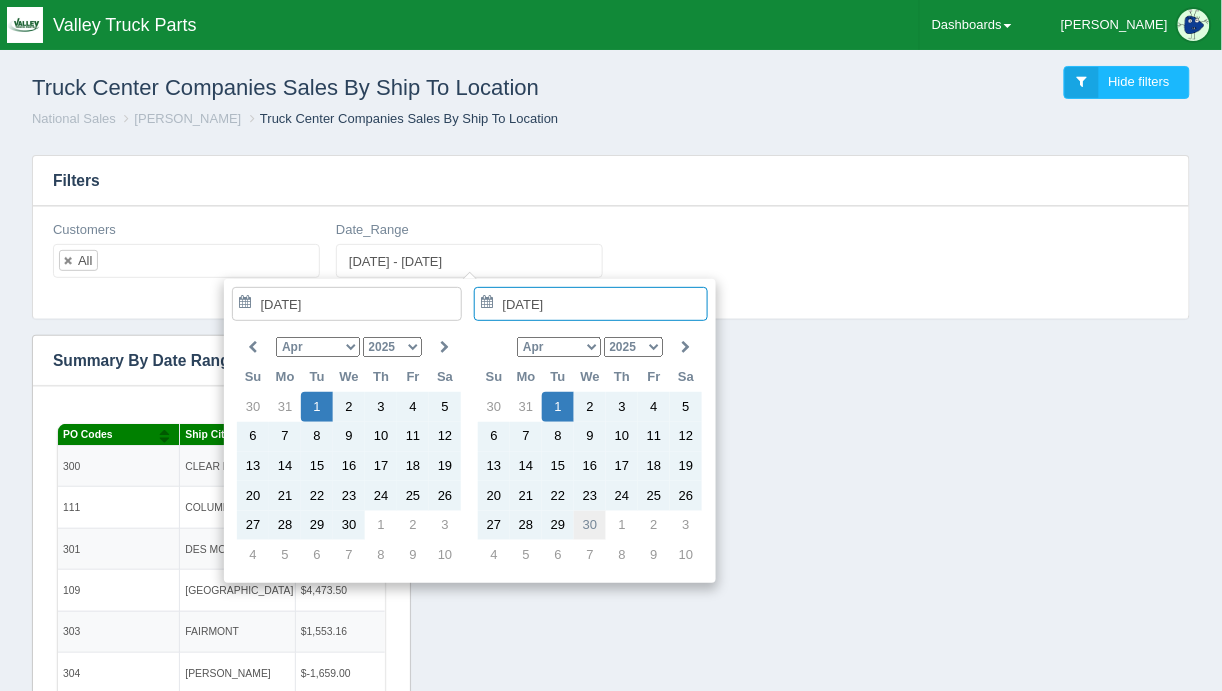 type on "[DATE]" 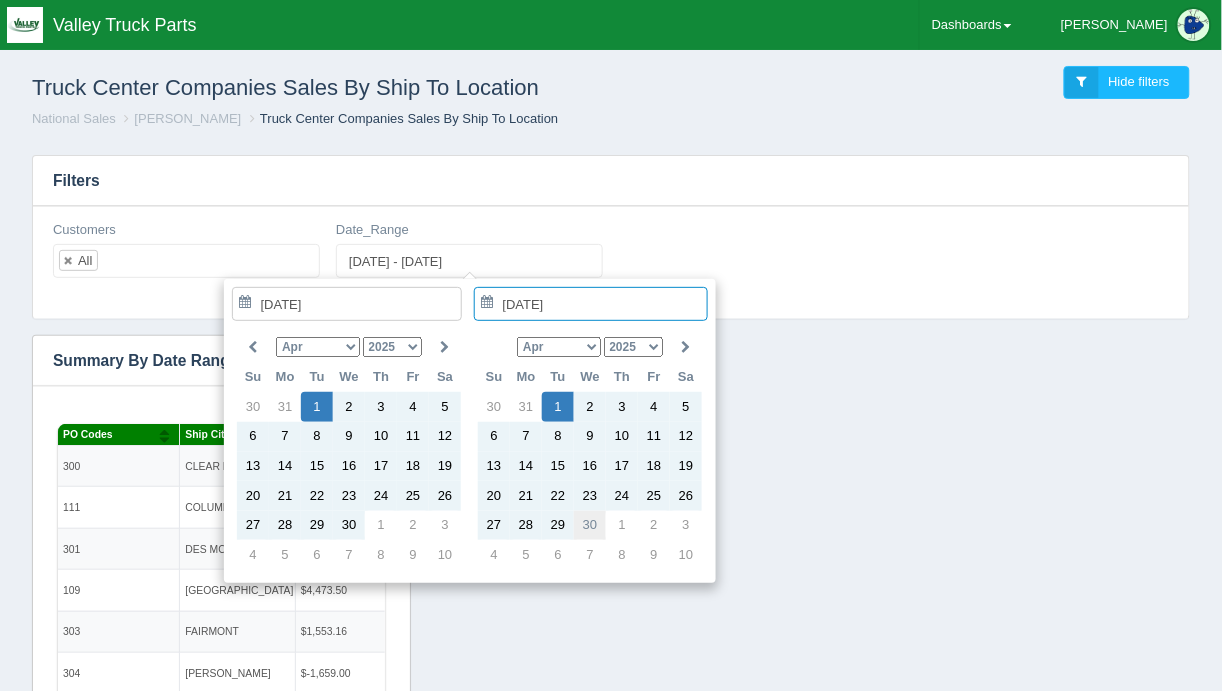 type on "[DATE] - [DATE]" 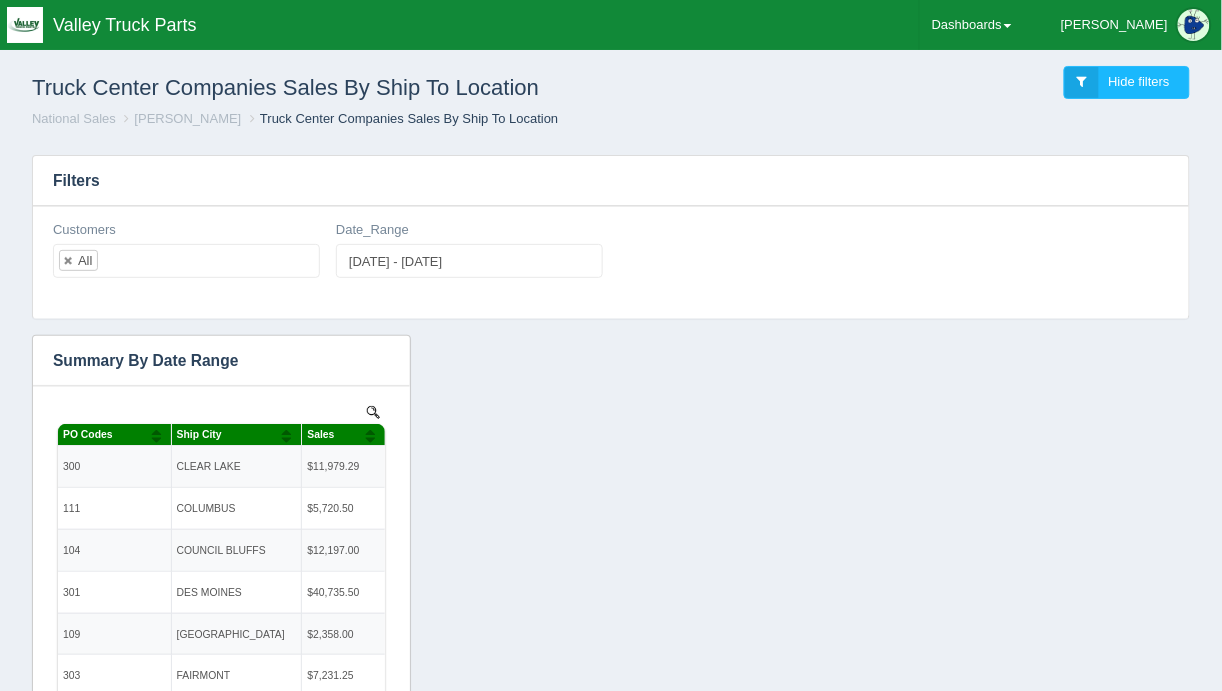 scroll, scrollTop: 0, scrollLeft: 0, axis: both 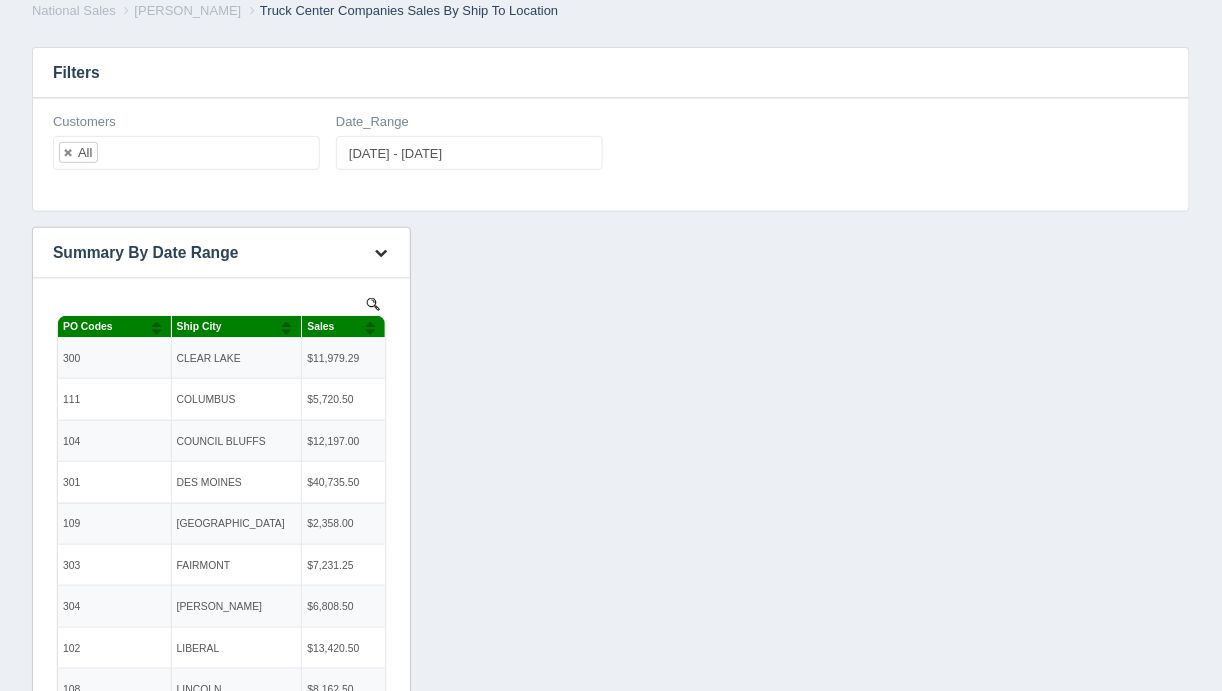 click at bounding box center [381, 252] 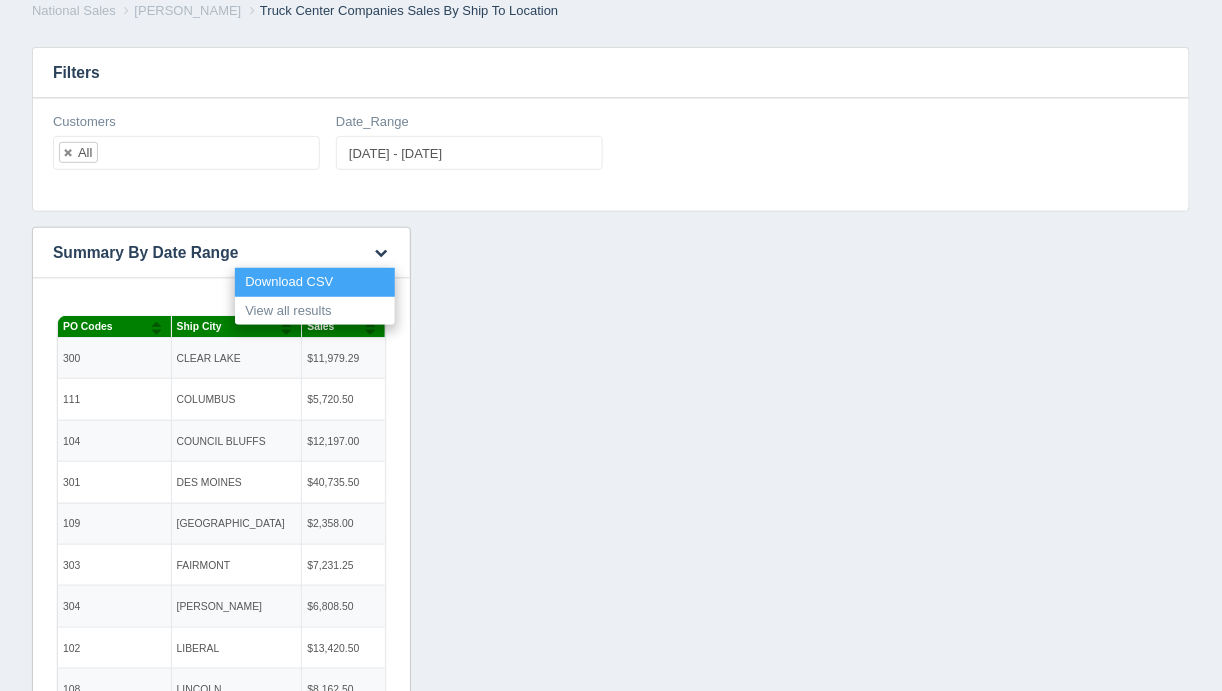 click on "Download CSV" at bounding box center [315, 282] 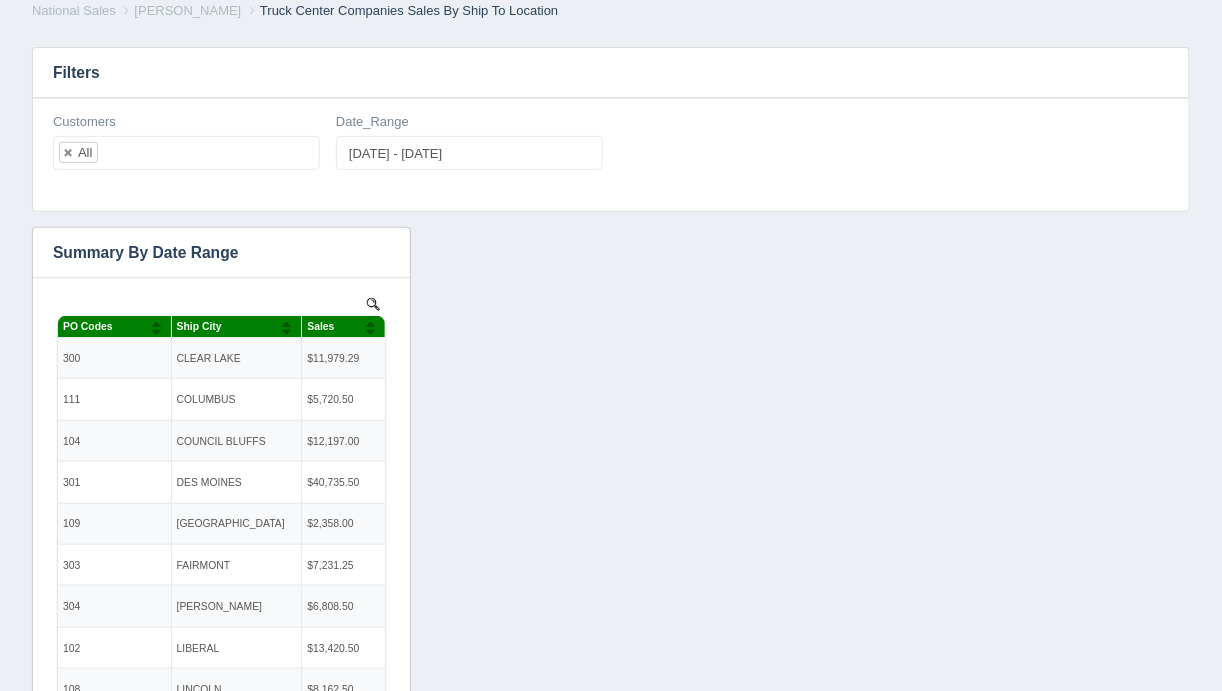 click on "Download CSV
View all results
Summary By Date Range
No data found.
Download CSV" at bounding box center (611, 1297) 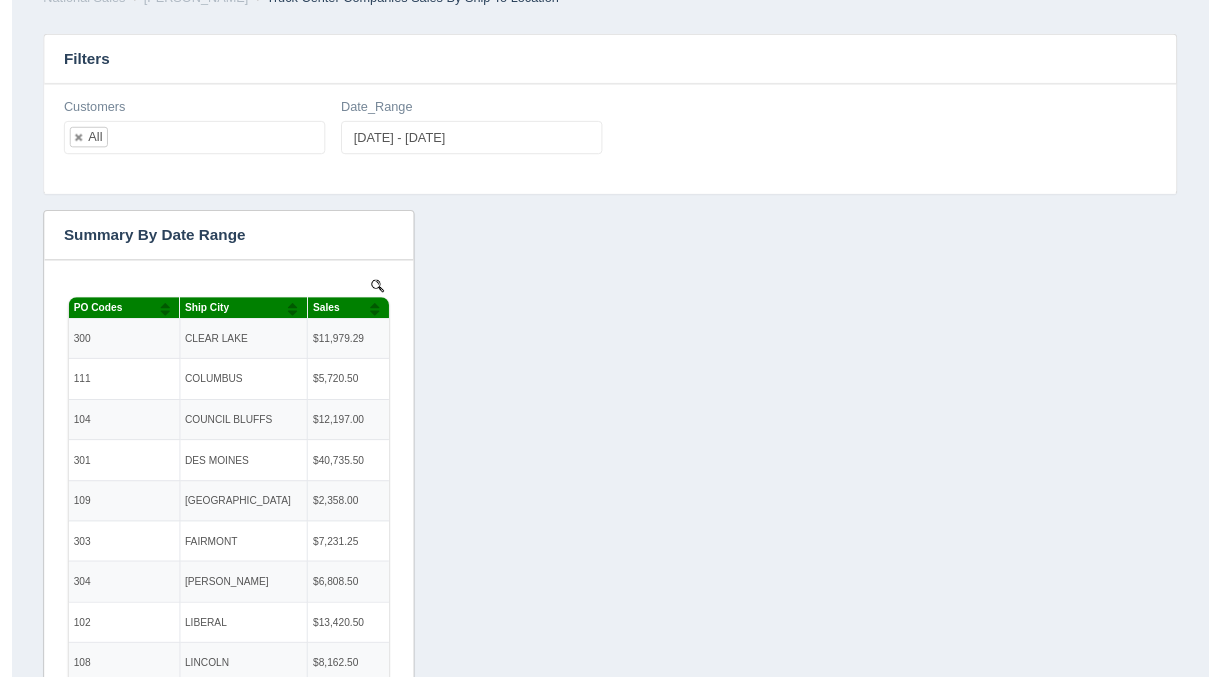 scroll, scrollTop: 0, scrollLeft: 0, axis: both 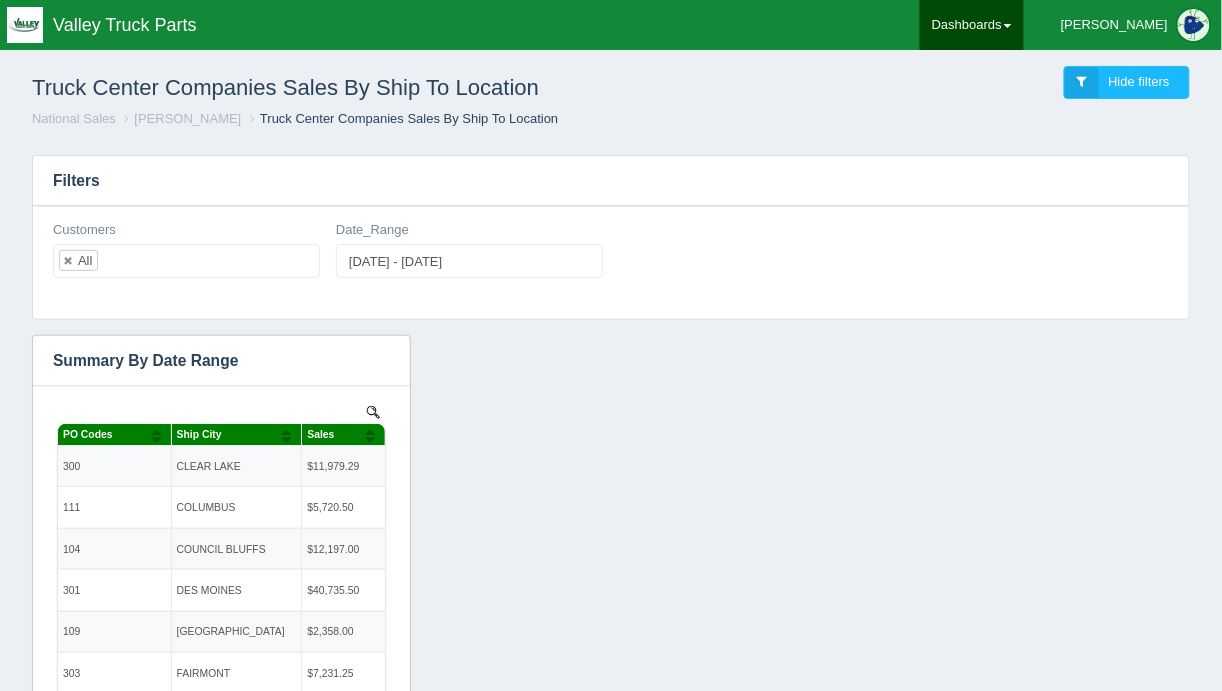 click on "Dashboards" at bounding box center [972, 25] 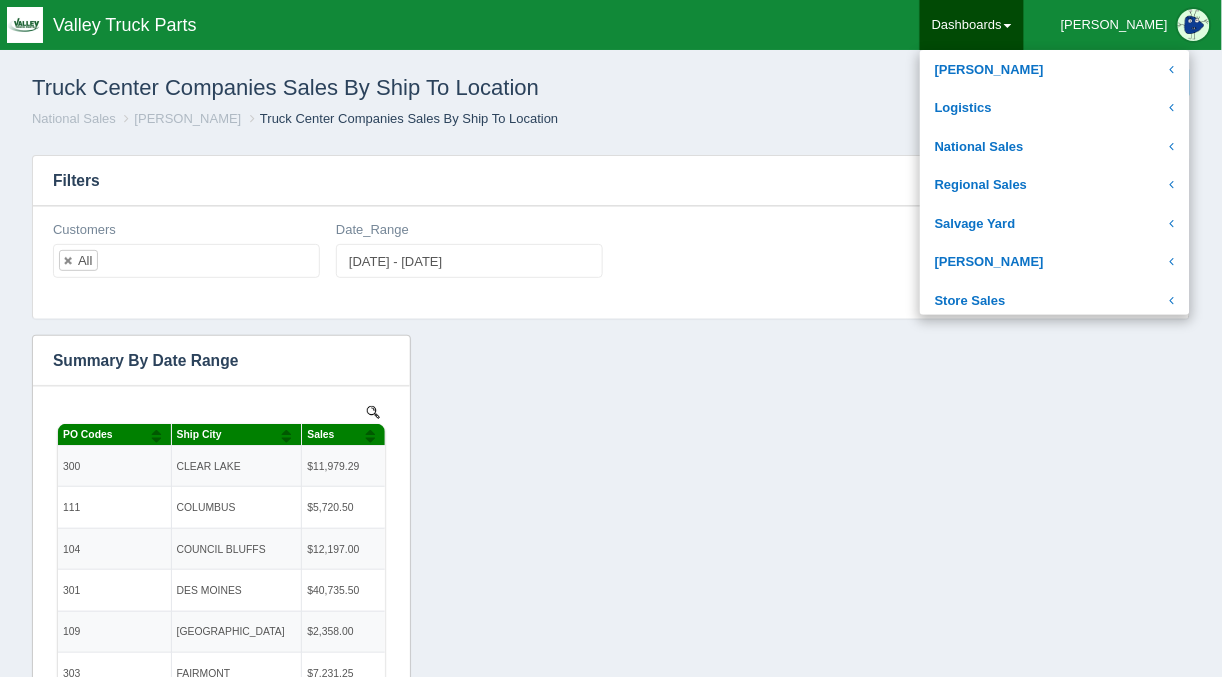 scroll, scrollTop: 385, scrollLeft: 0, axis: vertical 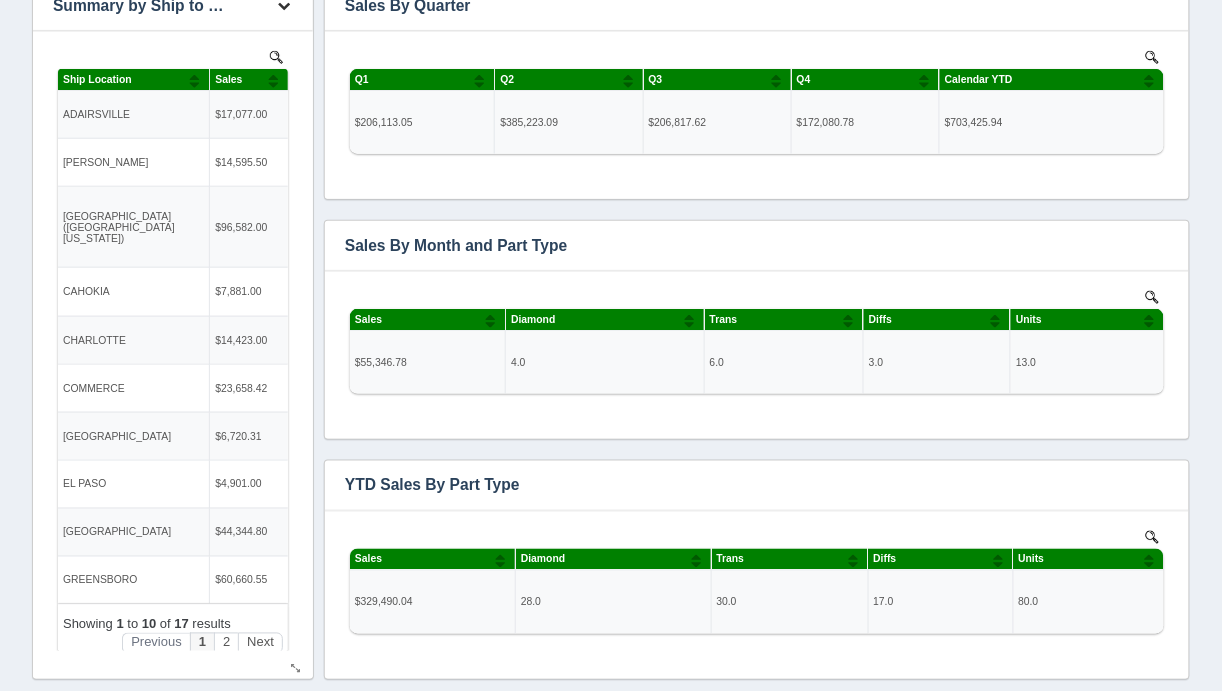 click at bounding box center [284, 5] 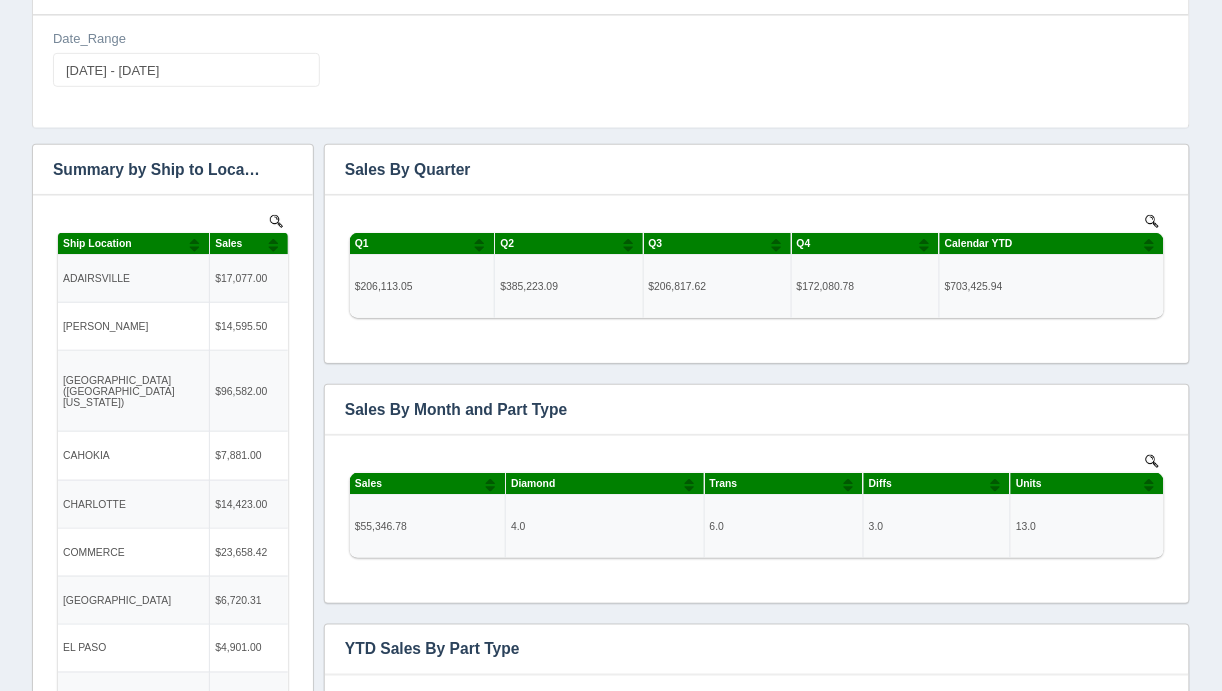 scroll, scrollTop: 190, scrollLeft: 0, axis: vertical 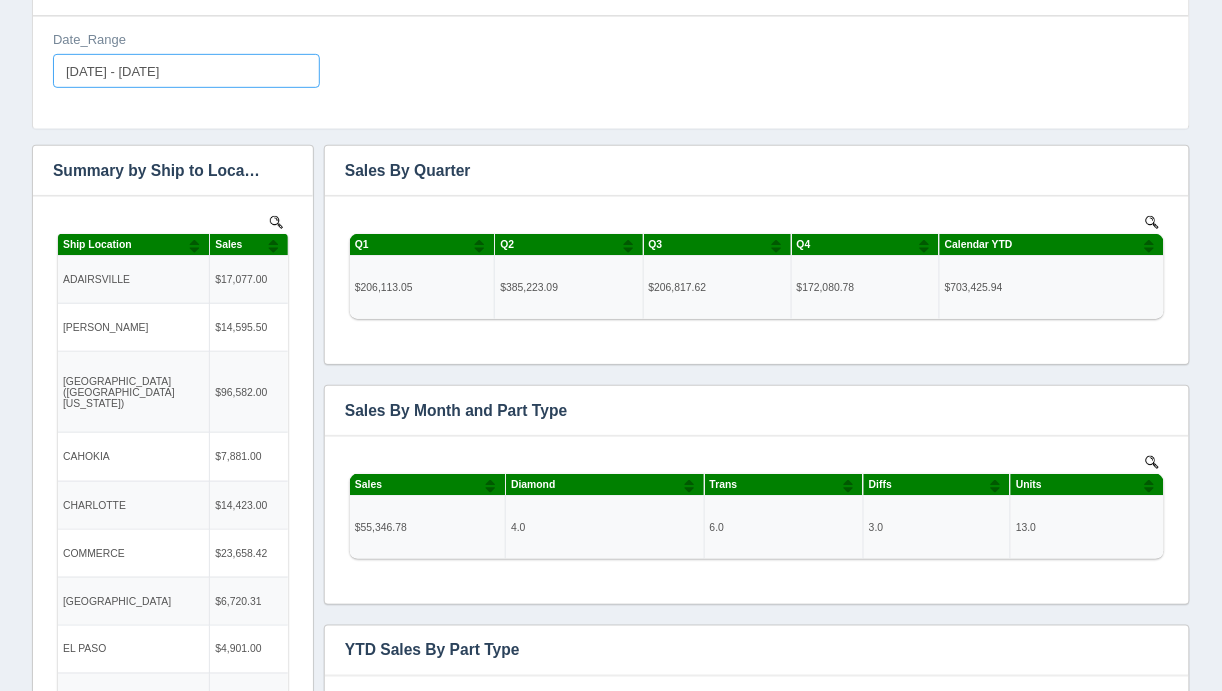 type on "[DATE]" 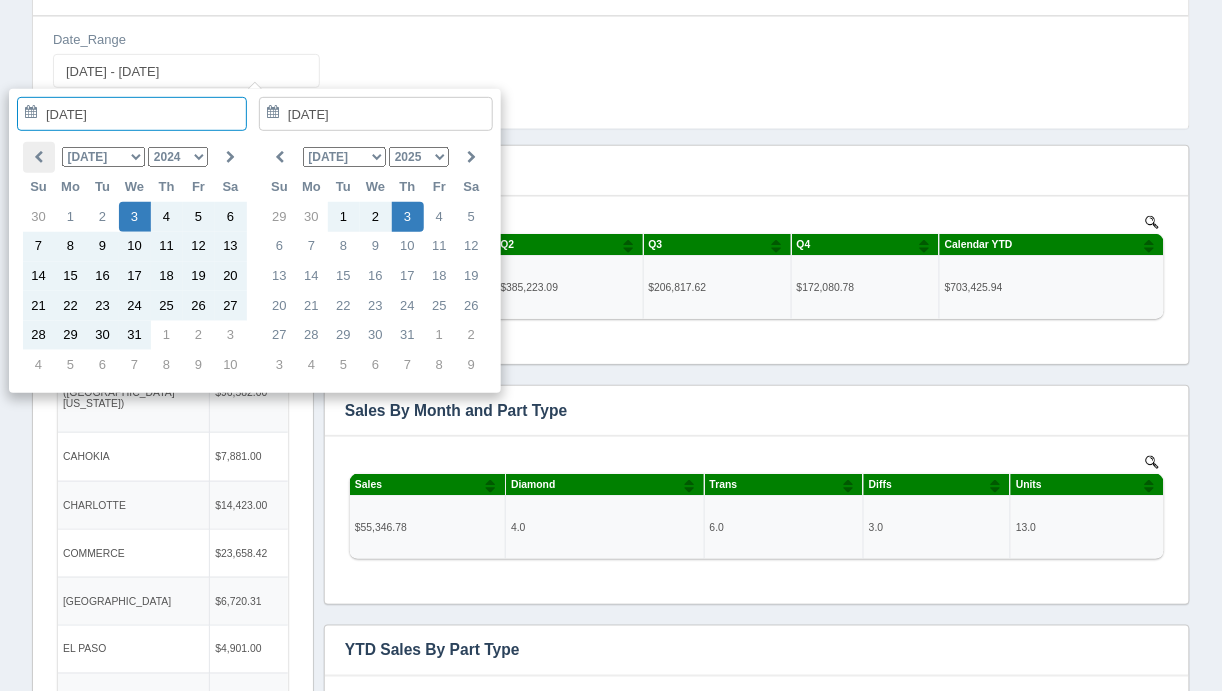 click at bounding box center [38, 157] 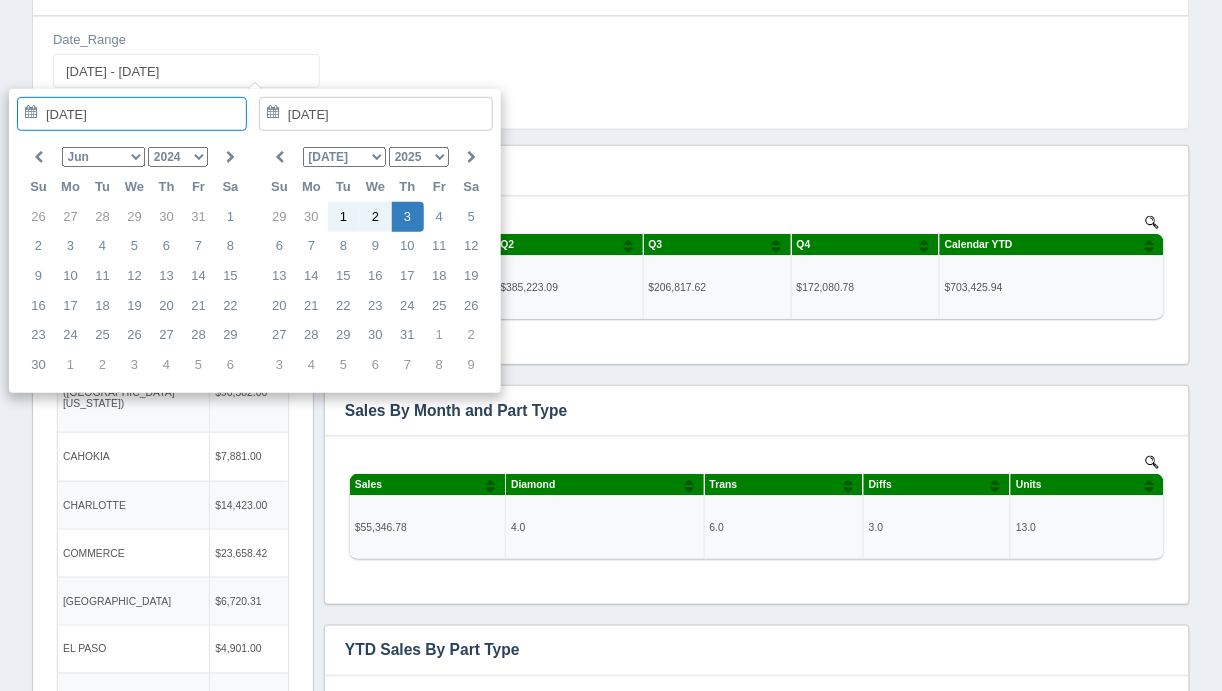 click on "1974 1975 1976 1977 1978 1979 1980 1981 1982 1983 1984 1985 1986 1987 1988 1989 1990 1991 1992 1993 1994 1995 1996 1997 1998 1999 2000 2001 2002 2003 2004 2005 2006 2007 2008 2009 2010 2011 2012 2013 2014 2015 2016 2017 2018 2019 2020 2021 2022 2023 2024 2025 2026 2027 2028 2029" at bounding box center (178, 157) 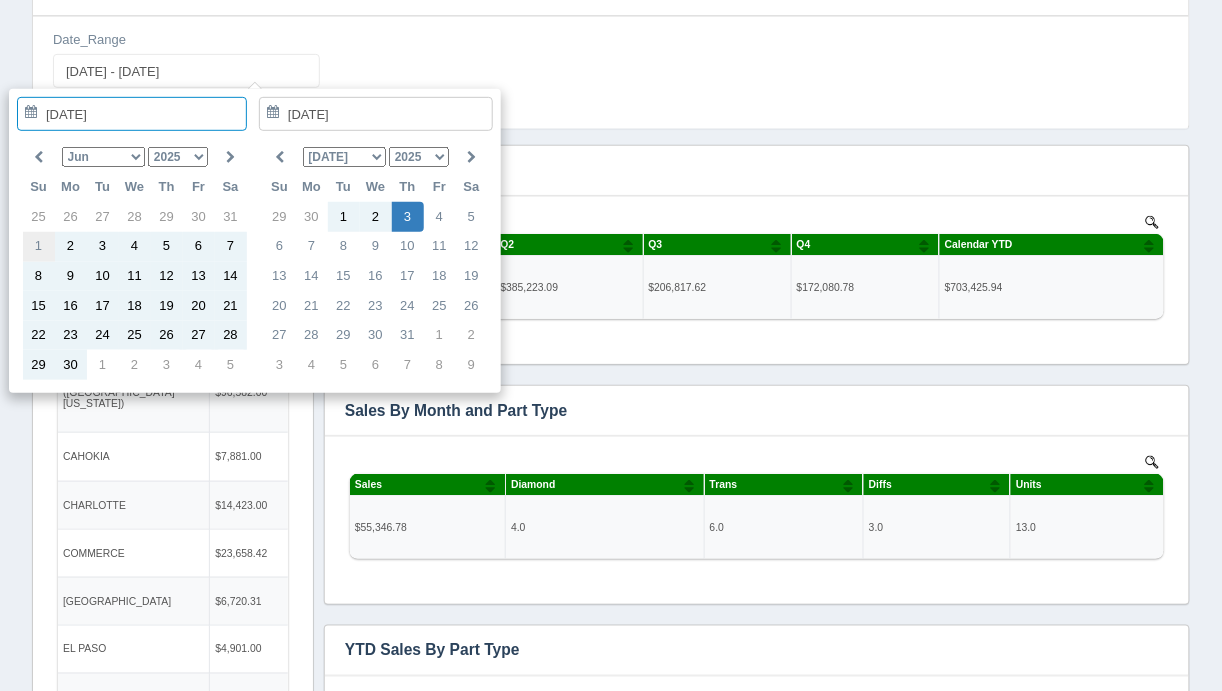 type on "[DATE]" 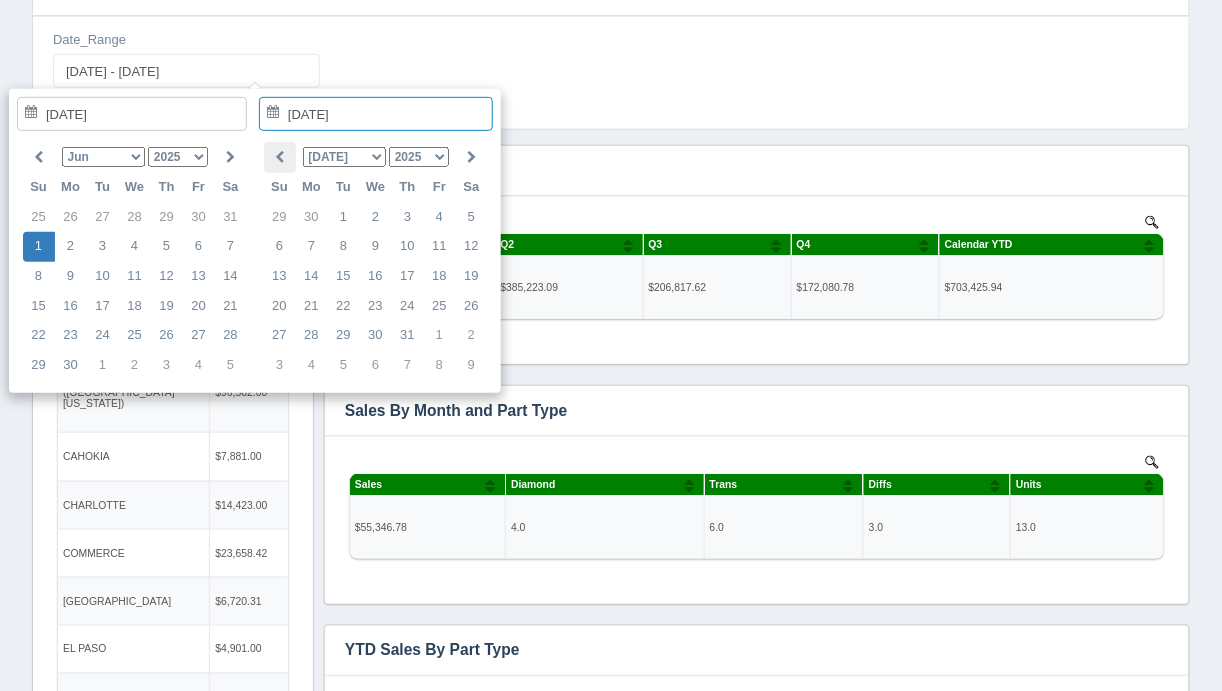 click at bounding box center (279, 157) 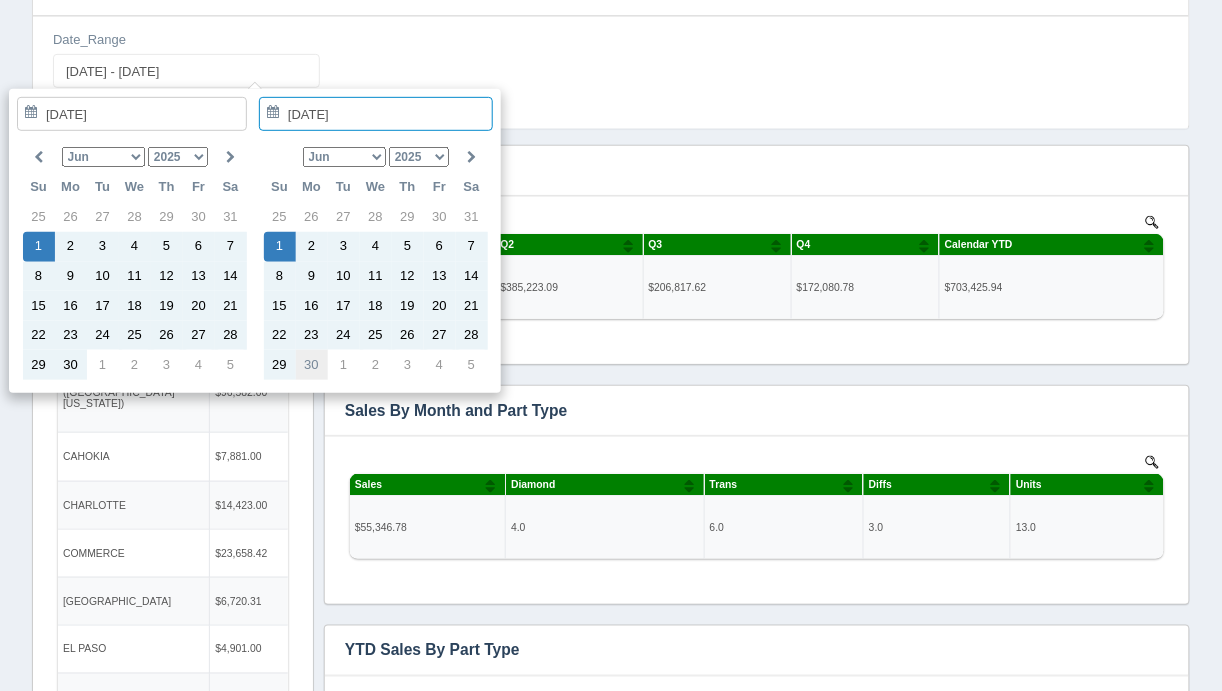 type on "[DATE]" 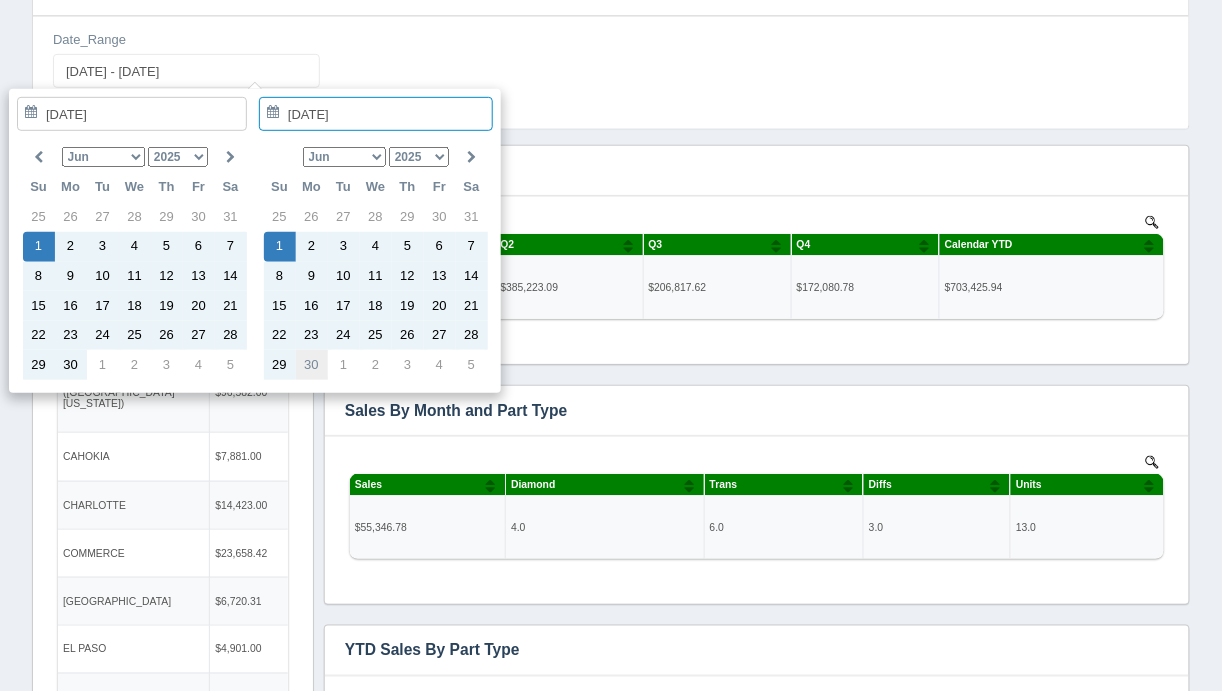 type on "[DATE] - [DATE]" 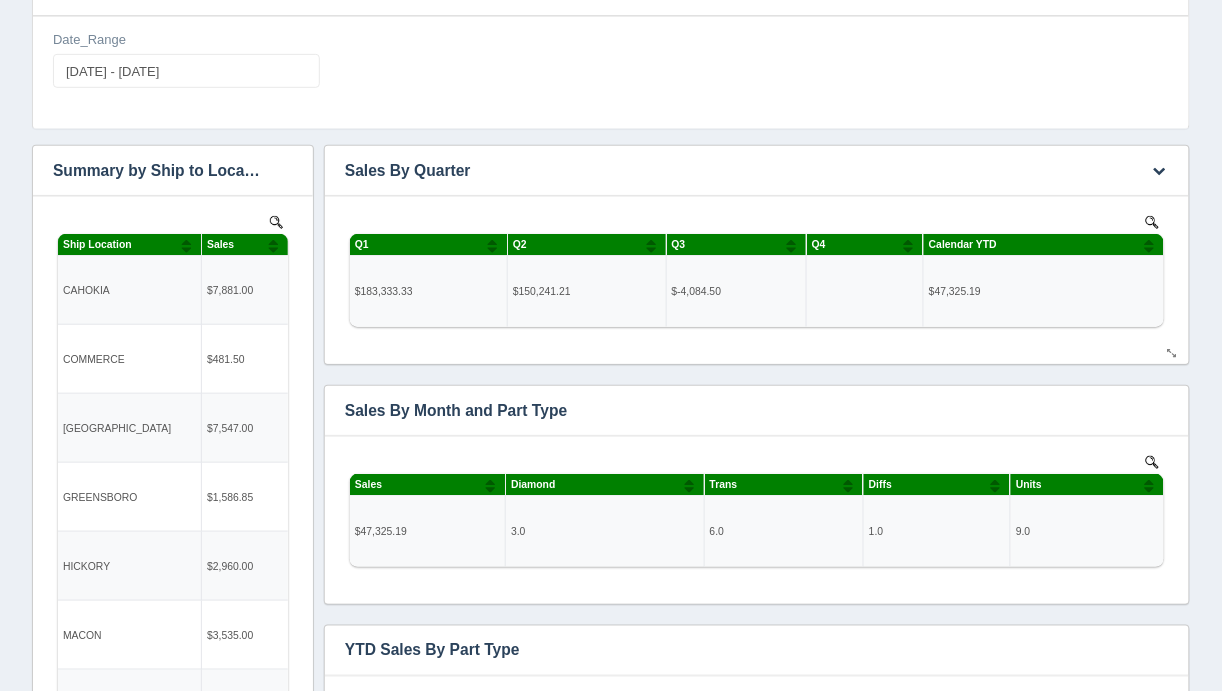 scroll, scrollTop: 0, scrollLeft: 0, axis: both 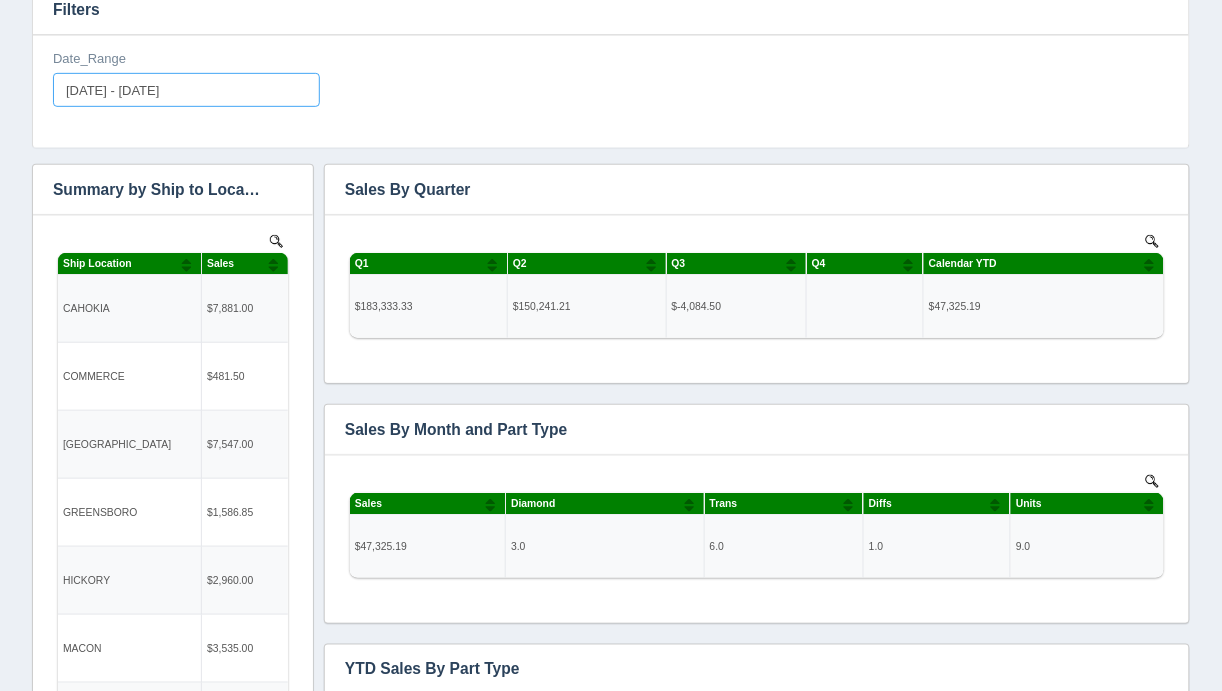 click on "[DATE] - [DATE]" at bounding box center (186, 90) 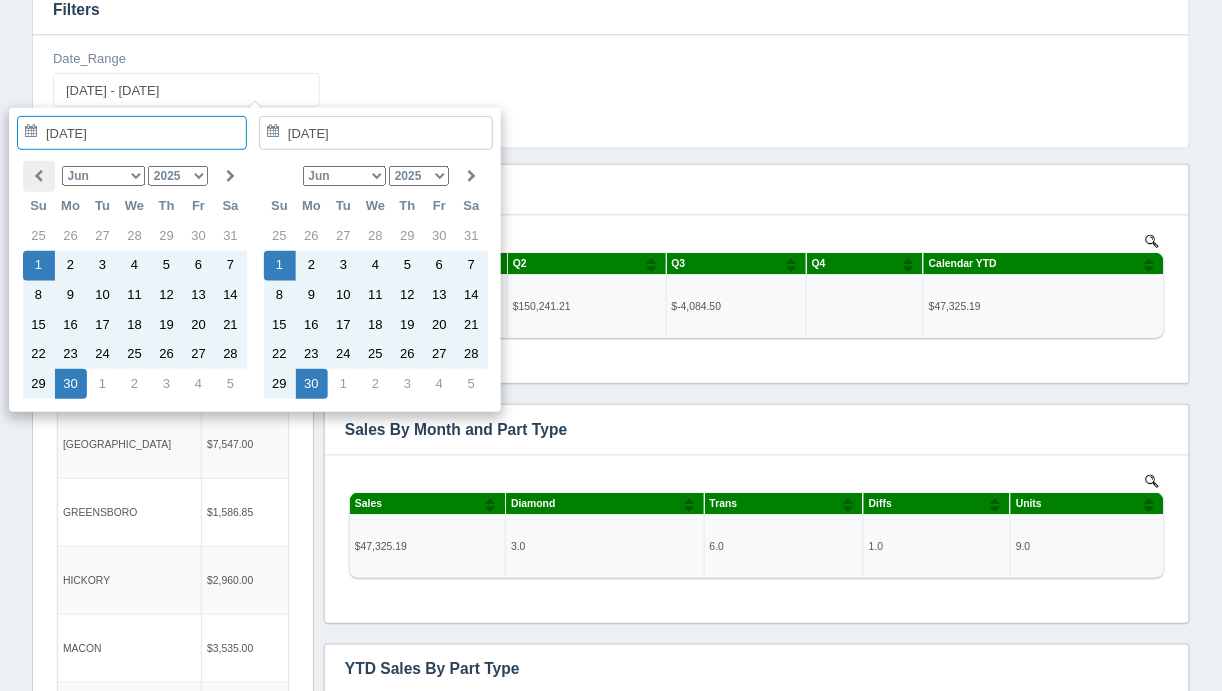 click at bounding box center (39, 176) 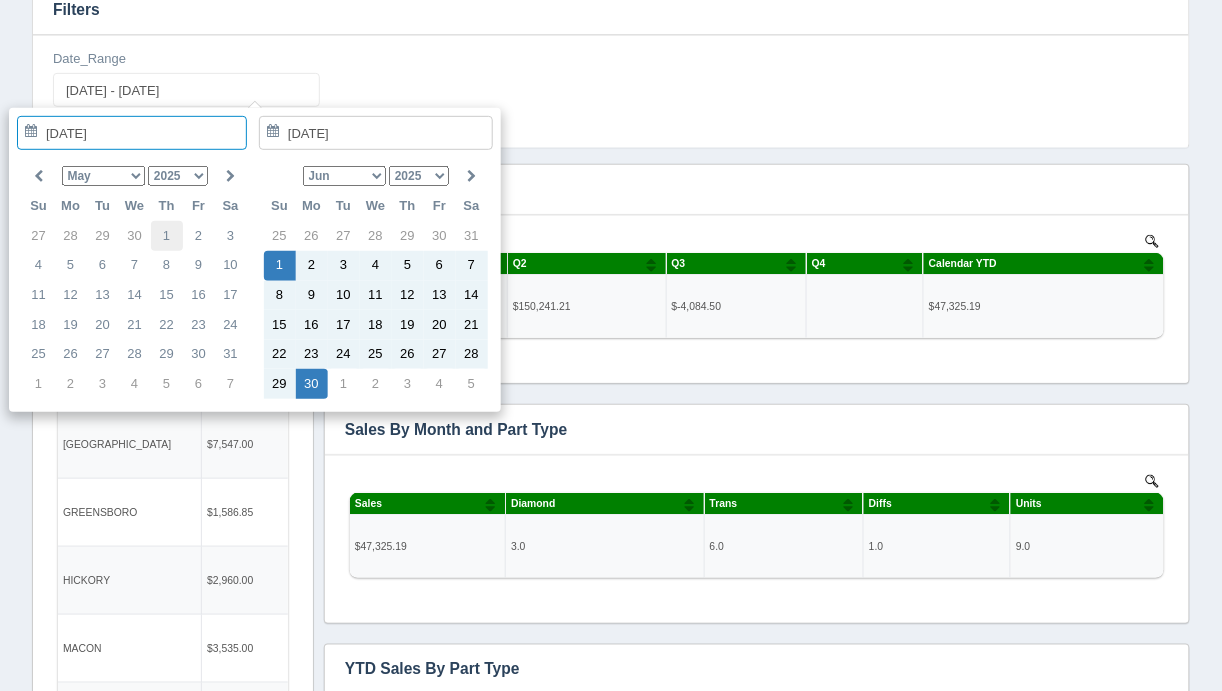 type on "[DATE]" 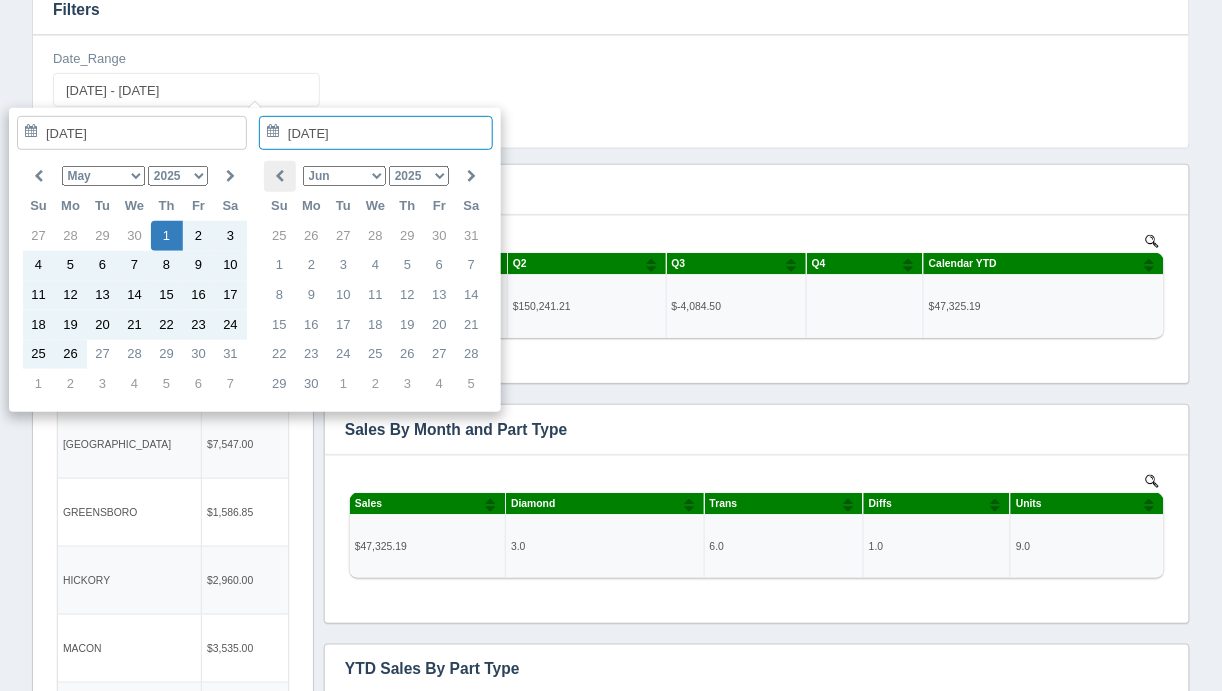 click at bounding box center (279, 176) 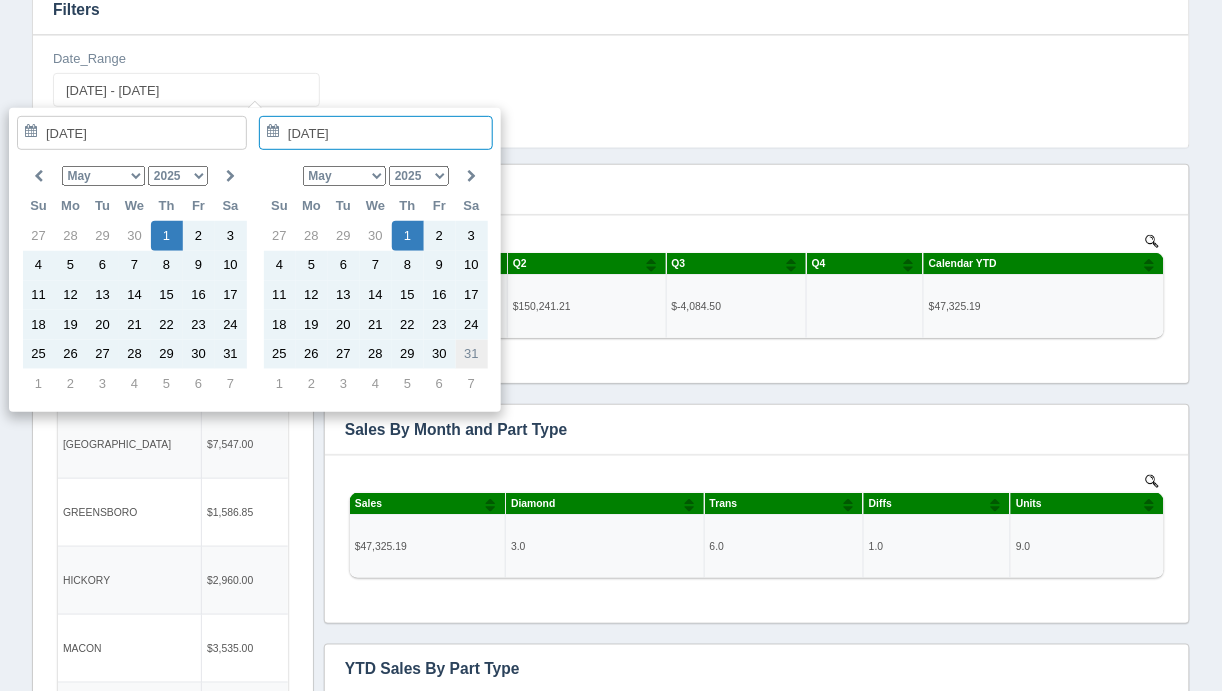 type on "[DATE]" 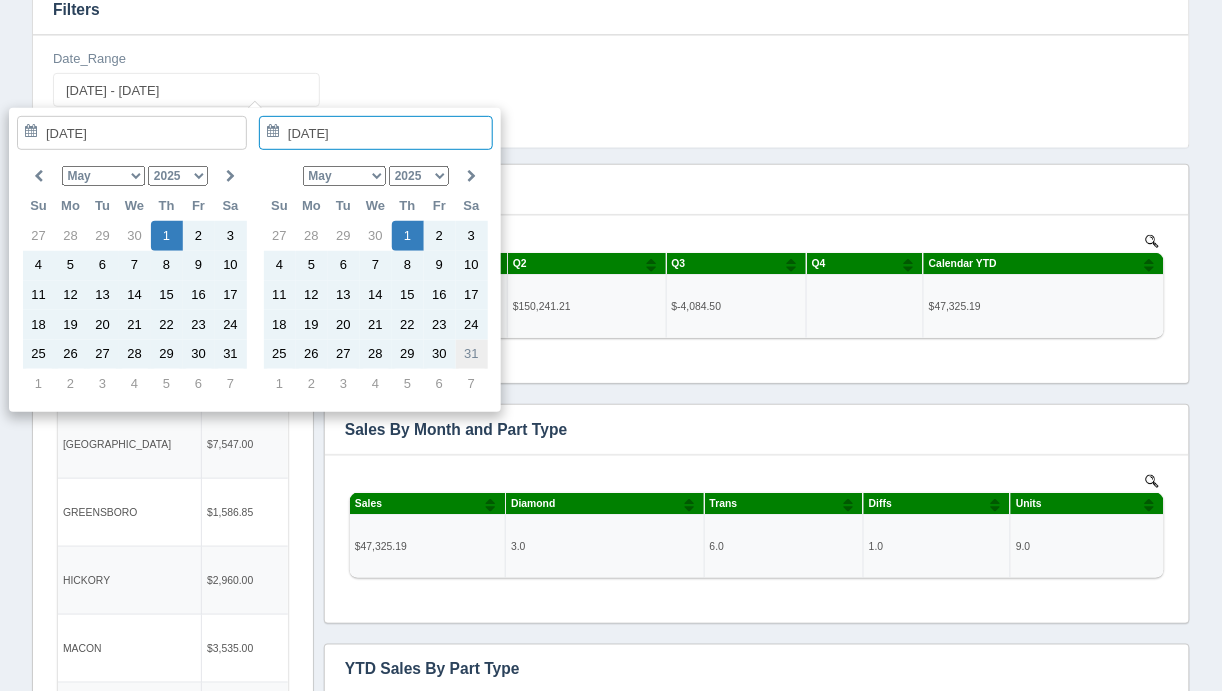 type on "[DATE] - [DATE]" 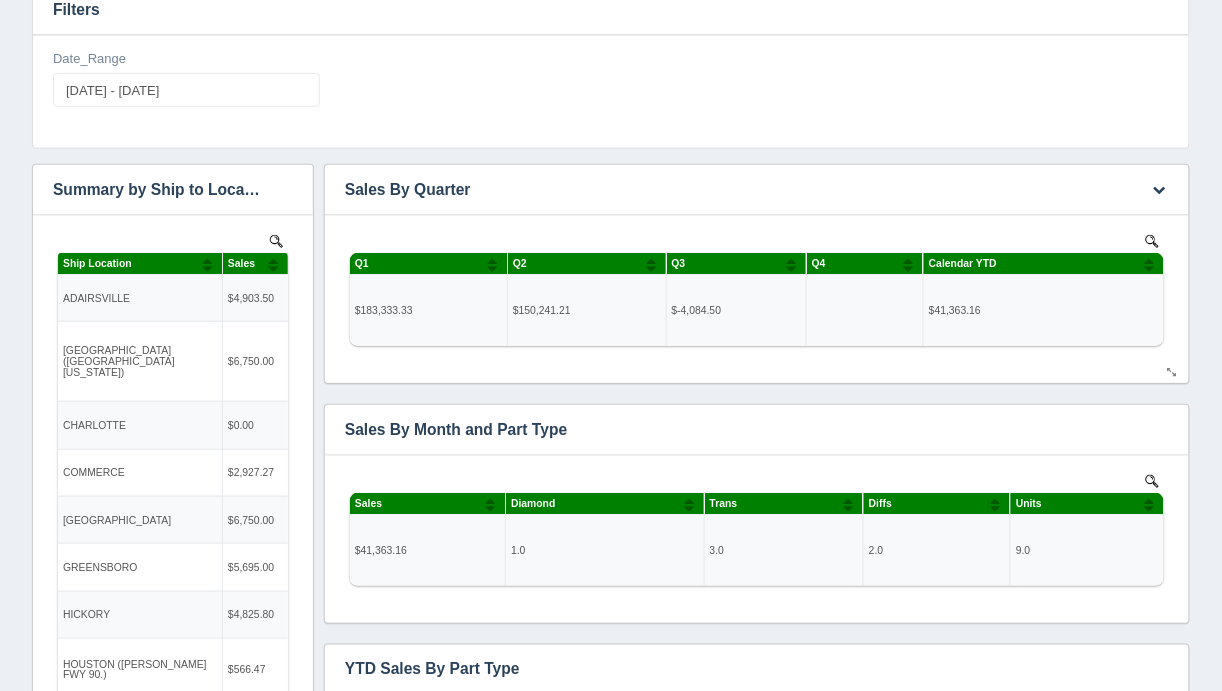 scroll, scrollTop: 0, scrollLeft: 0, axis: both 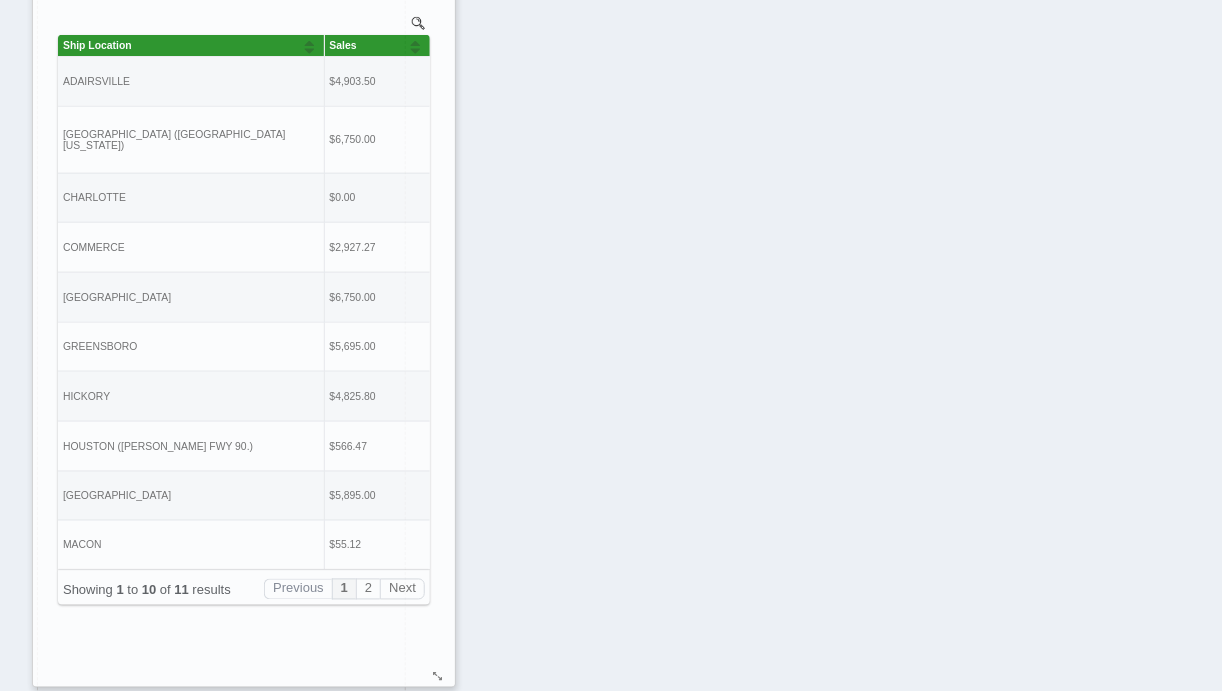 drag, startPoint x: 297, startPoint y: 630, endPoint x: 441, endPoint y: 671, distance: 149.72308 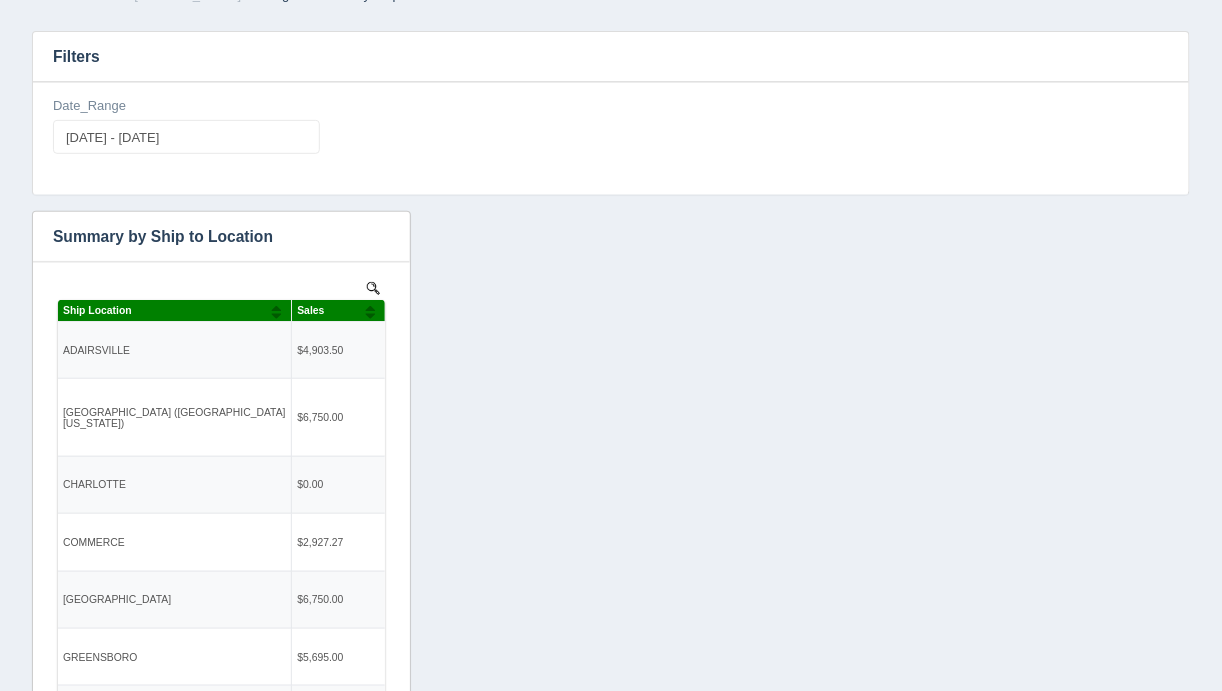 scroll, scrollTop: 37, scrollLeft: 0, axis: vertical 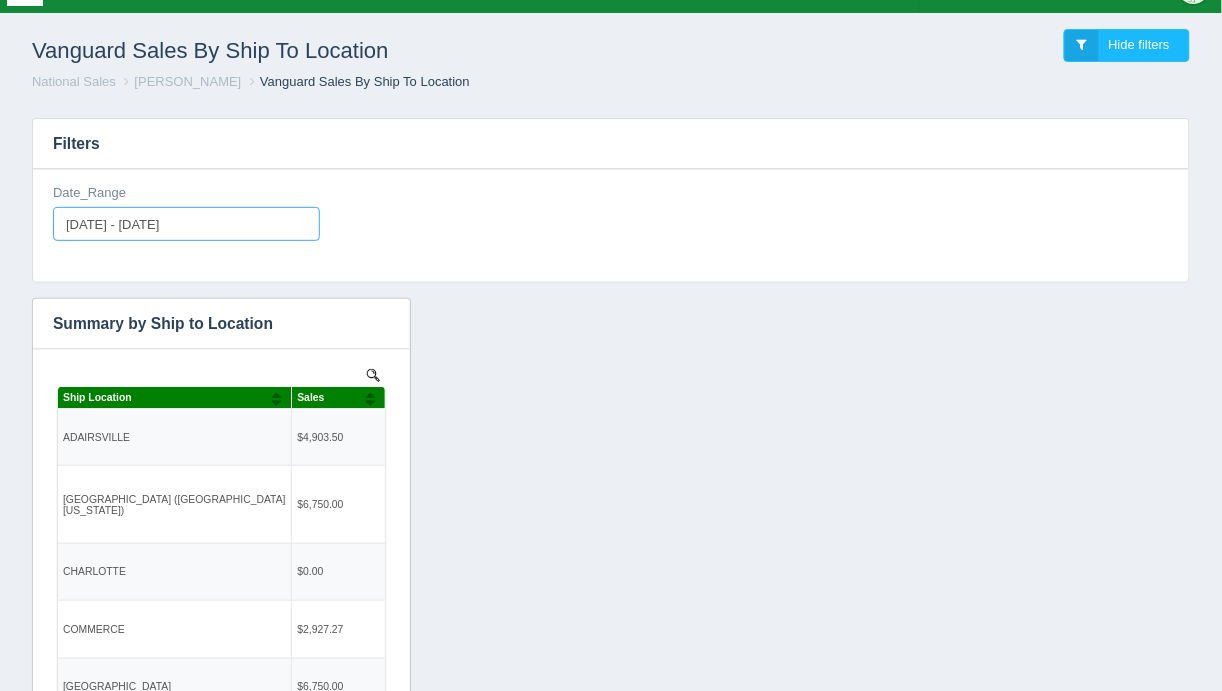click on "[DATE] - [DATE]" at bounding box center [186, 224] 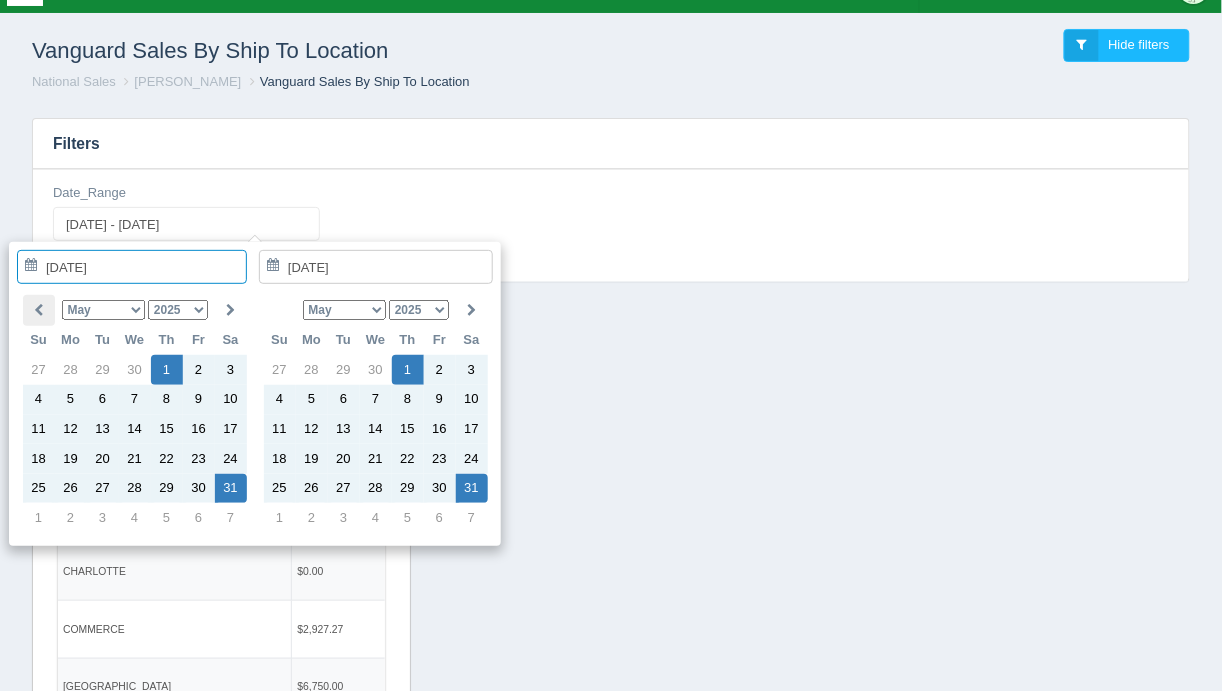 click at bounding box center [38, 310] 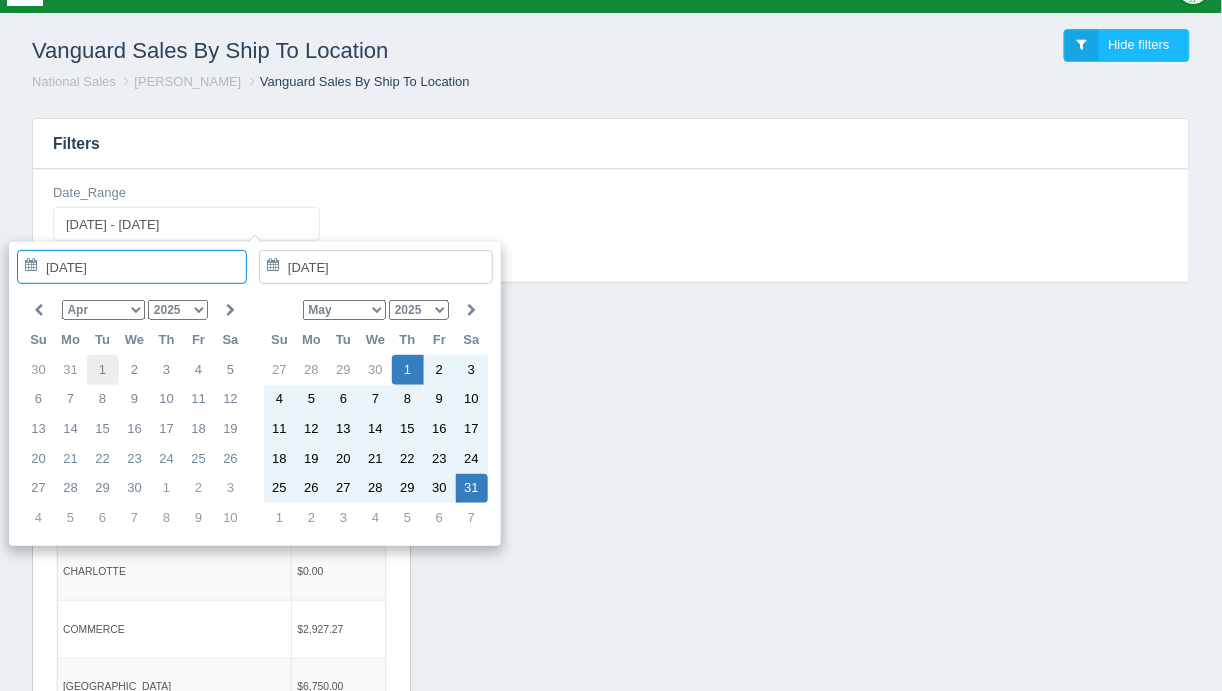 type on "[DATE]" 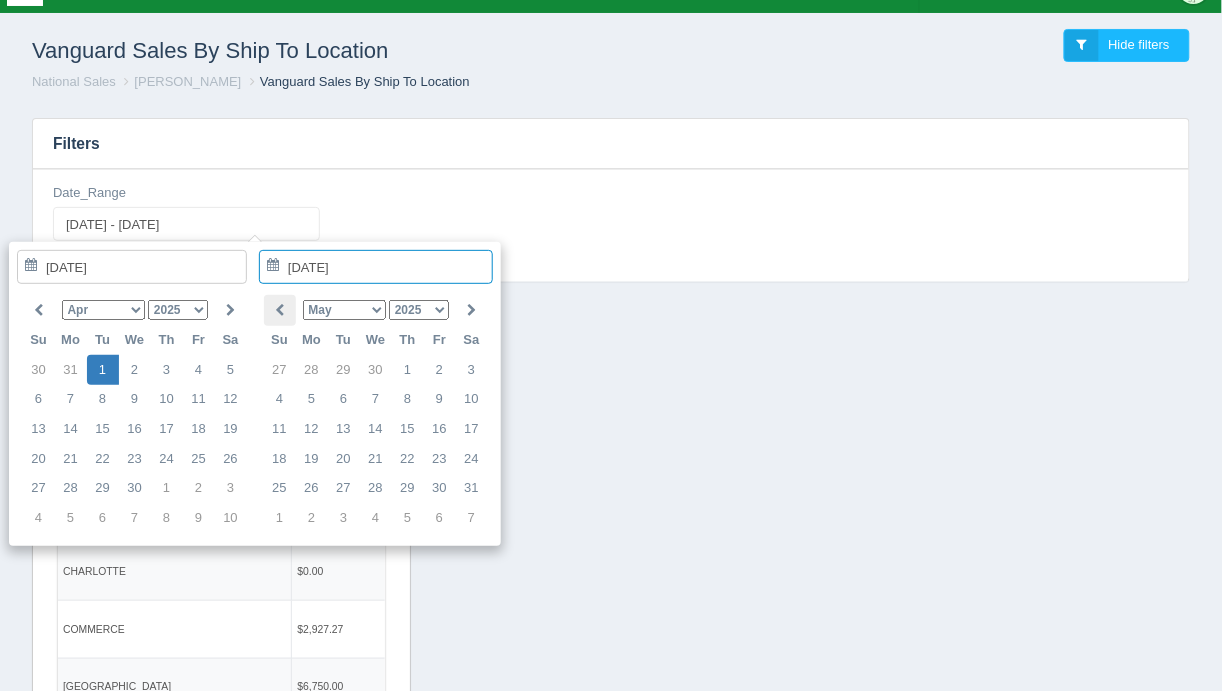 click at bounding box center [280, 310] 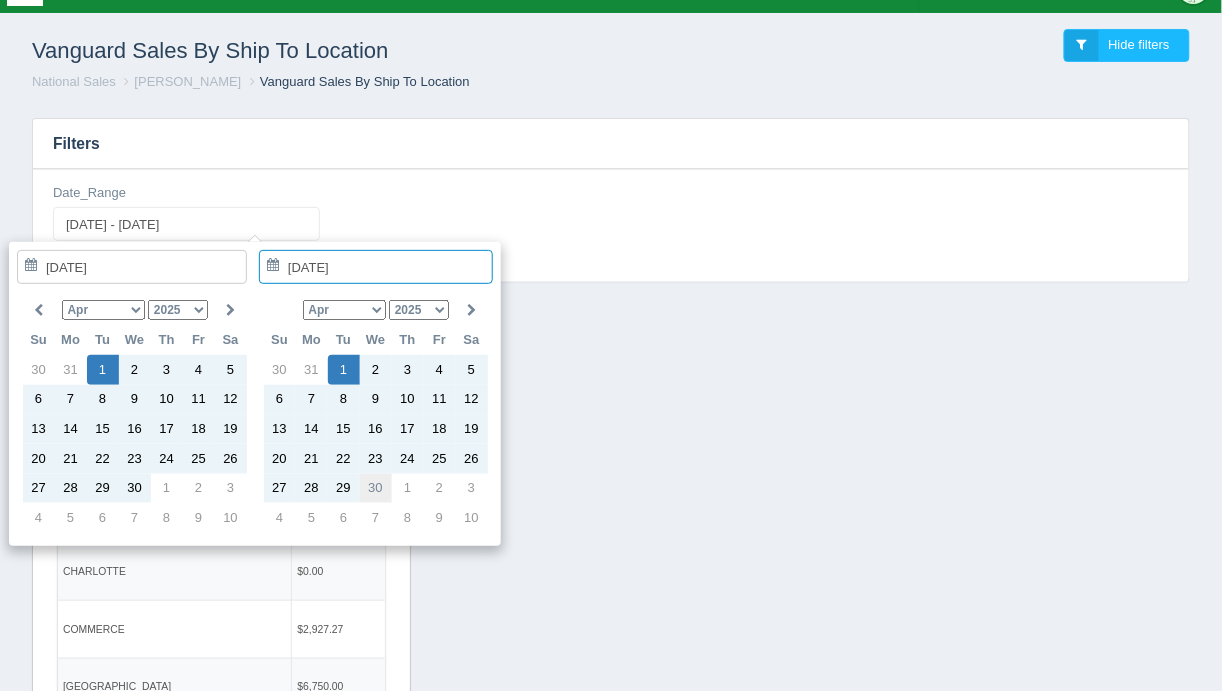 type on "[DATE]" 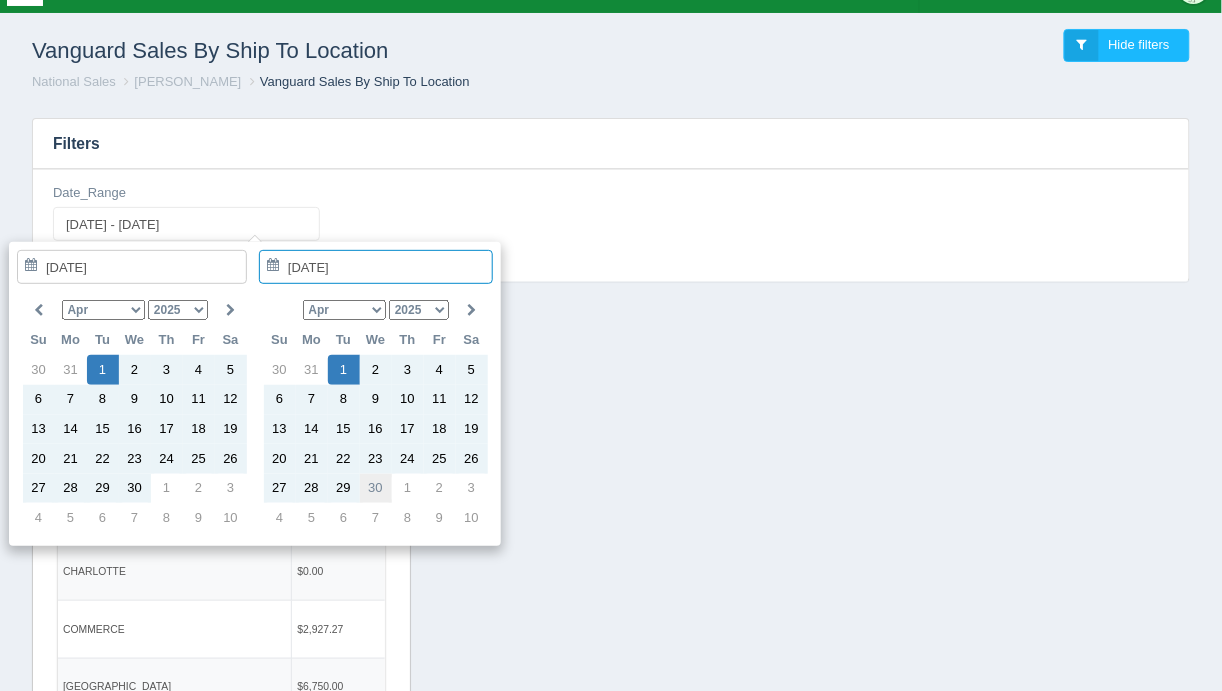 type on "2025-04-01 - 2025-04-30" 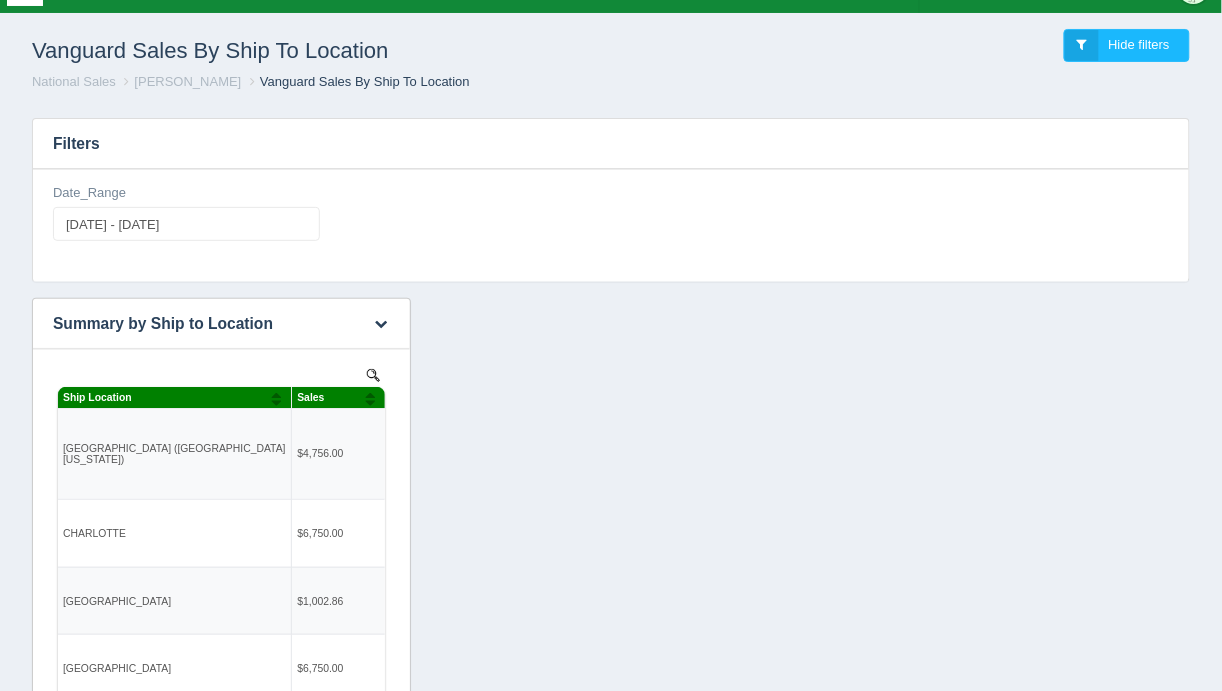 scroll, scrollTop: 0, scrollLeft: 0, axis: both 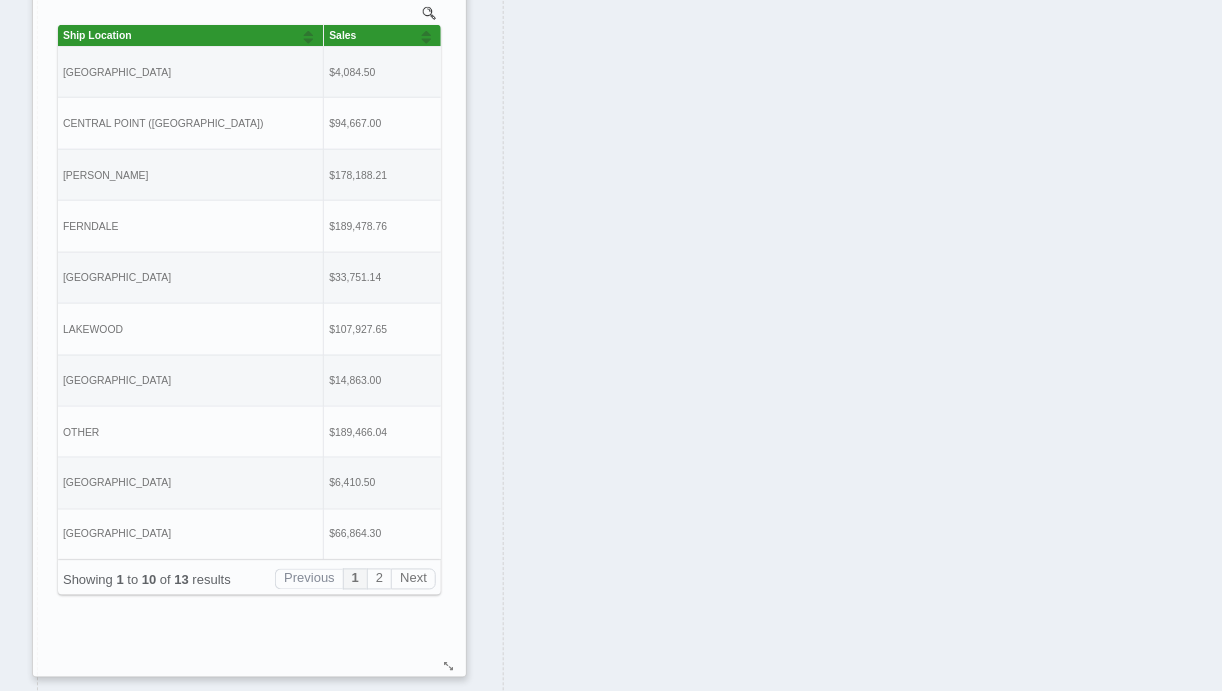 drag, startPoint x: 298, startPoint y: 624, endPoint x: 398, endPoint y: 660, distance: 106.28264 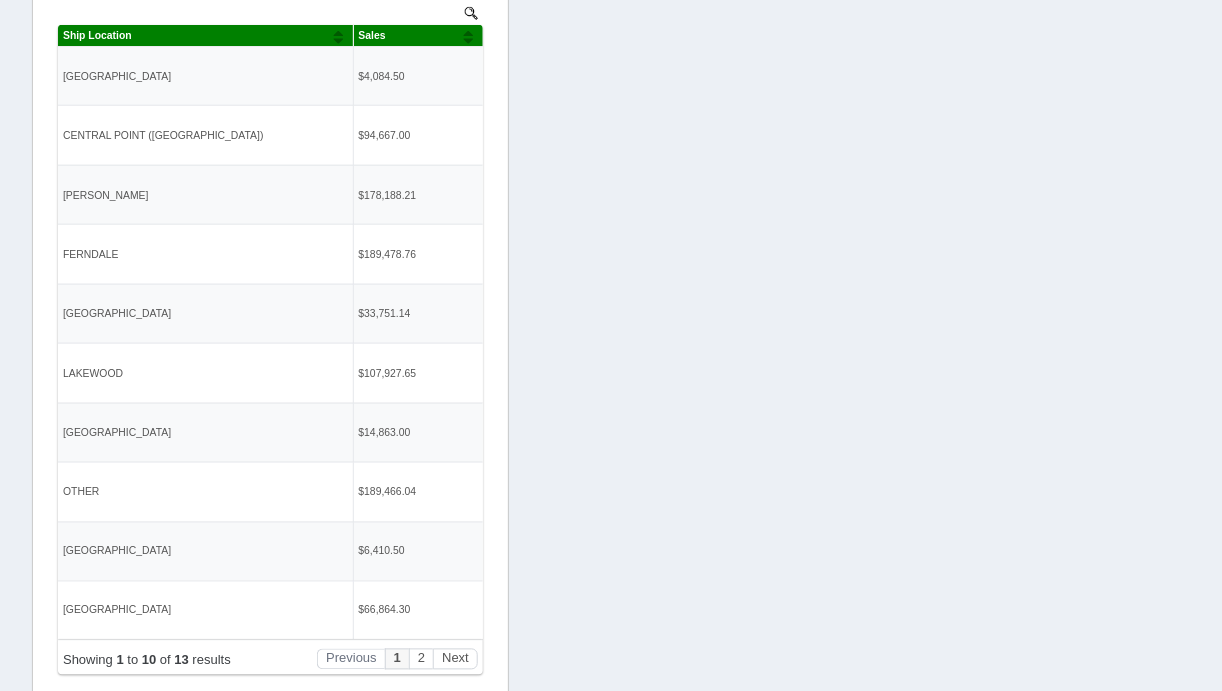 scroll, scrollTop: 116, scrollLeft: 0, axis: vertical 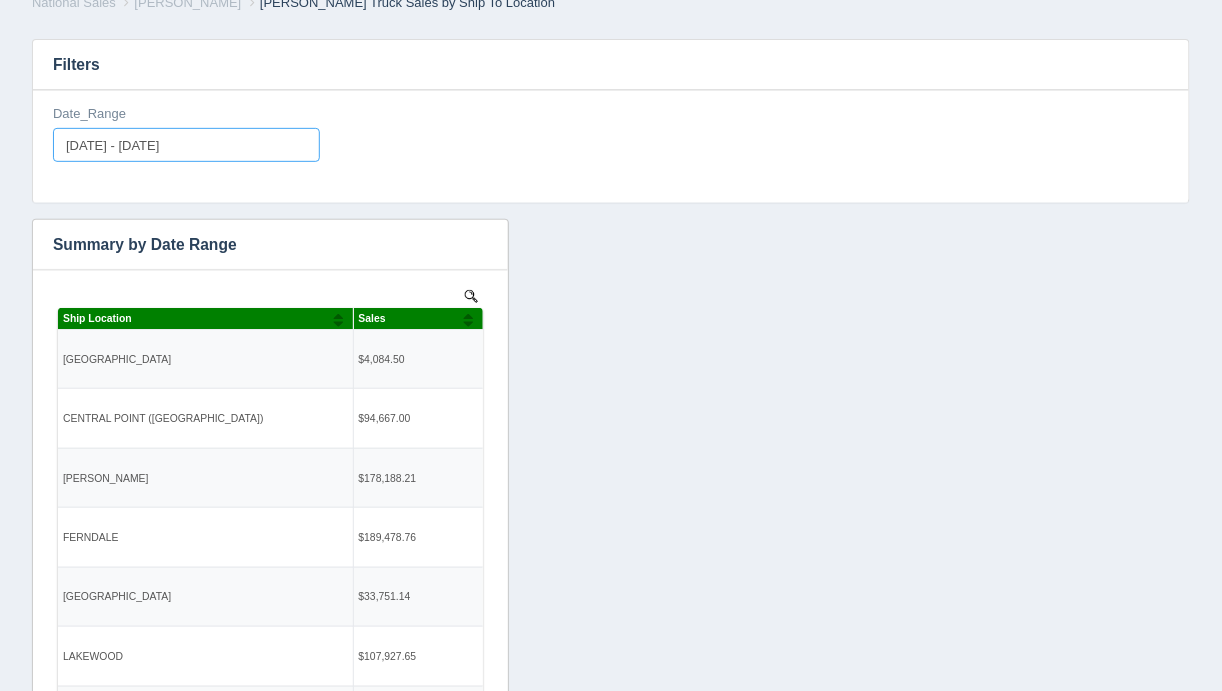 type on "2024-07-03" 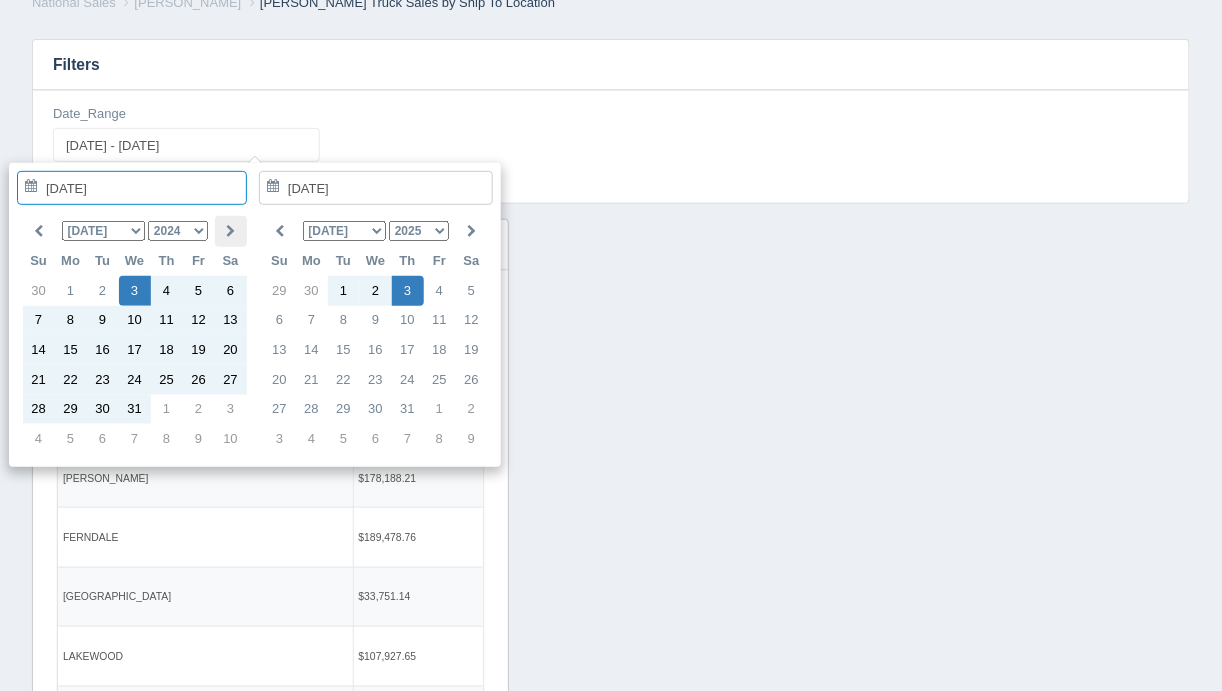 click at bounding box center [231, 231] 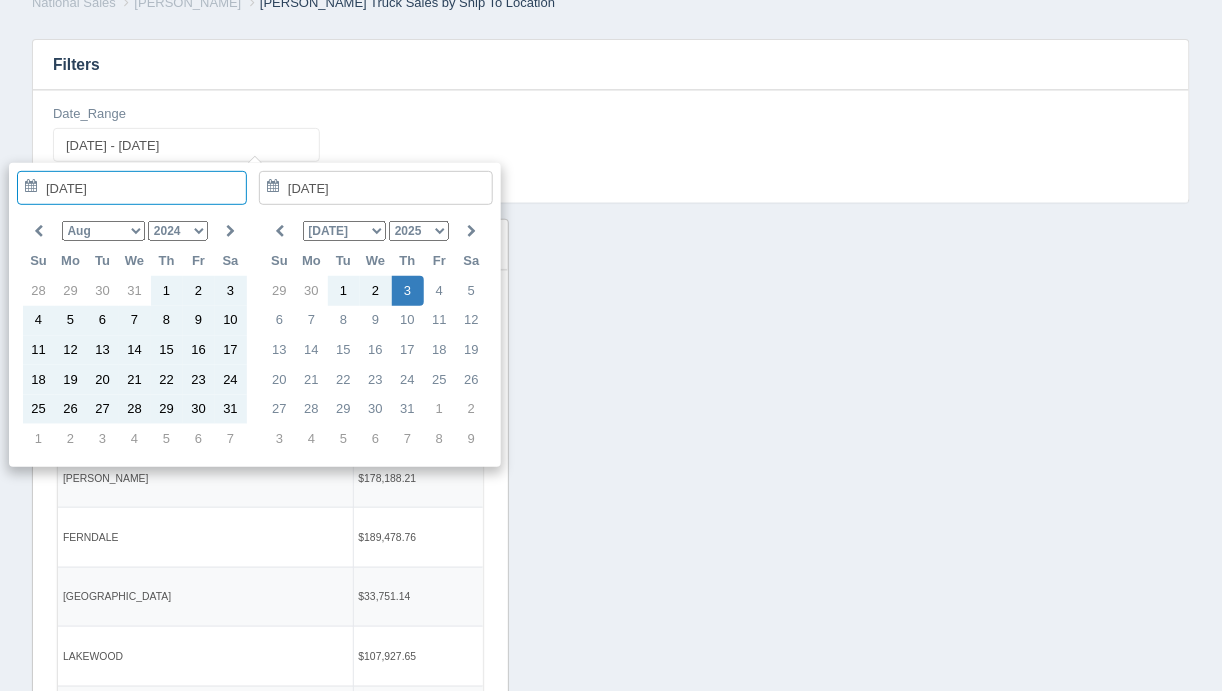 click on "1974 1975 1976 1977 1978 1979 1980 1981 1982 1983 1984 1985 1986 1987 1988 1989 1990 1991 1992 1993 1994 1995 1996 1997 1998 1999 2000 2001 2002 2003 2004 2005 2006 2007 2008 2009 2010 2011 2012 2013 2014 2015 2016 2017 2018 2019 2020 2021 2022 2023 2024 2025 2026 2027 2028 2029" at bounding box center (178, 231) 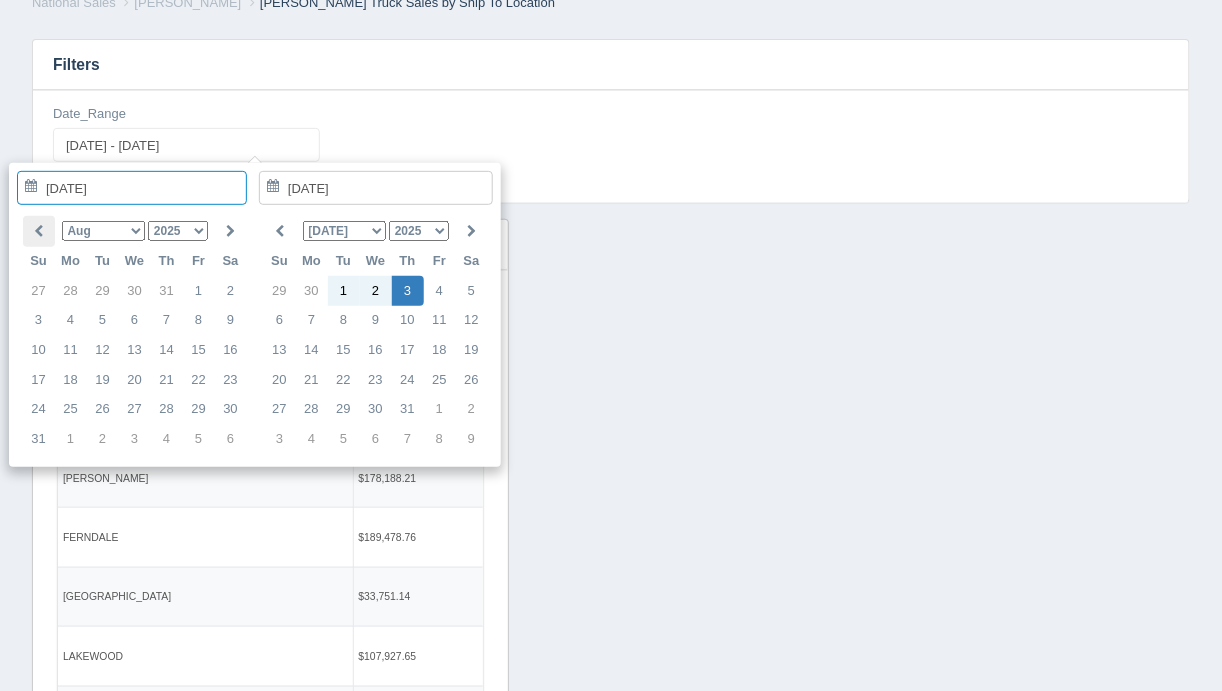 click at bounding box center (39, 231) 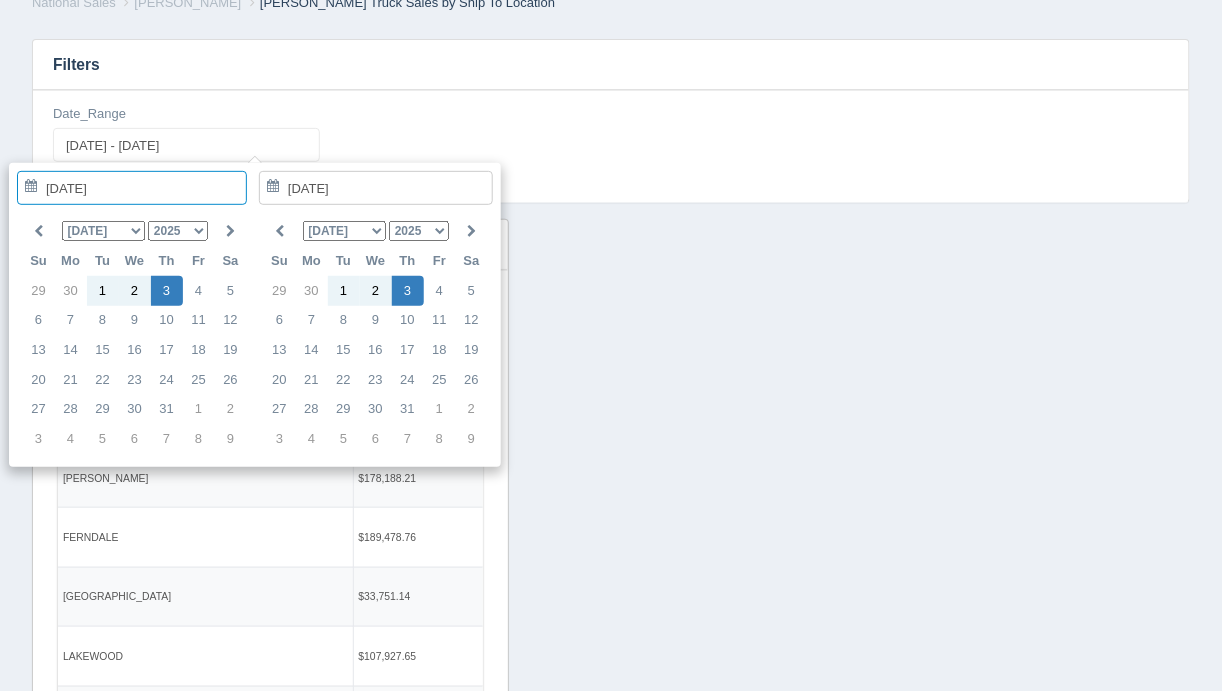 click at bounding box center [39, 231] 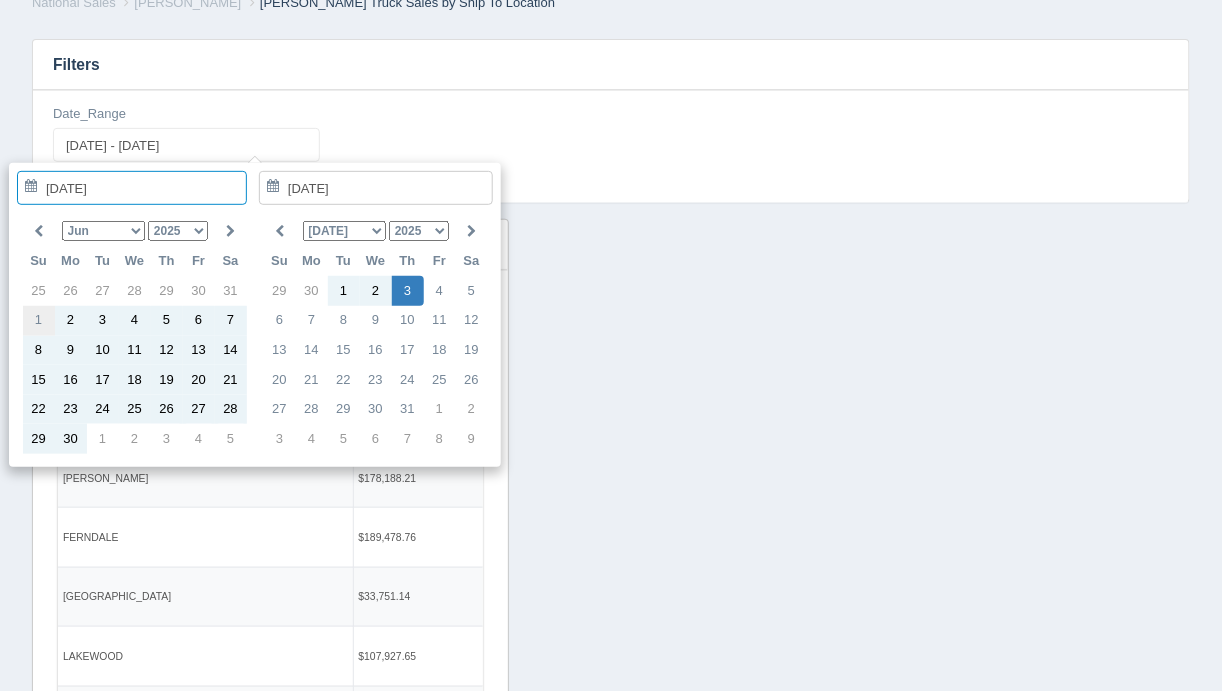 type on "2025-06-01" 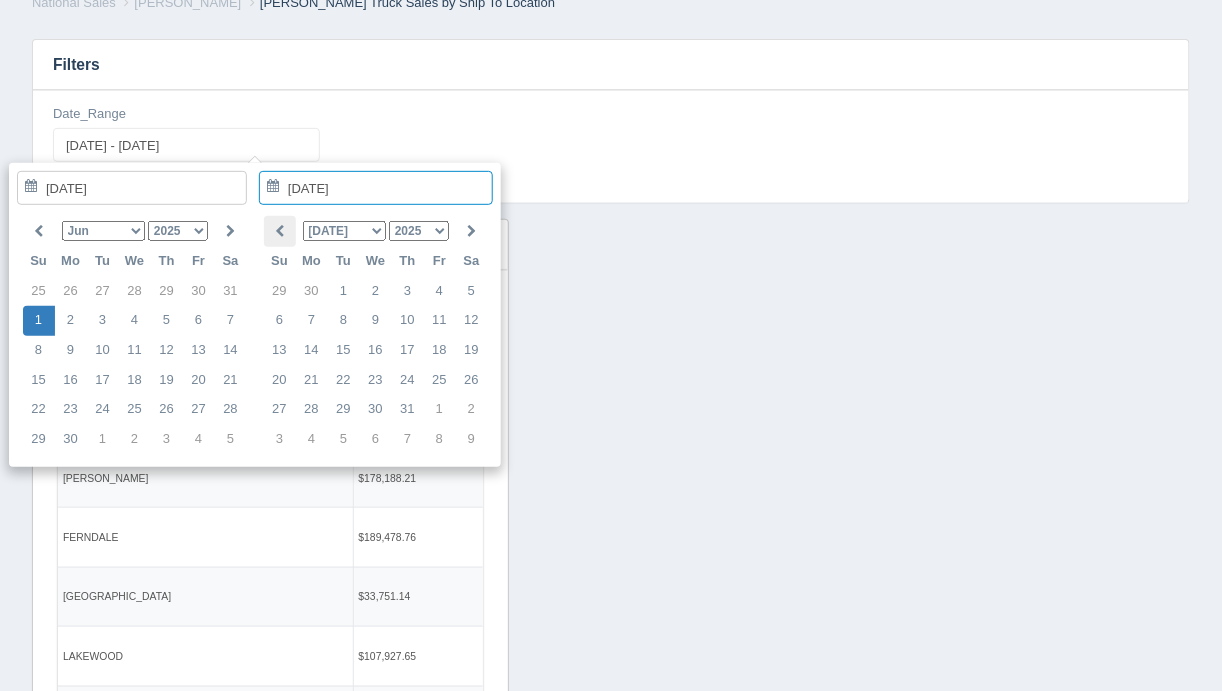 click at bounding box center (280, 231) 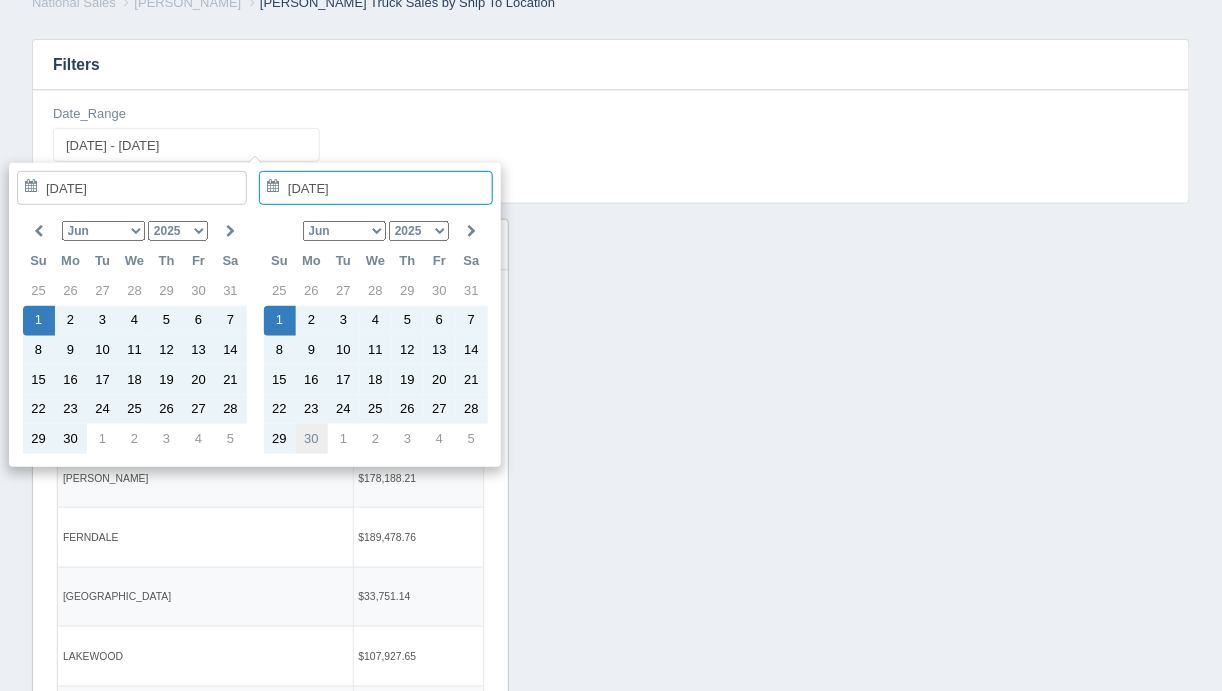 type on "2025-06-30" 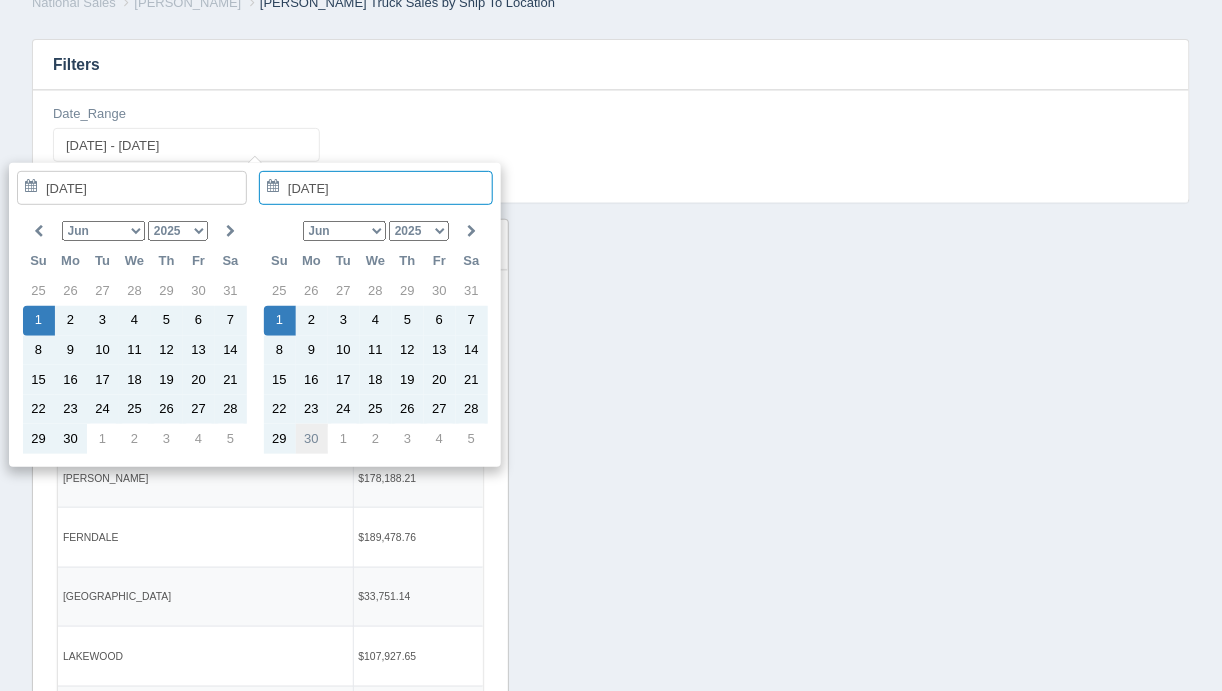 type on "2025-06-01 - 2025-06-30" 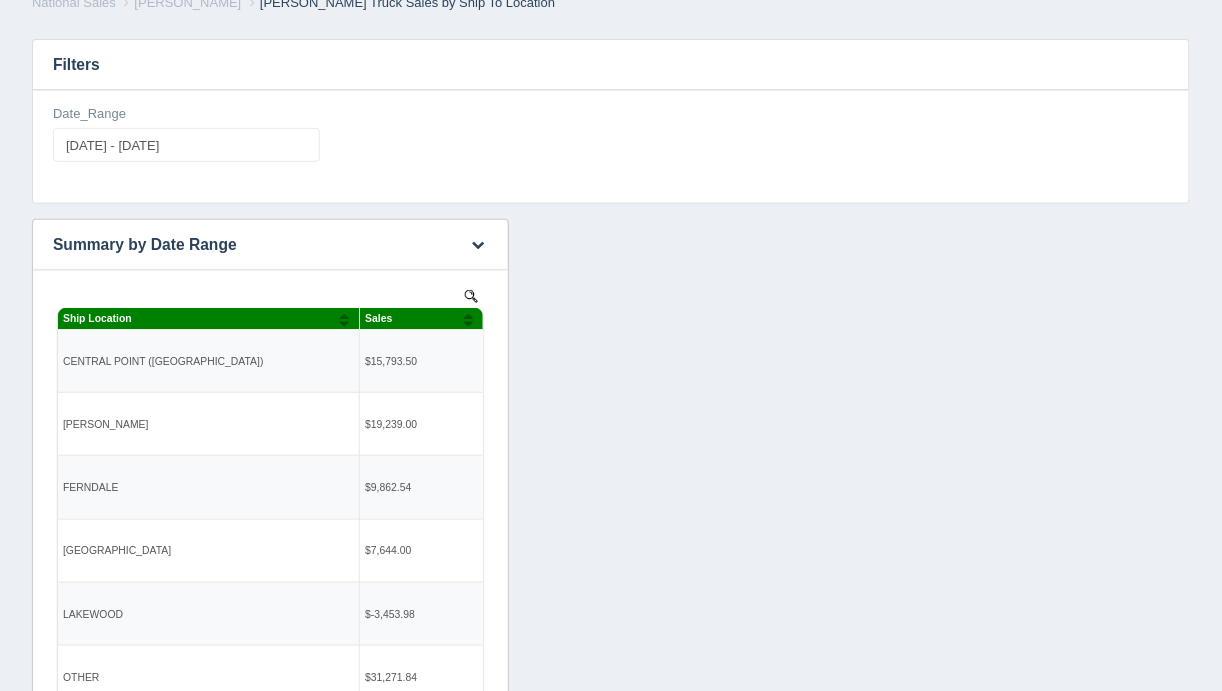 scroll, scrollTop: 0, scrollLeft: 0, axis: both 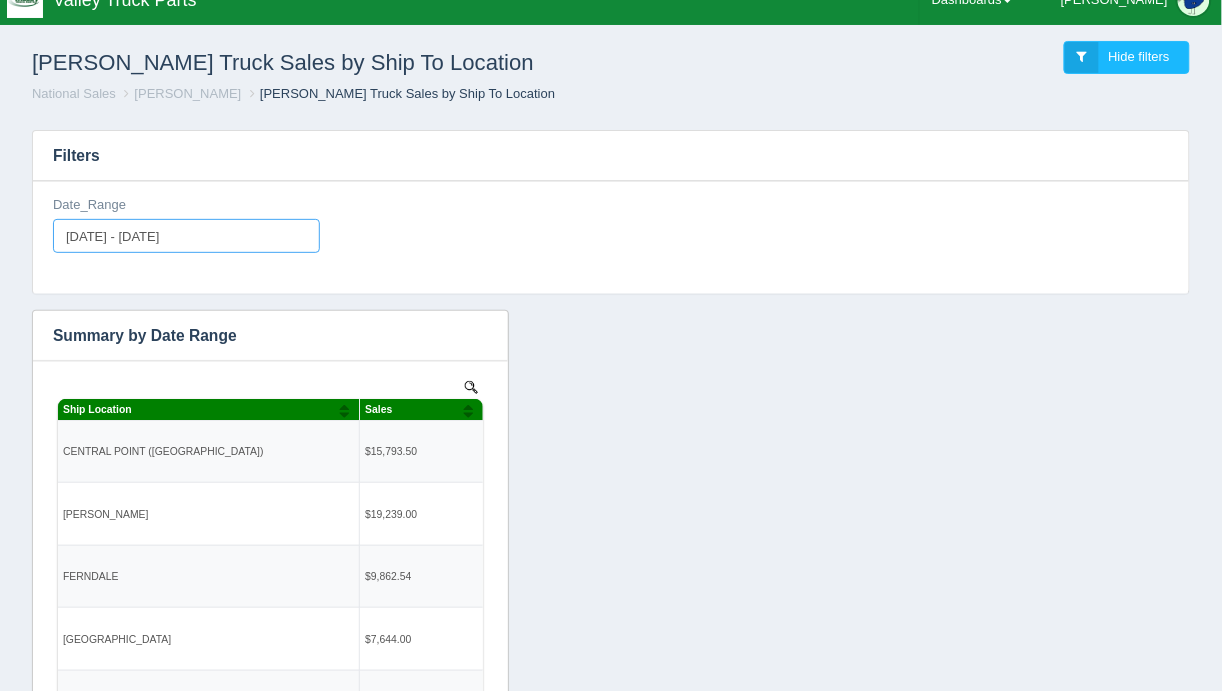 click on "[DATE] - [DATE]" at bounding box center (186, 236) 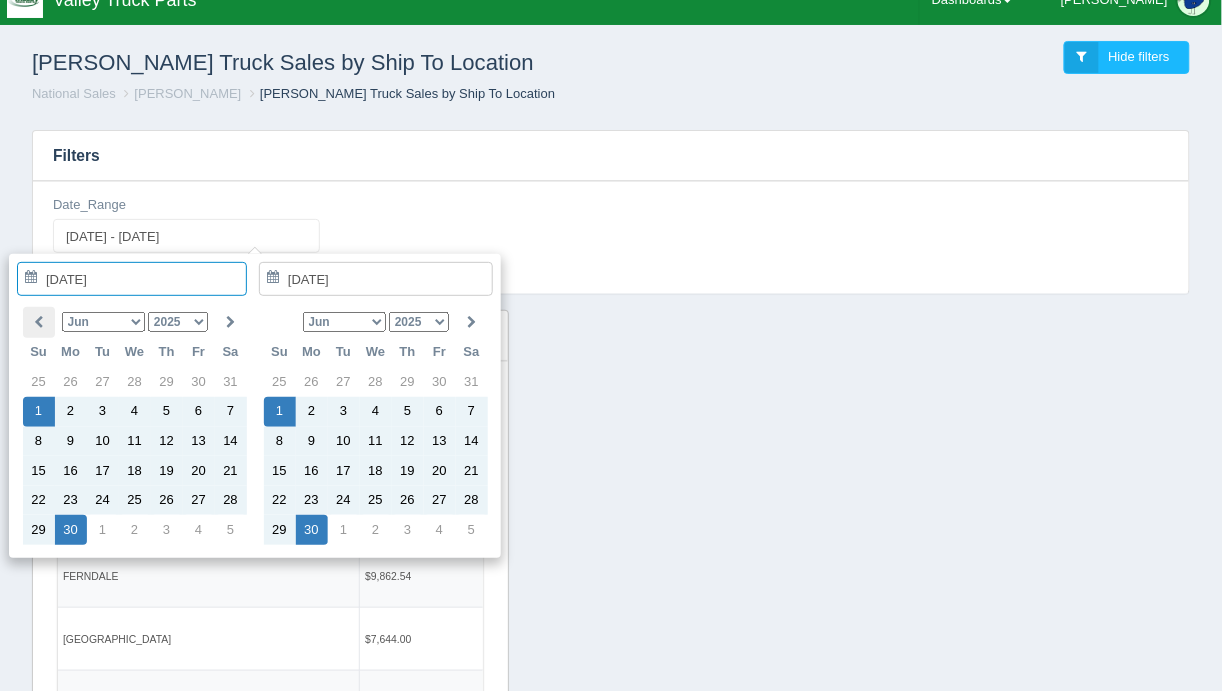 click at bounding box center (39, 322) 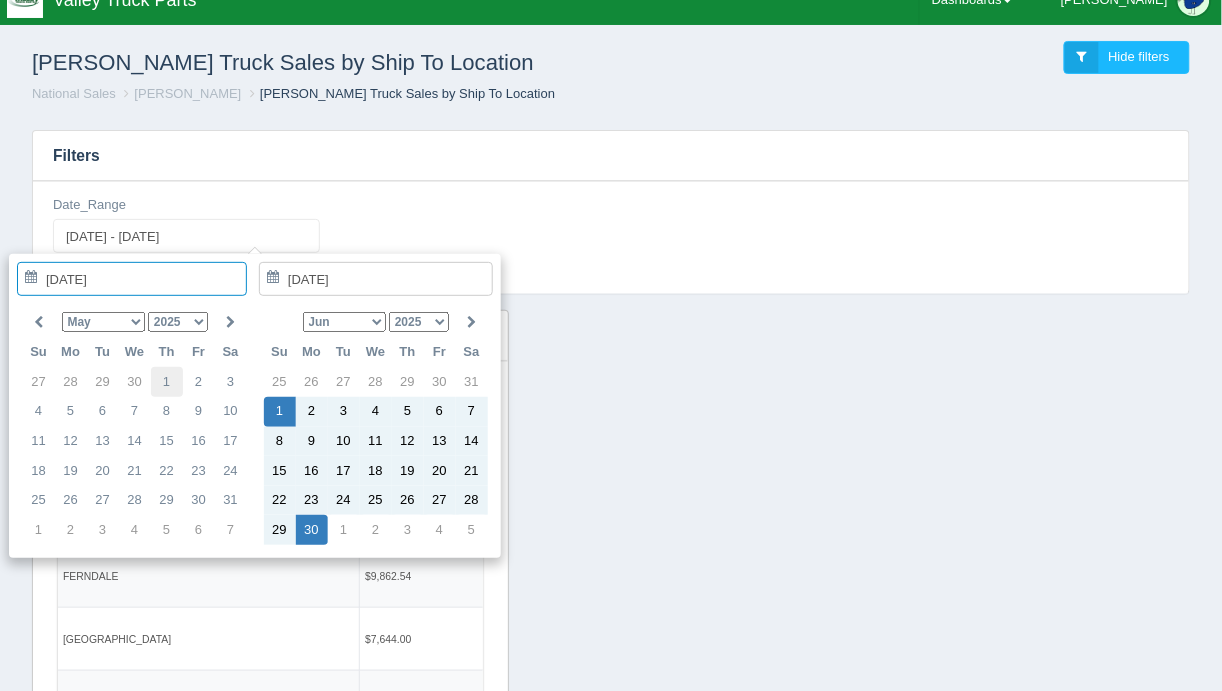 type on "[DATE]" 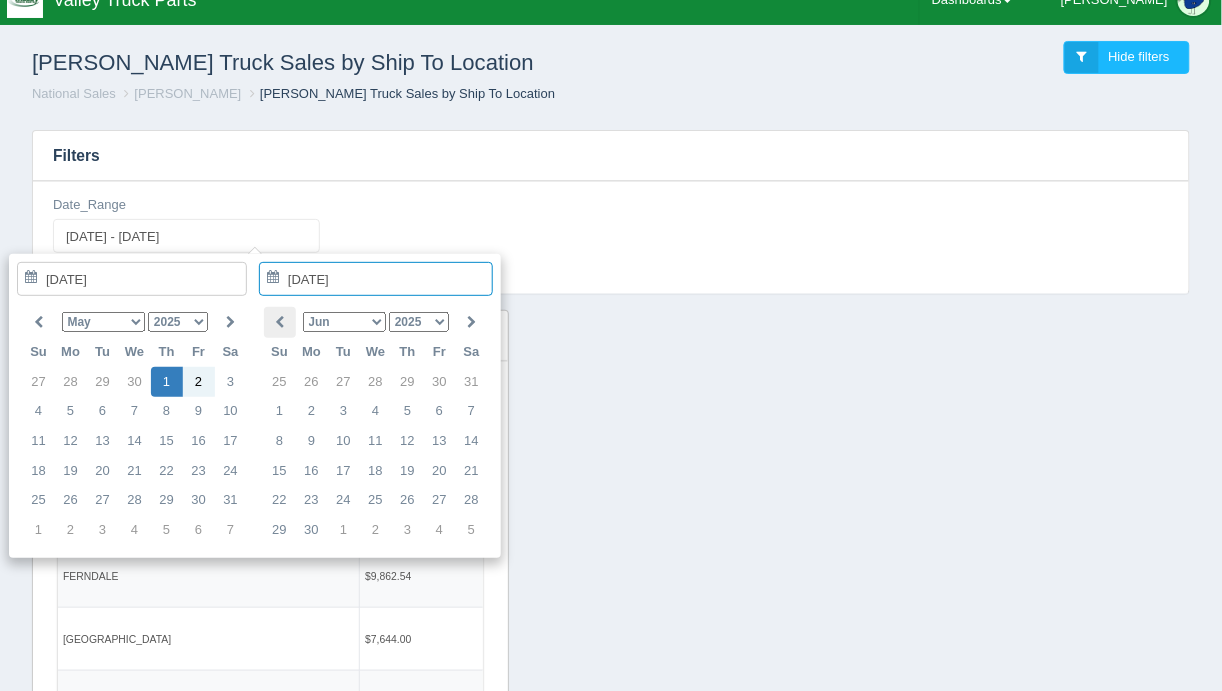 click at bounding box center (279, 322) 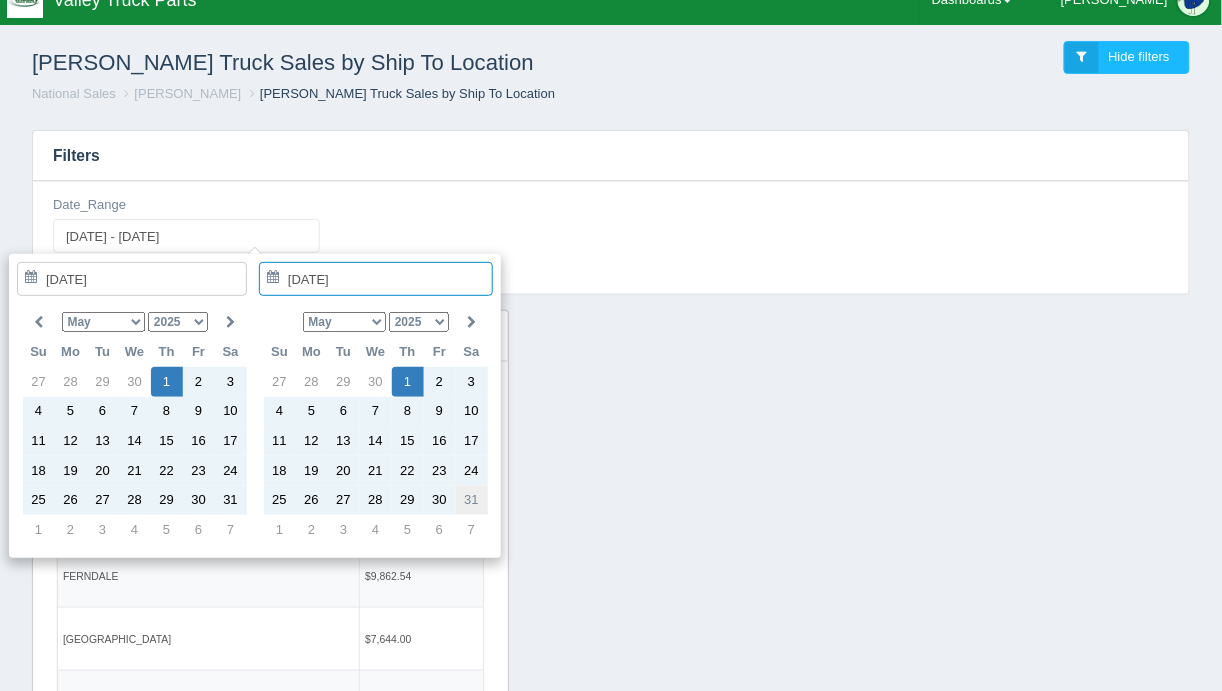 type on "[DATE]" 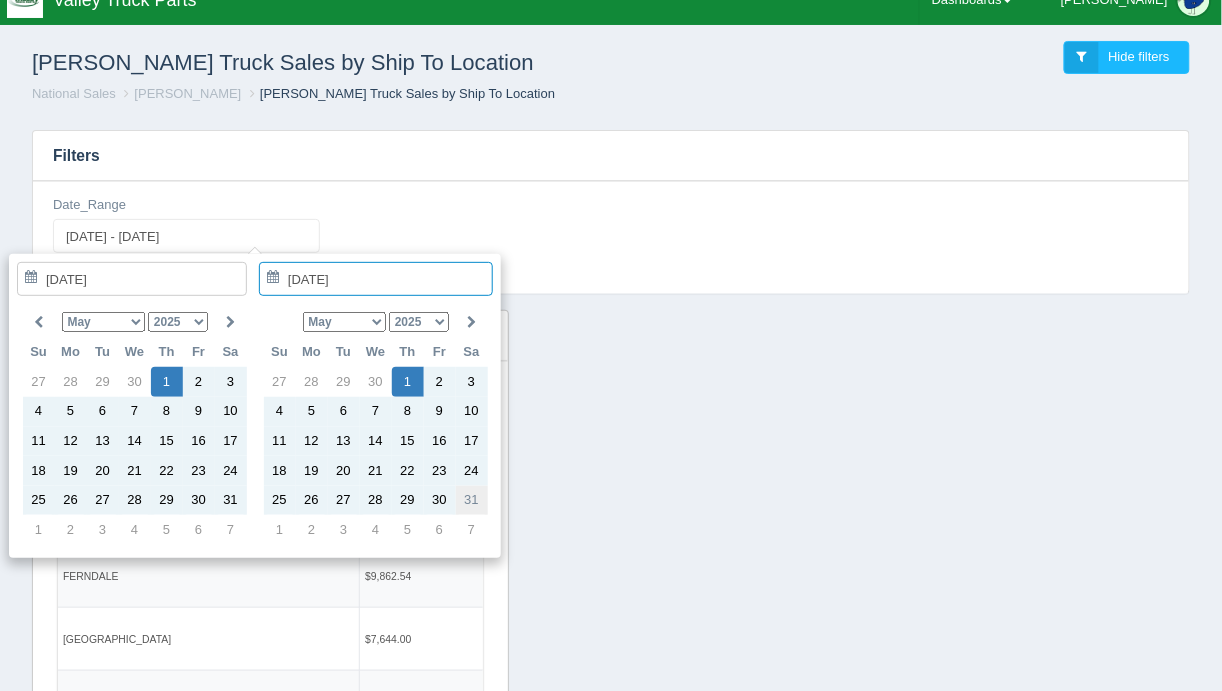 type on "2025-05-01 - 2025-05-31" 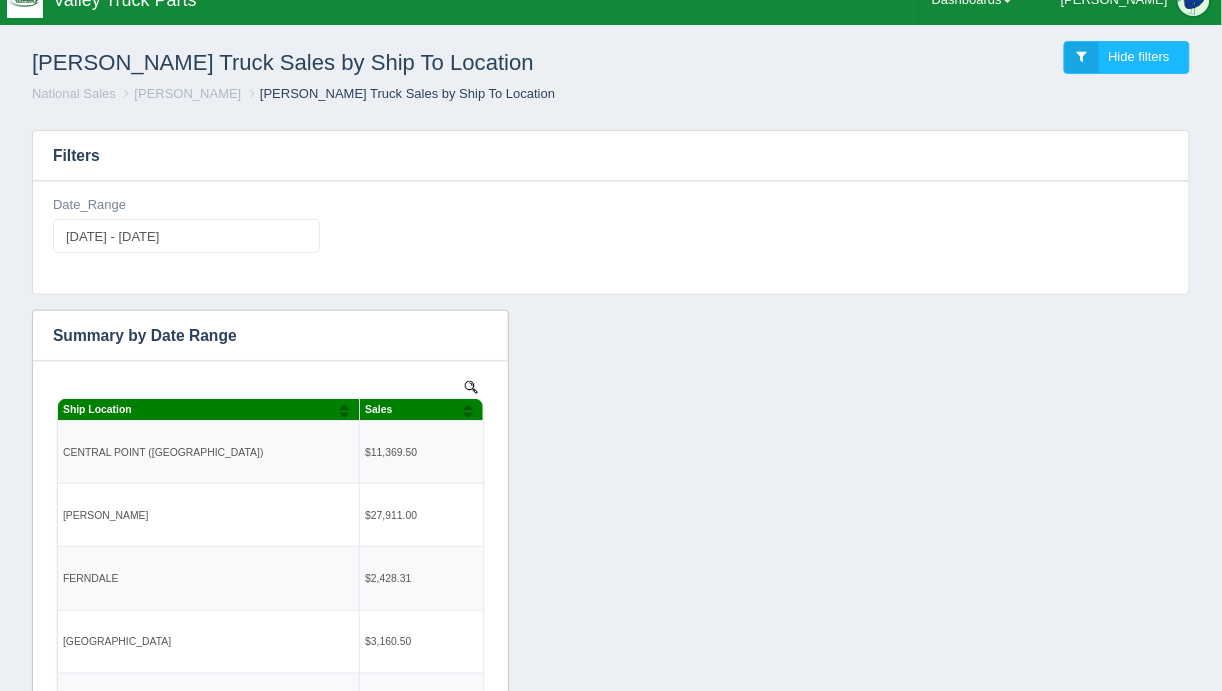 scroll, scrollTop: 0, scrollLeft: 0, axis: both 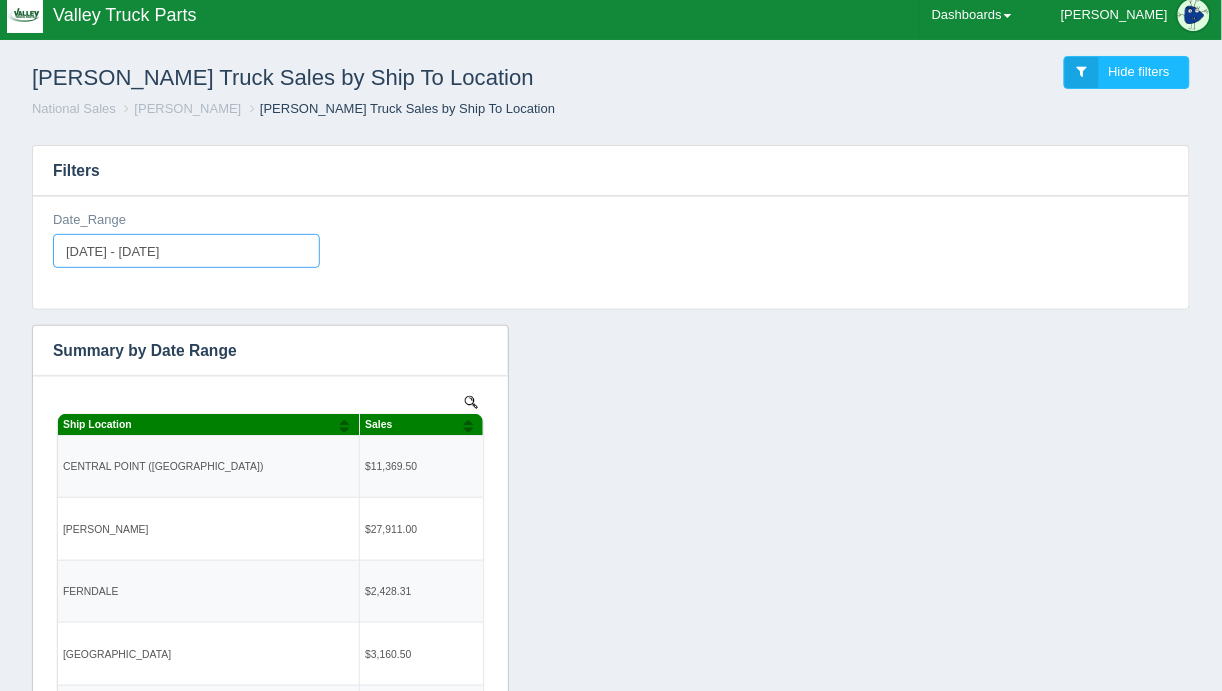 click on "2025-05-01 - 2025-05-31" at bounding box center [186, 251] 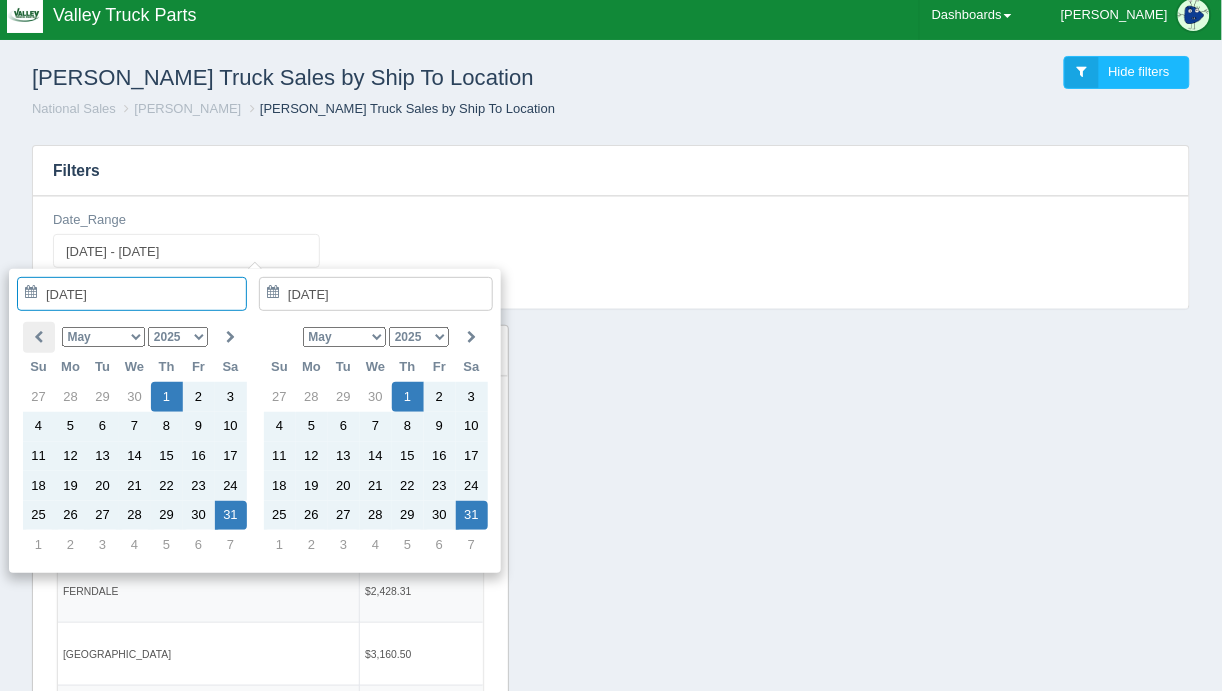 click at bounding box center [38, 337] 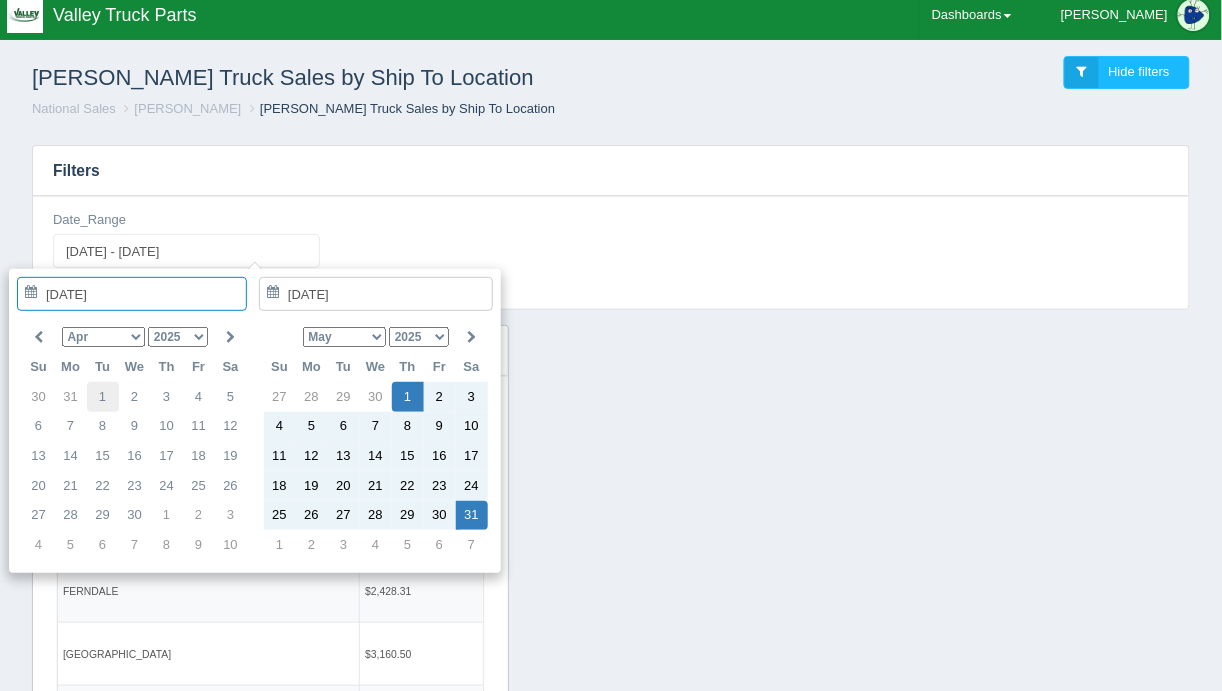 type on "[DATE]" 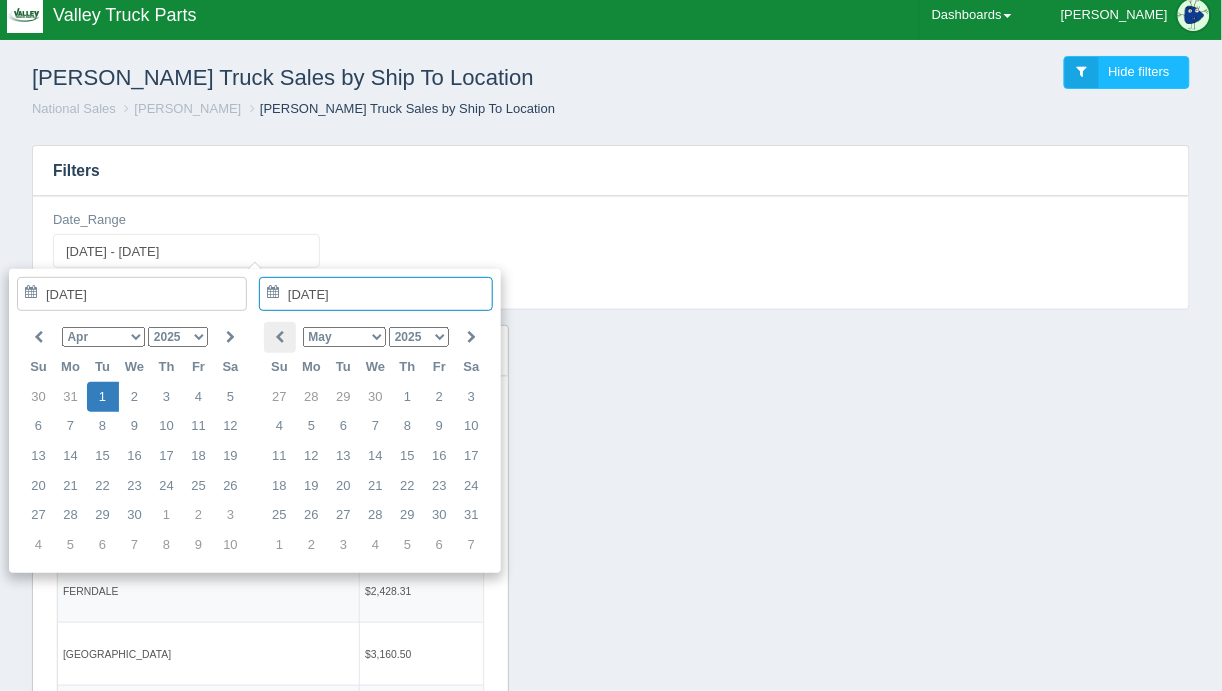 click at bounding box center (280, 337) 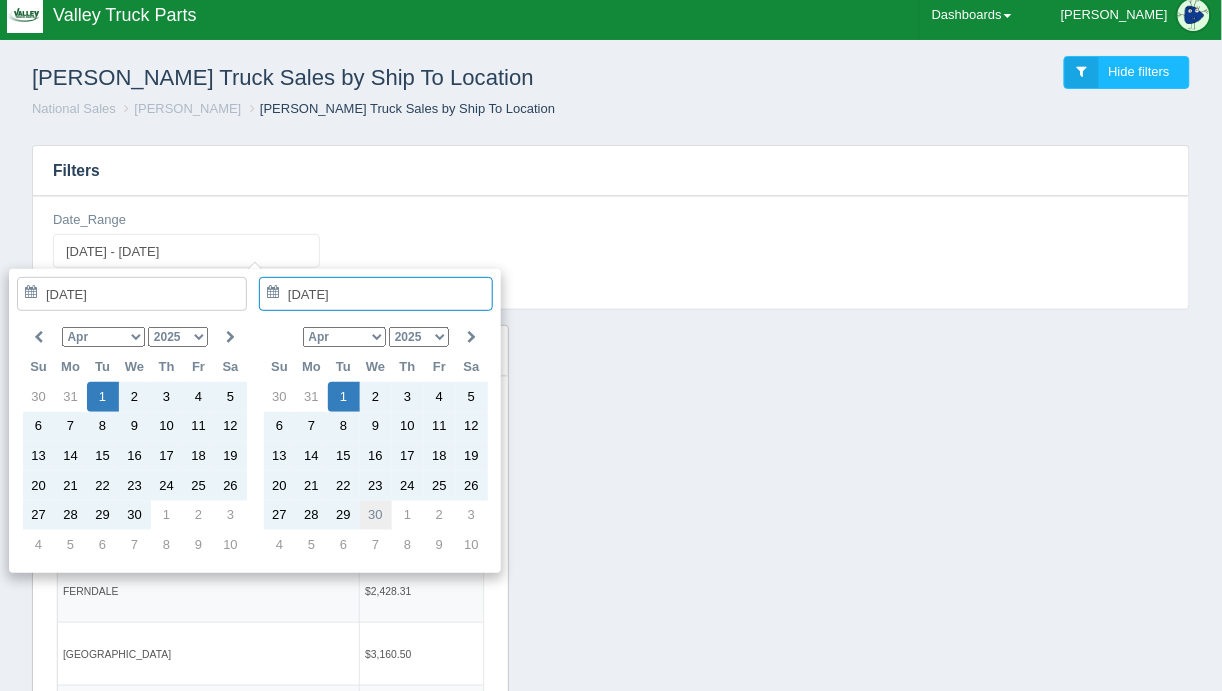 type on "[DATE]" 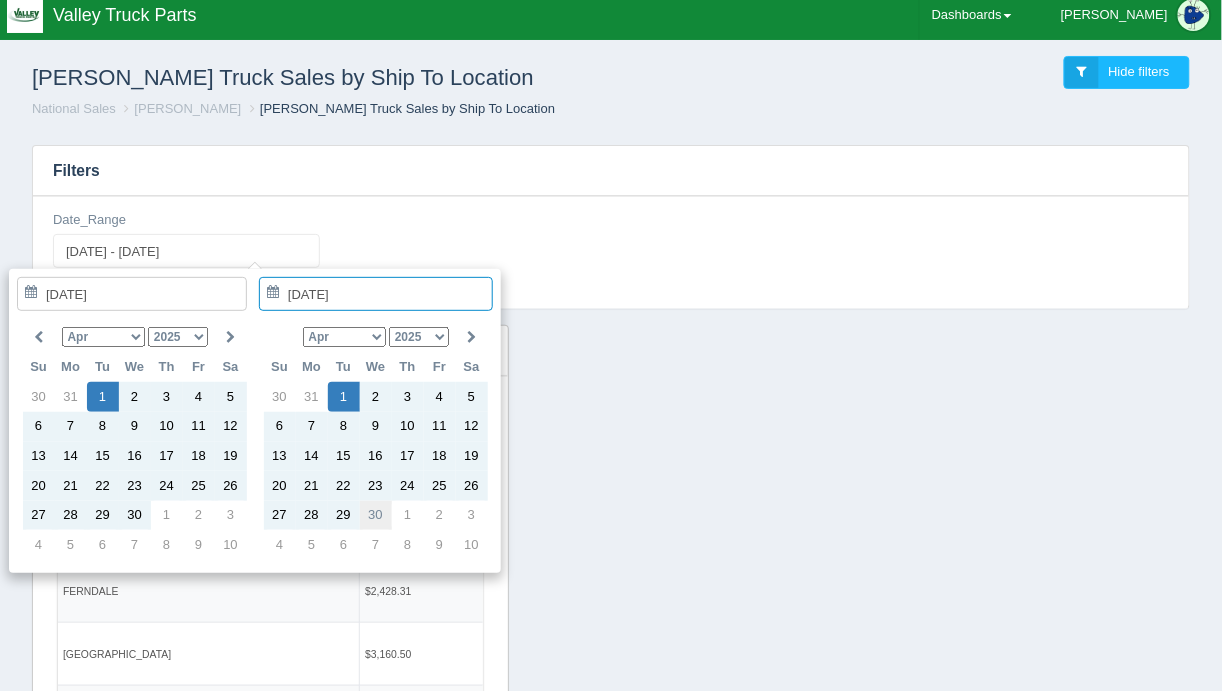 type on "[DATE] - [DATE]" 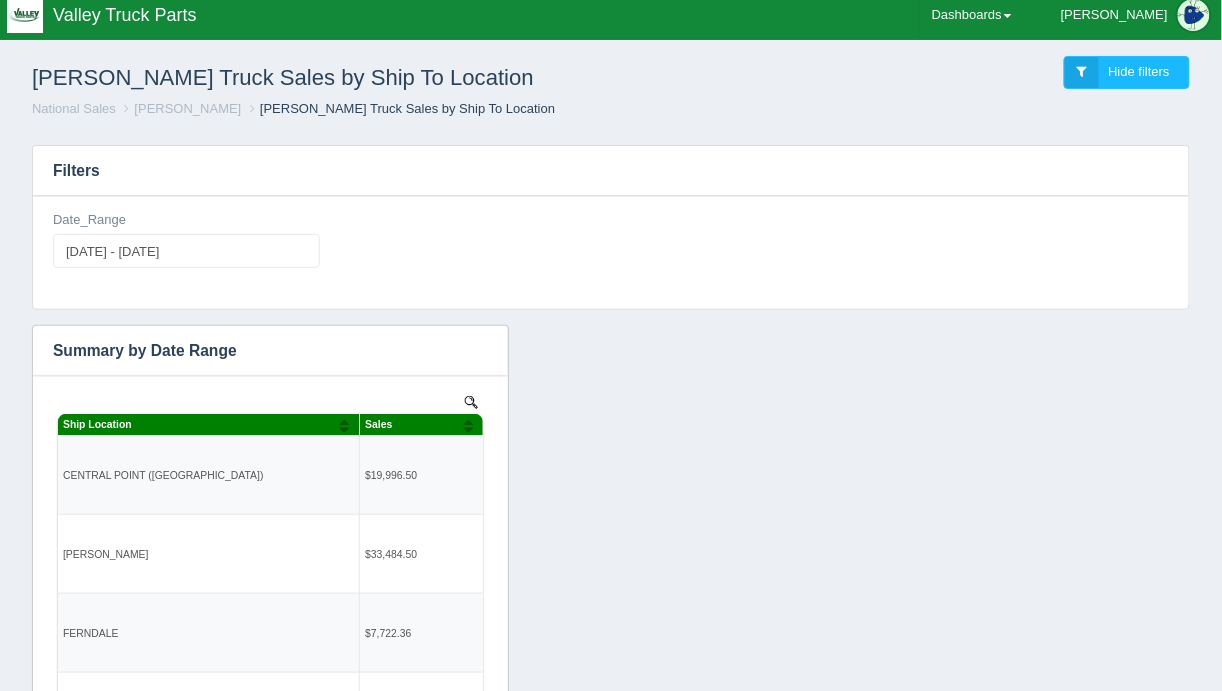 scroll, scrollTop: 0, scrollLeft: 0, axis: both 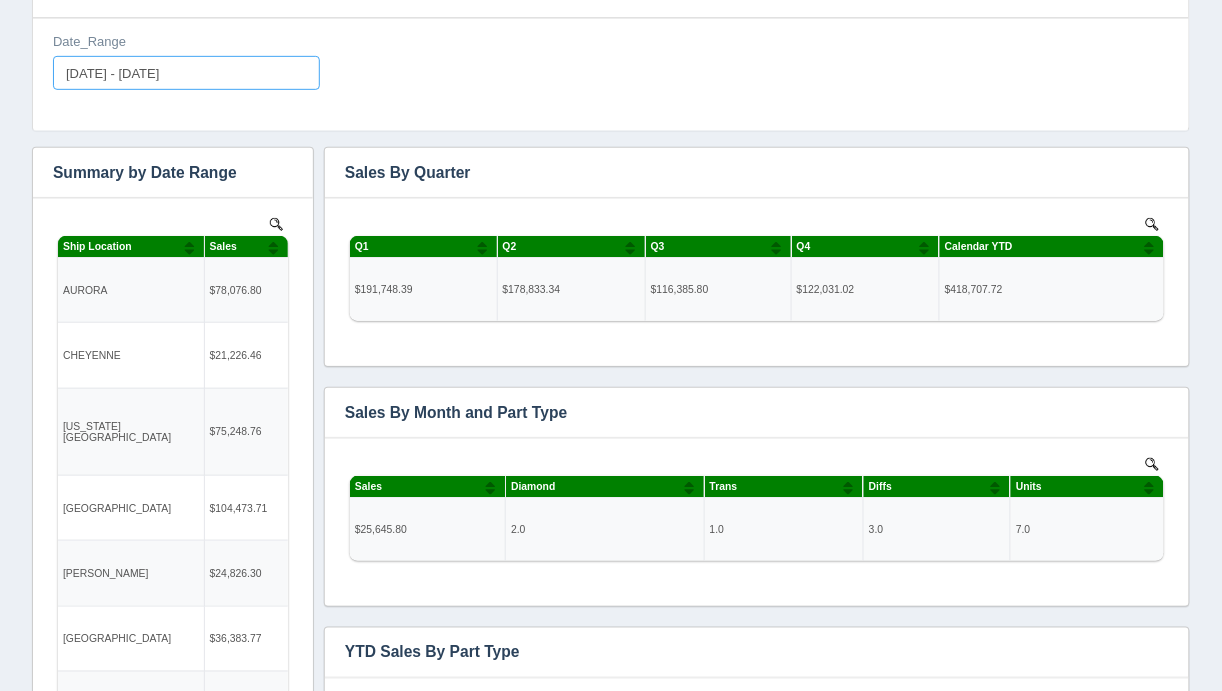 type on "2024-07-03" 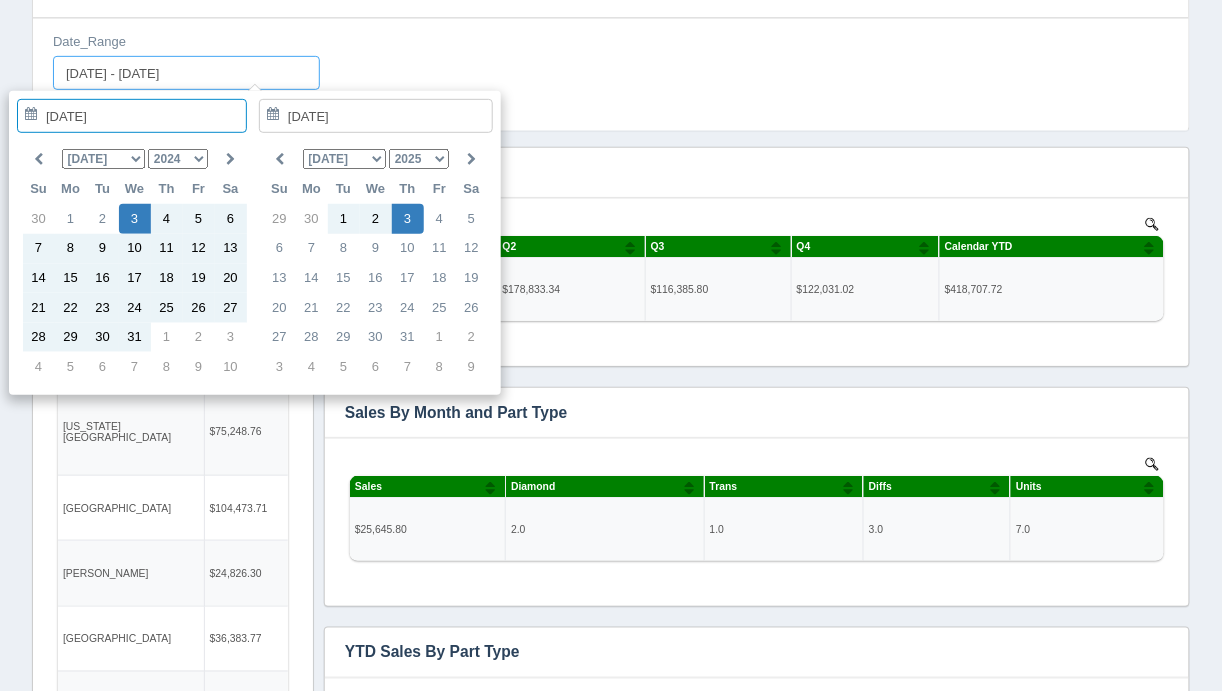 click on "2024-07-03 - 2025-07-03" at bounding box center (186, 73) 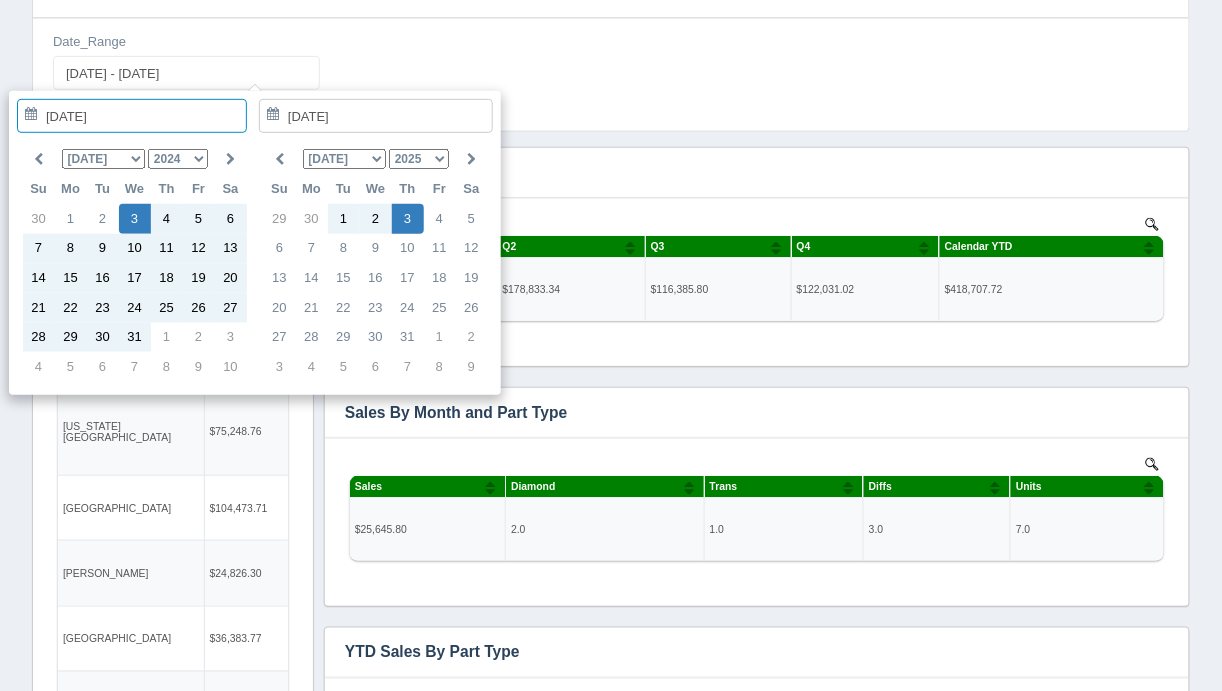click on "1974 1975 1976 1977 1978 1979 1980 1981 1982 1983 1984 1985 1986 1987 1988 1989 1990 1991 1992 1993 1994 1995 1996 1997 1998 1999 2000 2001 2002 2003 2004 2005 2006 2007 2008 2009 2010 2011 2012 2013 2014 2015 2016 2017 2018 2019 2020 2021 2022 2023 2024 2025 2026 2027 2028 2029" at bounding box center (178, 159) 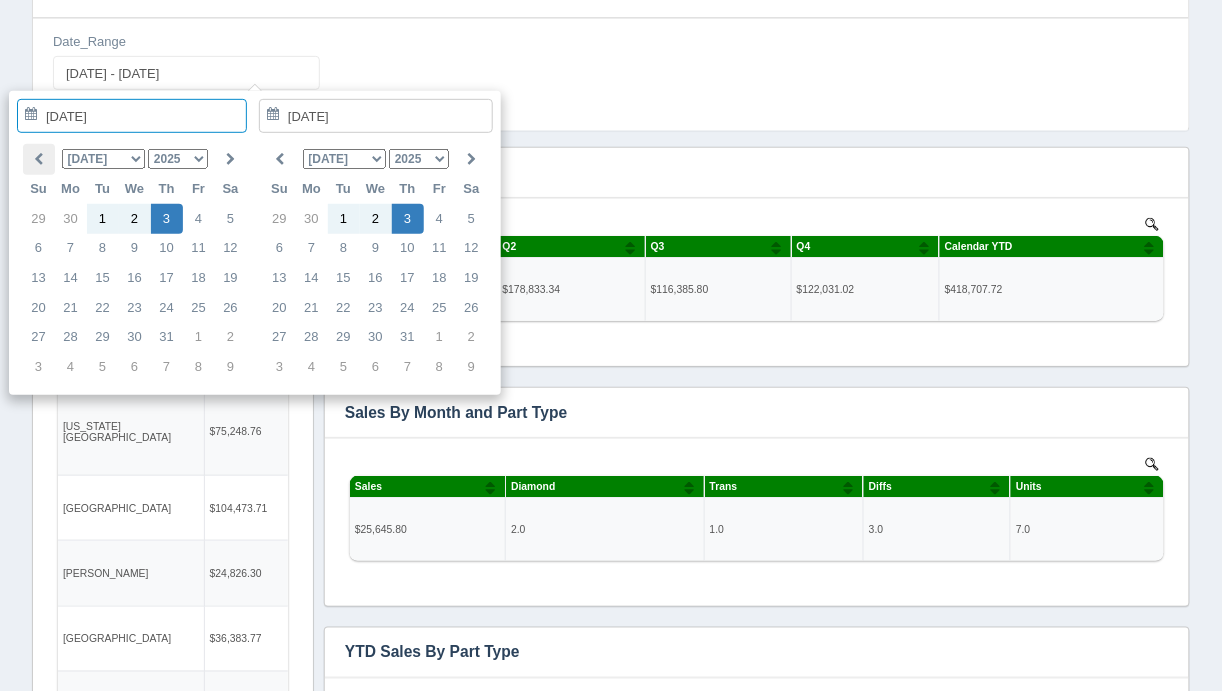 click at bounding box center [38, 159] 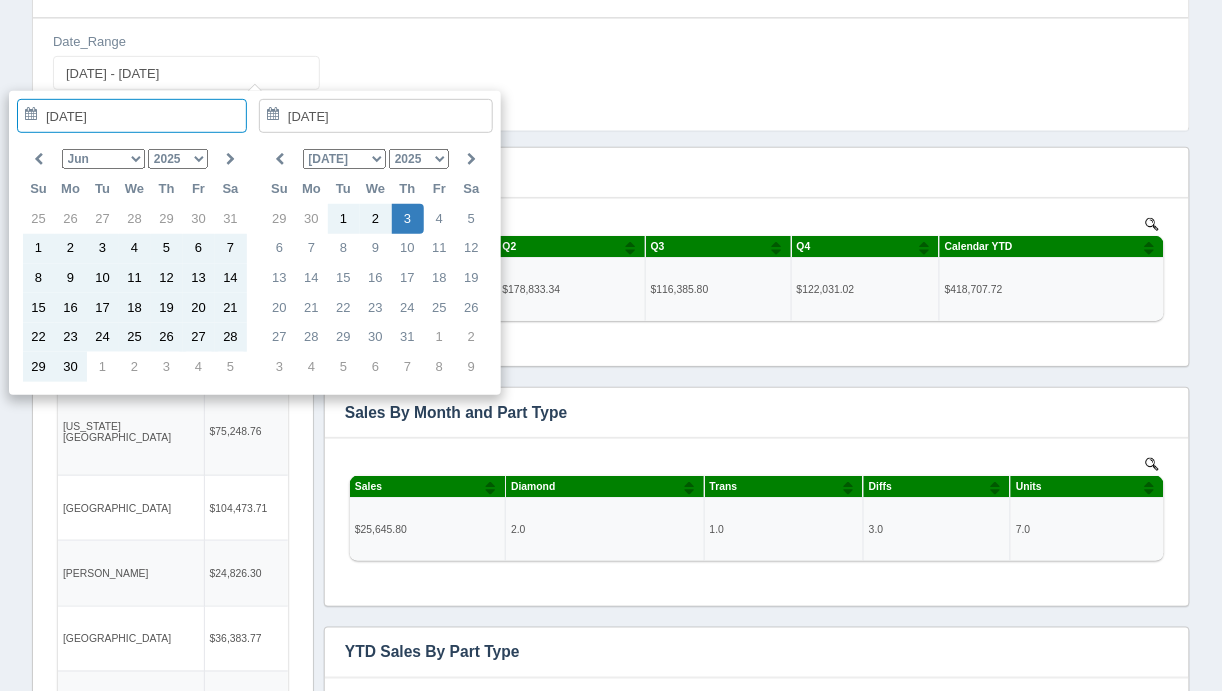 click at bounding box center [38, 159] 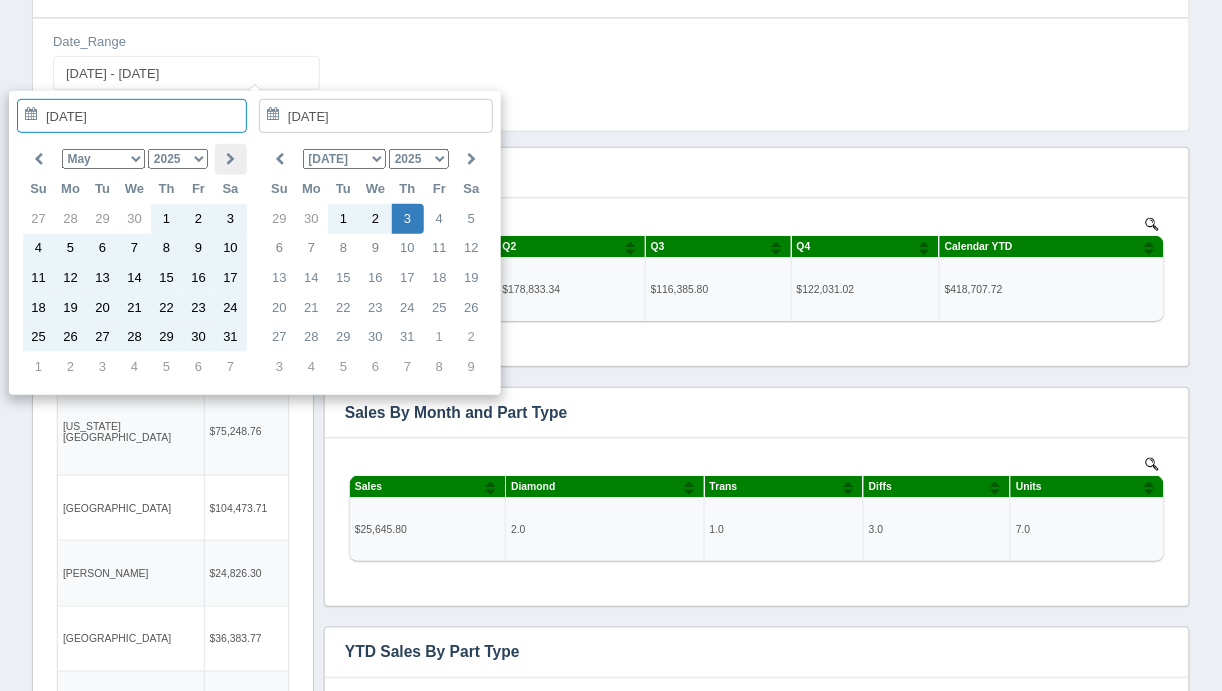 click at bounding box center [230, 159] 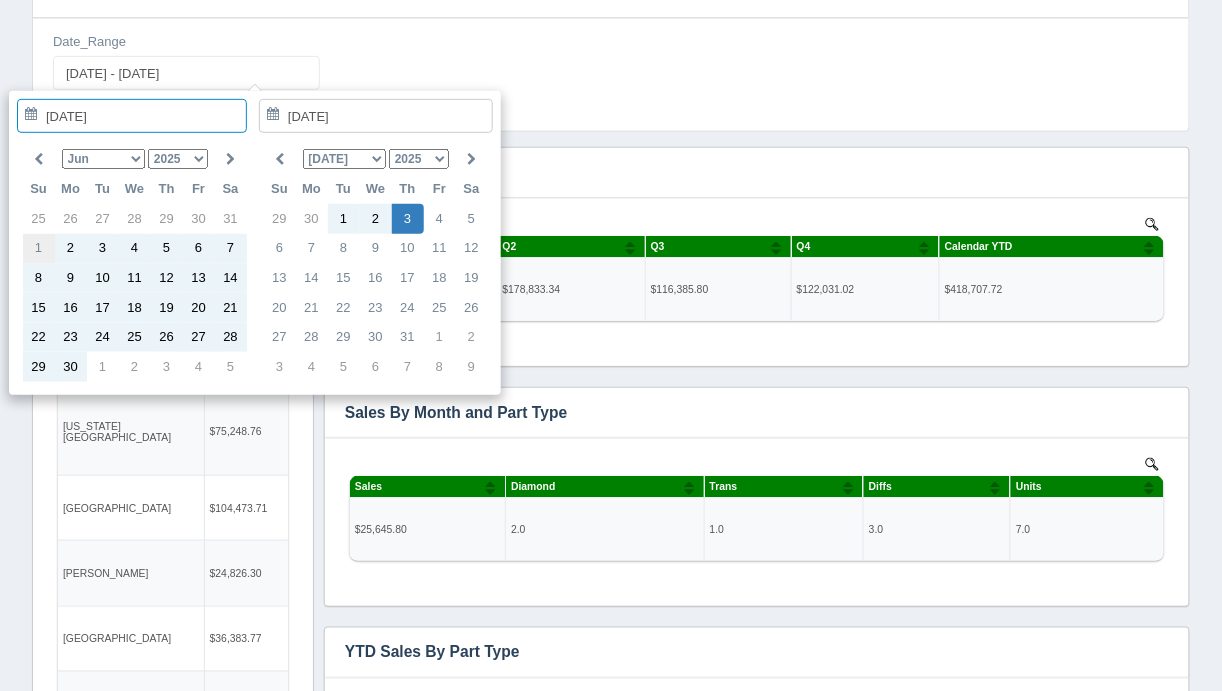 type on "[DATE]" 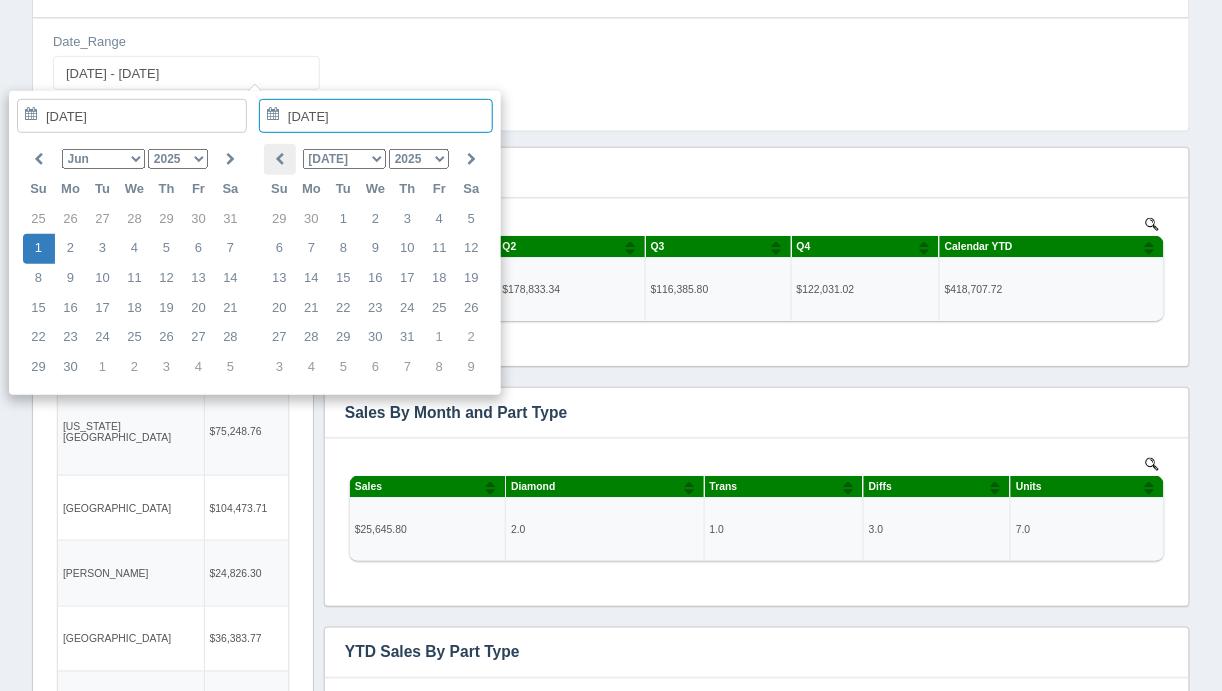 click at bounding box center [280, 159] 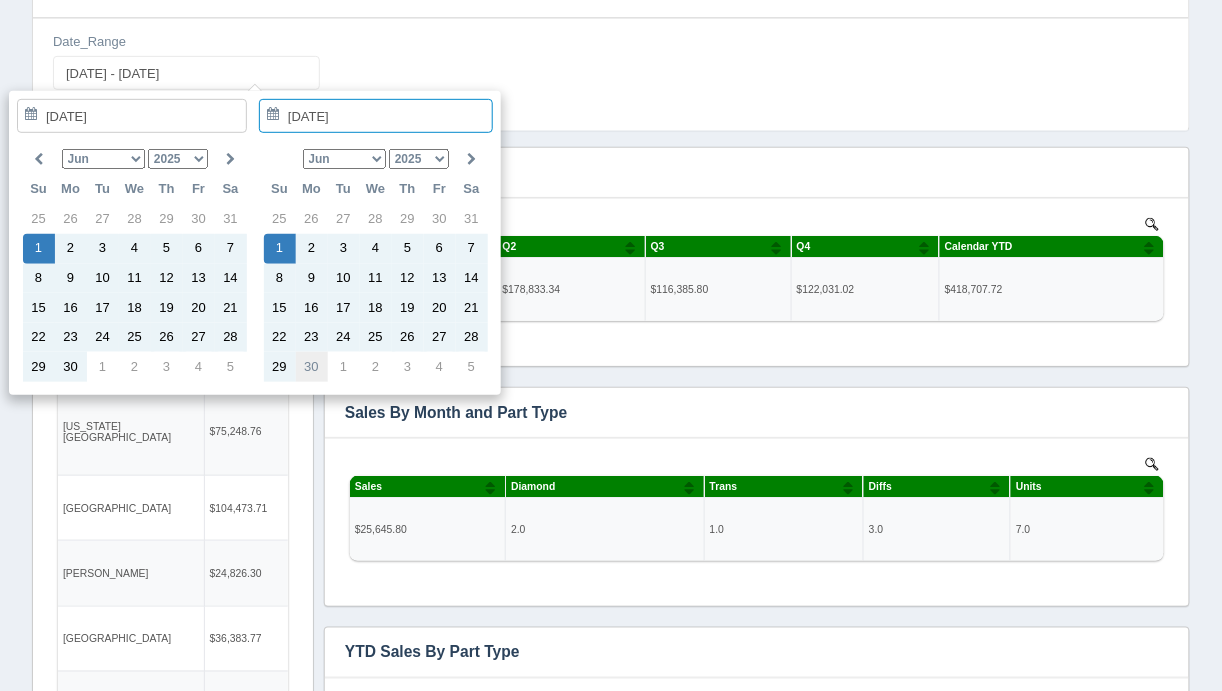 type on "[DATE]" 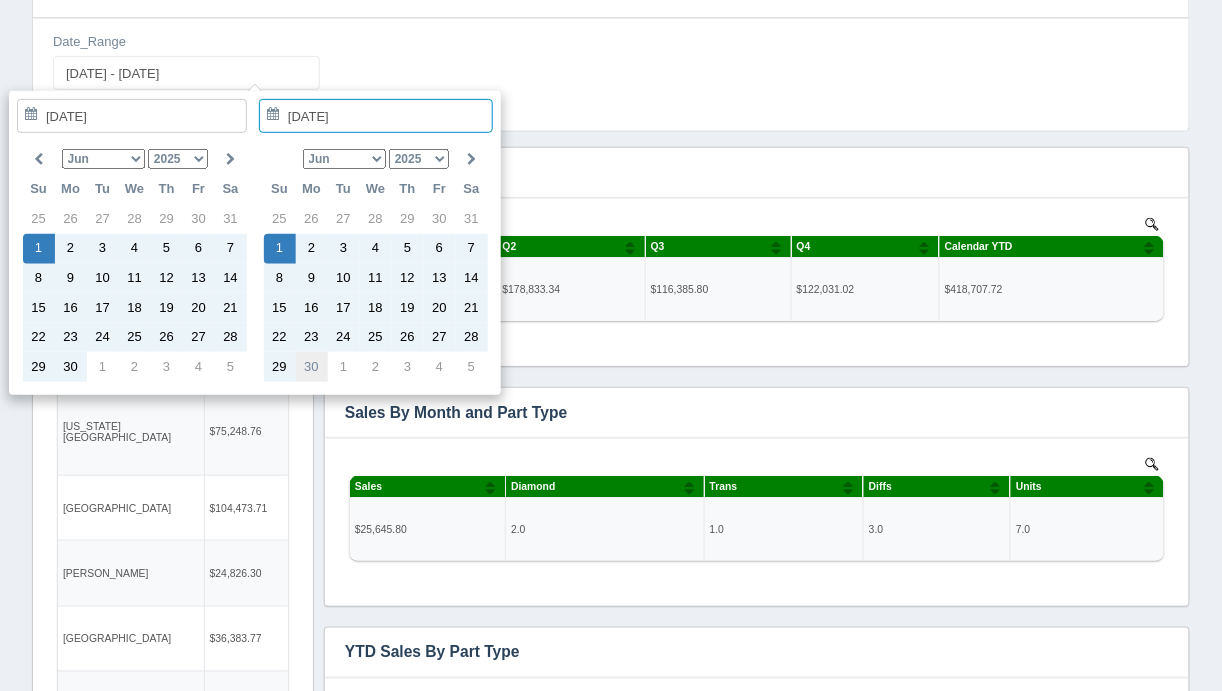 type on "[DATE] - [DATE]" 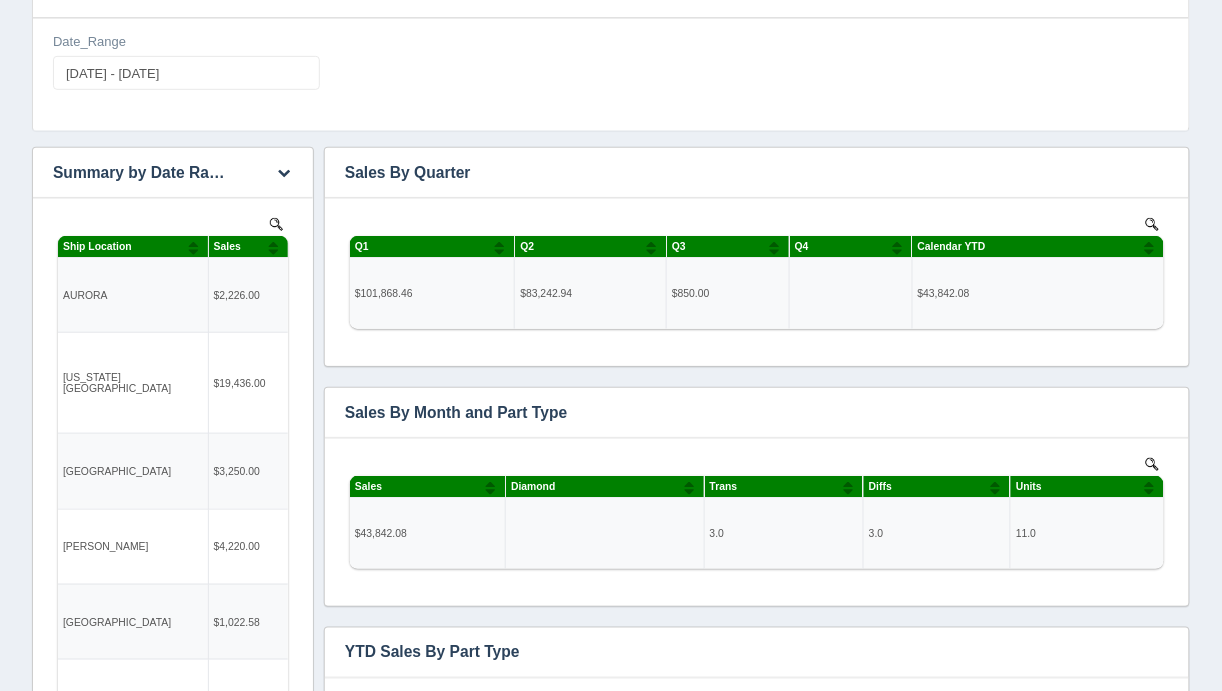 scroll, scrollTop: 0, scrollLeft: 0, axis: both 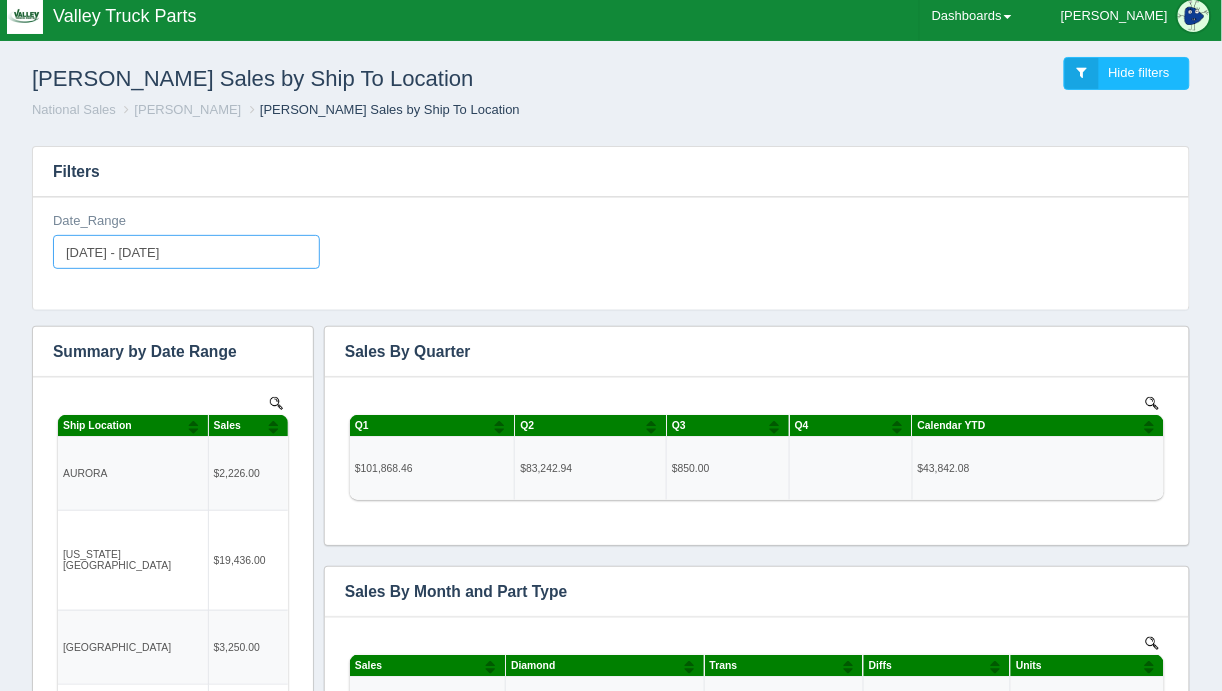 click on "[DATE] - [DATE]" at bounding box center (186, 252) 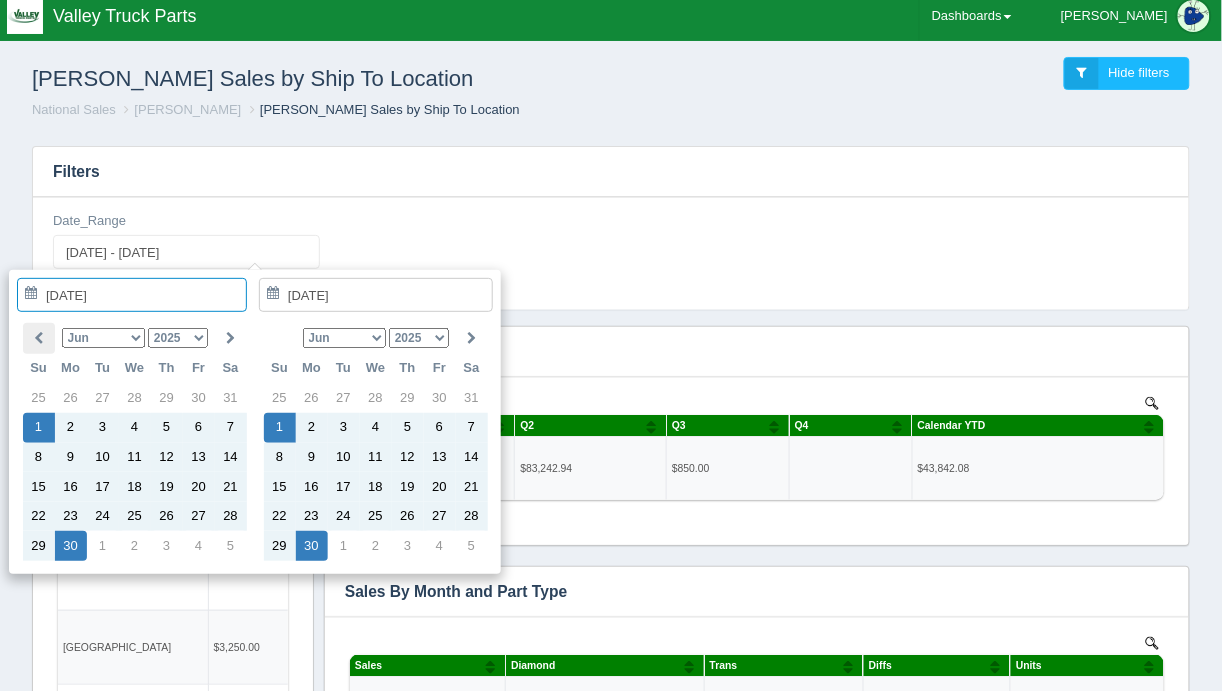 click at bounding box center (38, 338) 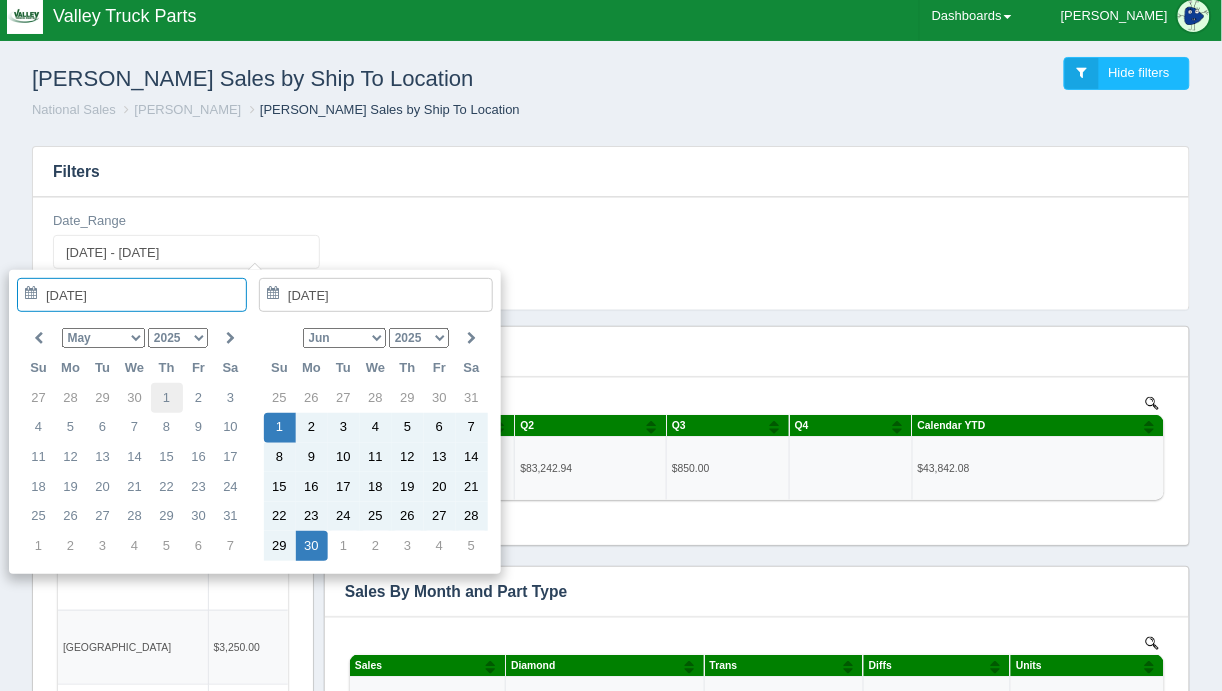 type on "[DATE]" 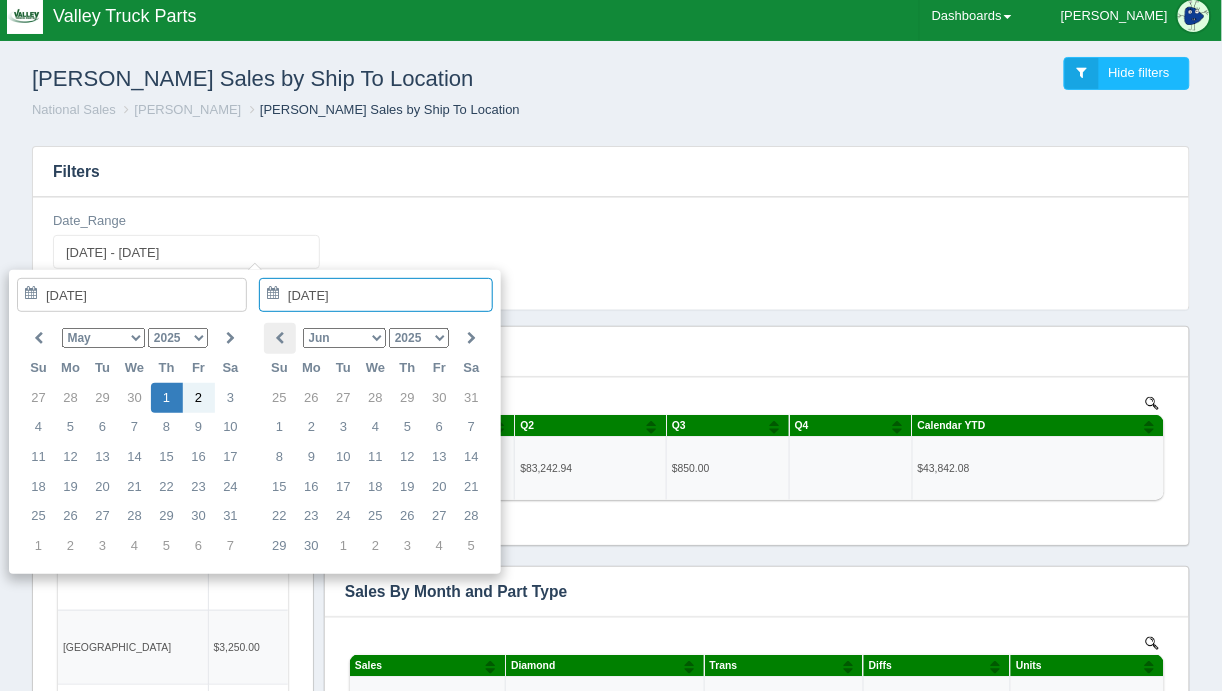 click at bounding box center [279, 338] 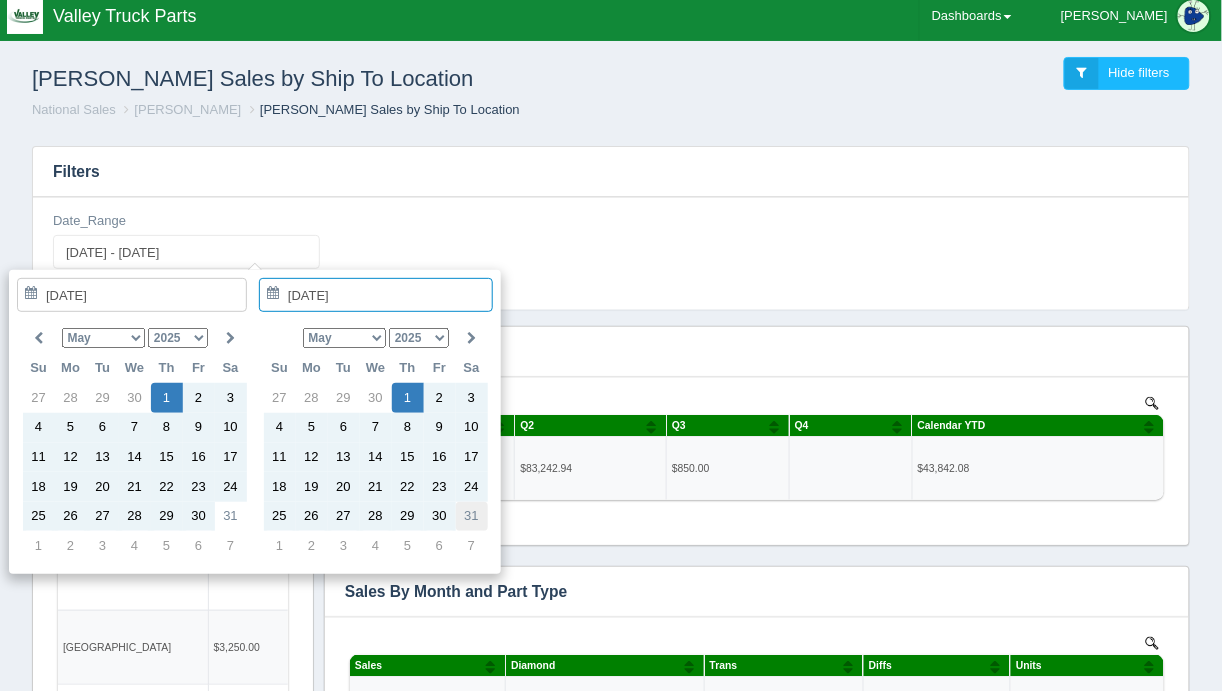 type on "[DATE]" 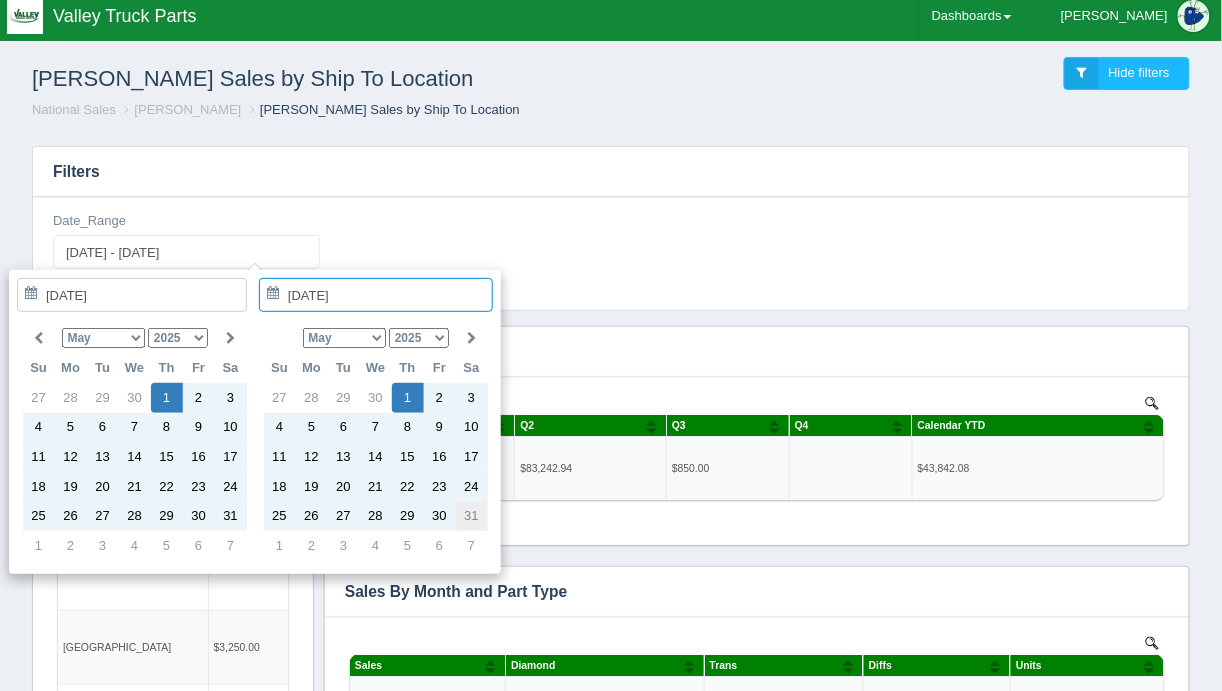 type on "[DATE] - [DATE]" 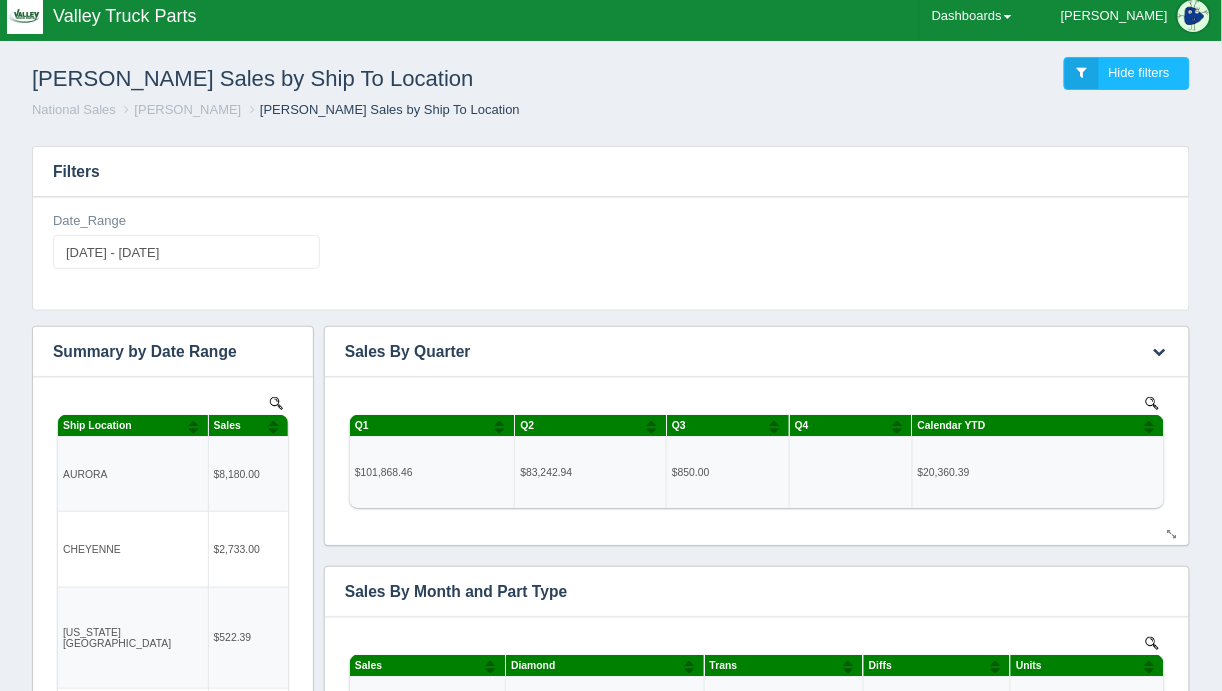 scroll, scrollTop: 0, scrollLeft: 0, axis: both 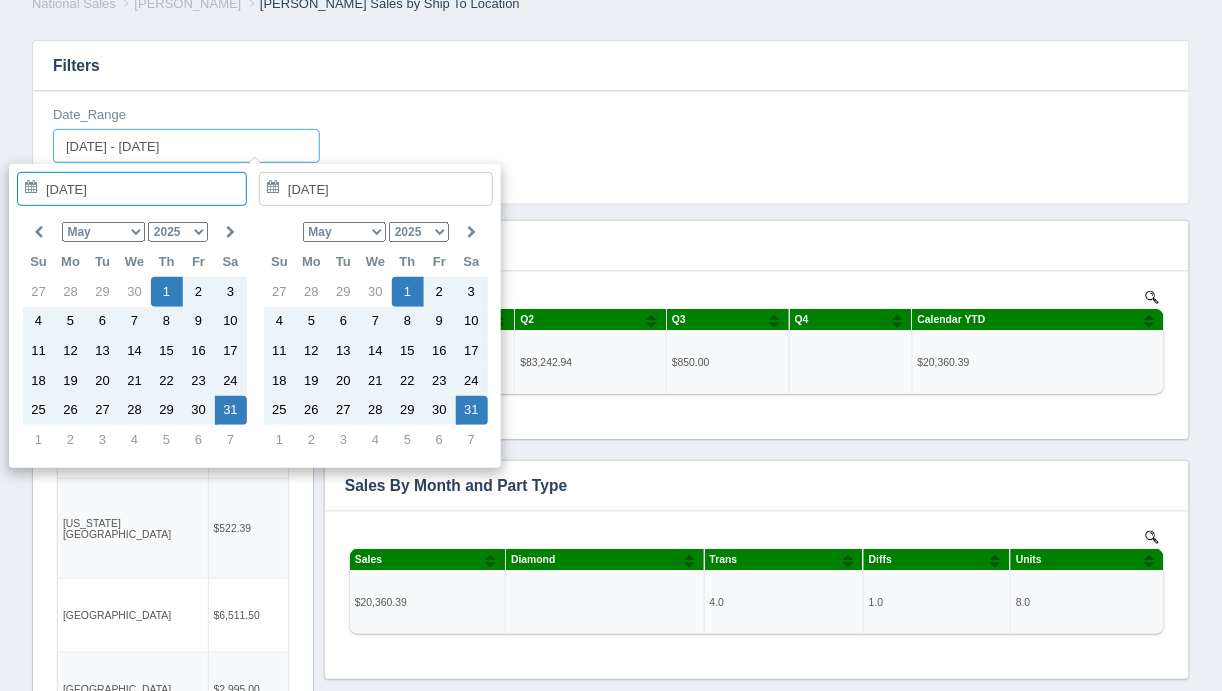 click on "[DATE] - [DATE]" at bounding box center (186, 146) 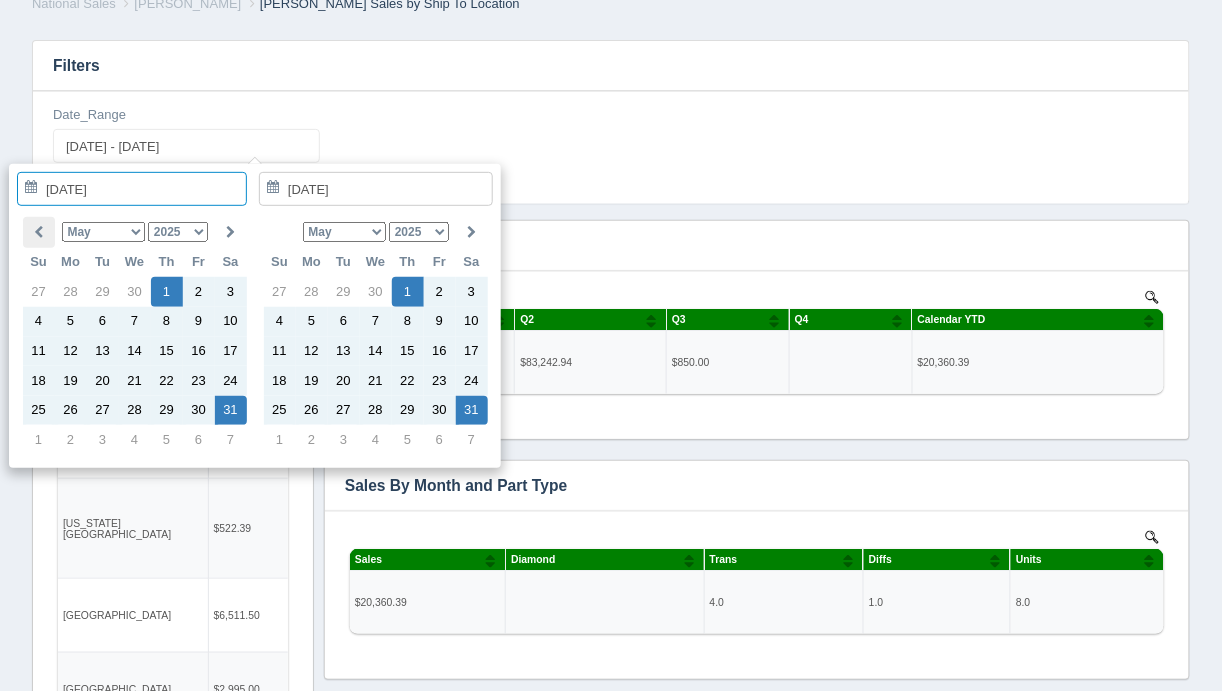 click at bounding box center [38, 232] 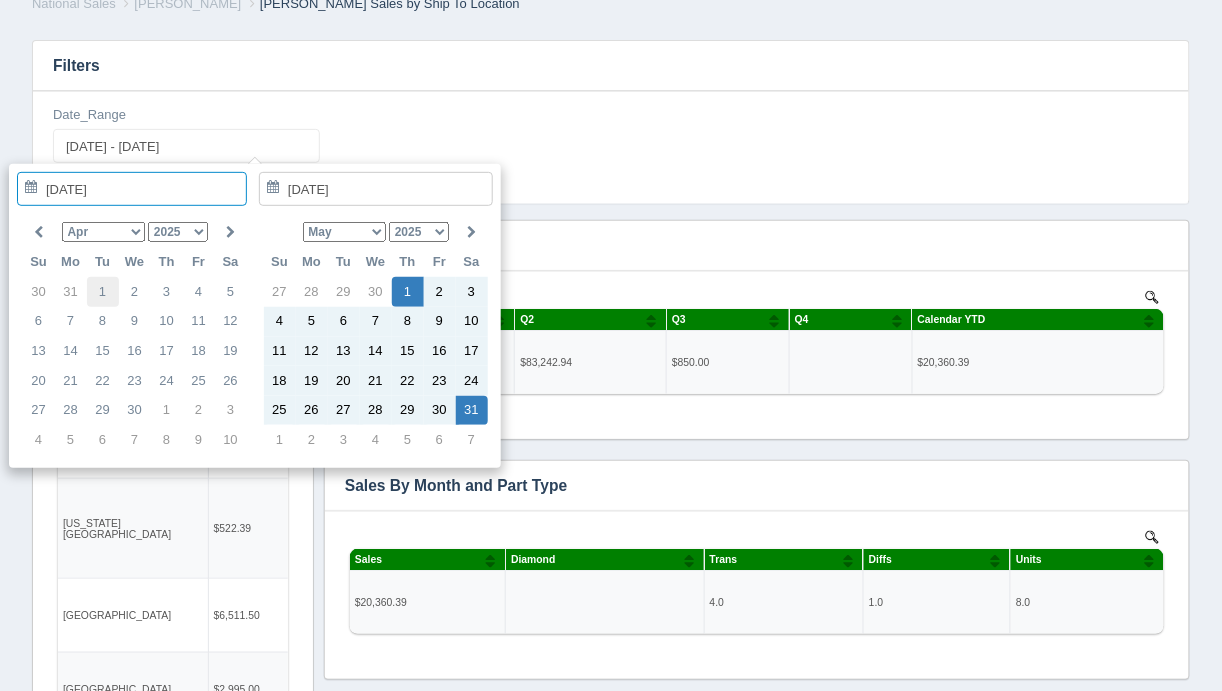 type on "[DATE]" 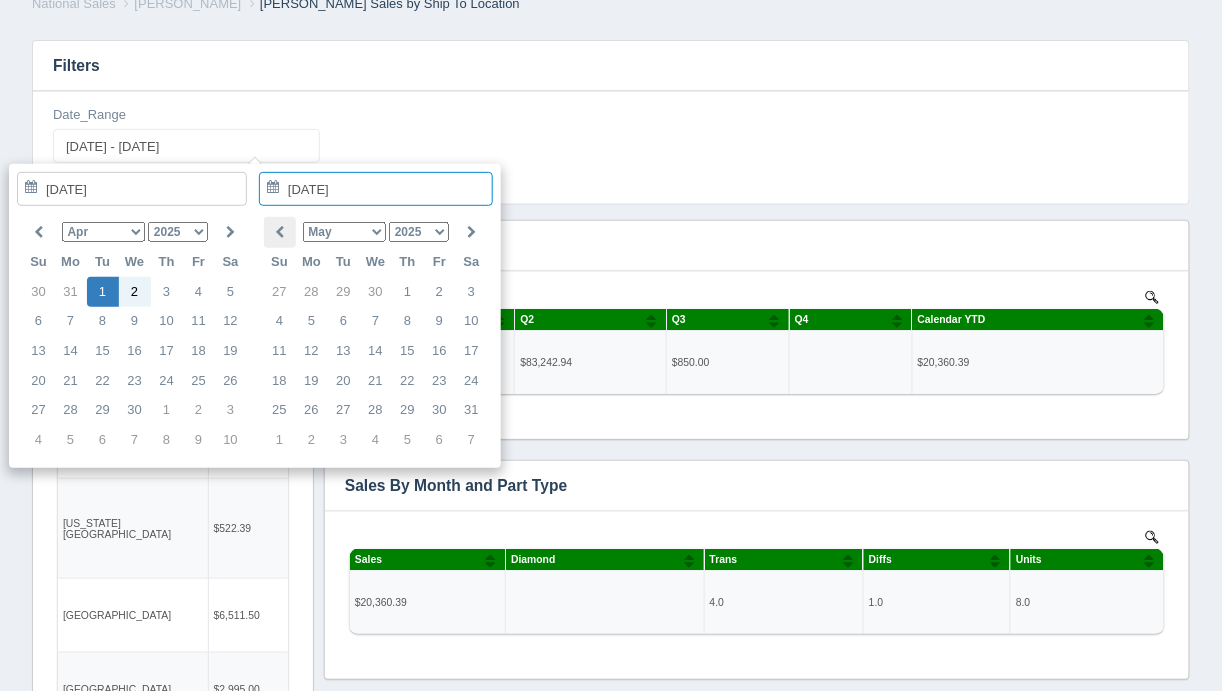 click at bounding box center [279, 232] 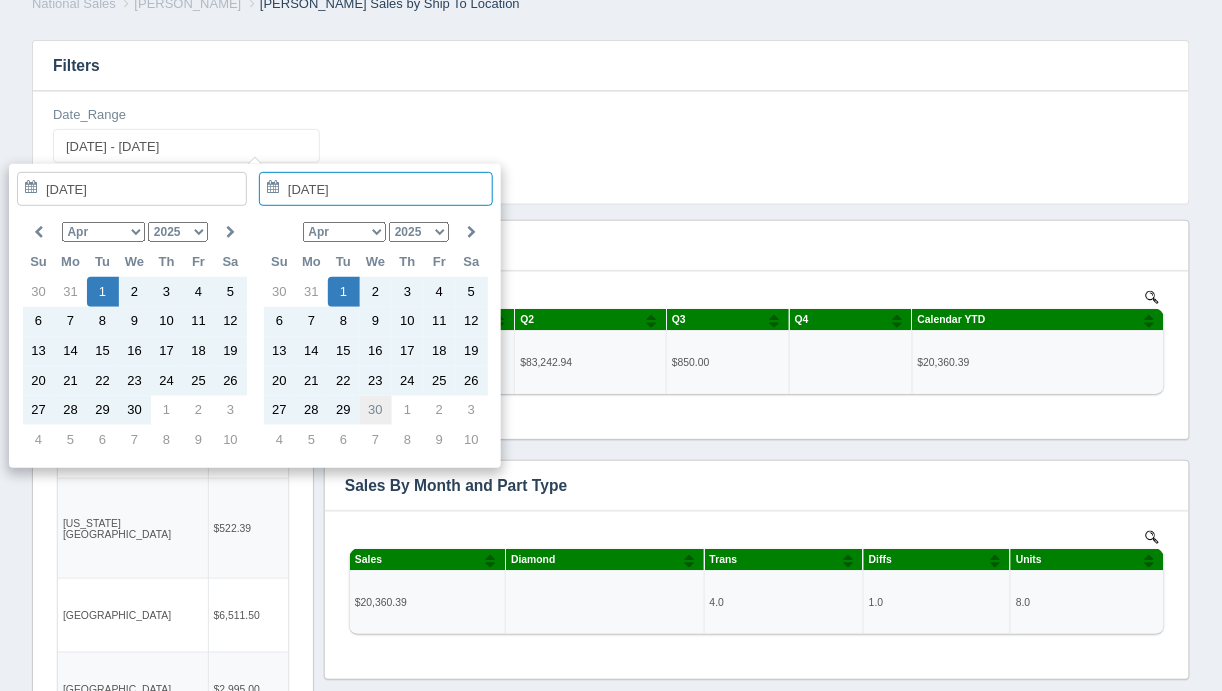type on "[DATE]" 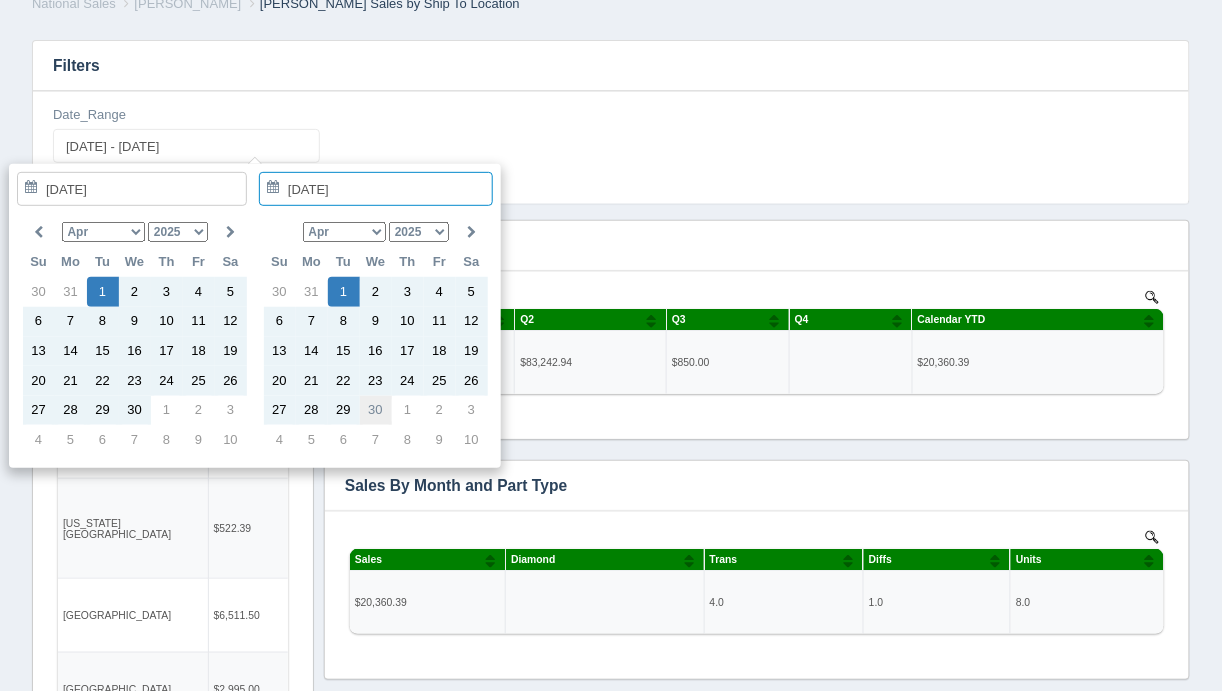 type on "[DATE] - [DATE]" 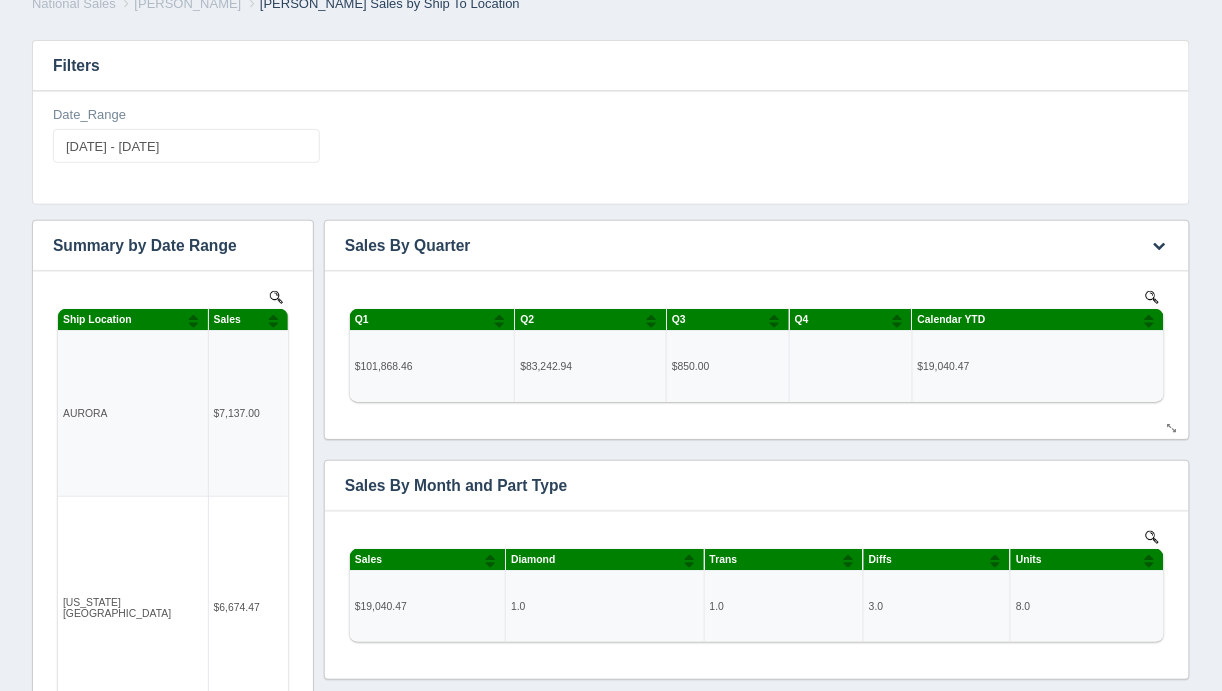 scroll, scrollTop: 0, scrollLeft: 0, axis: both 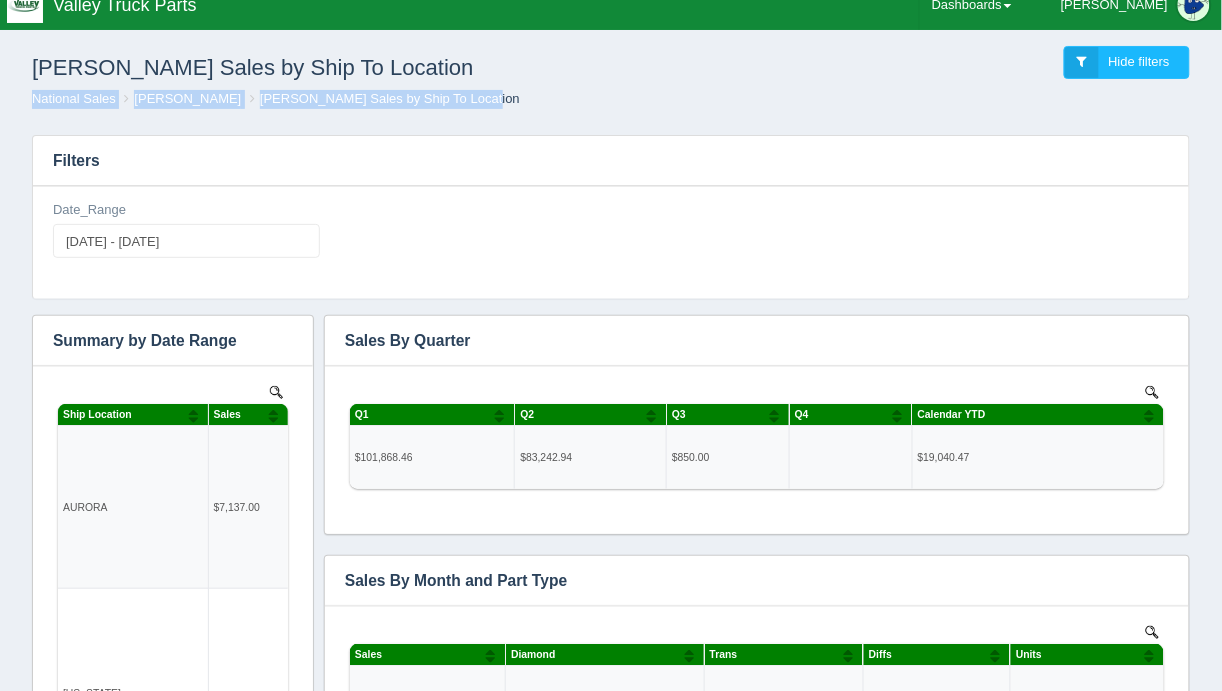 drag, startPoint x: 1216, startPoint y: 116, endPoint x: 1206, endPoint y: 57, distance: 59.841457 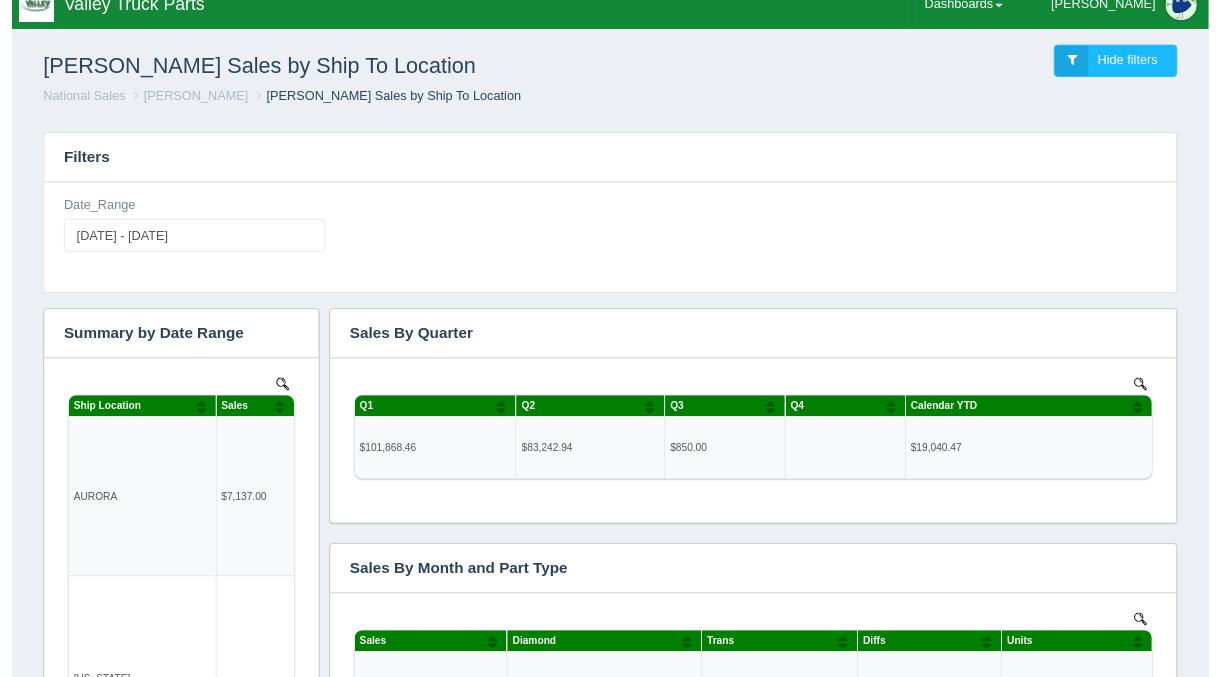 scroll, scrollTop: 0, scrollLeft: 0, axis: both 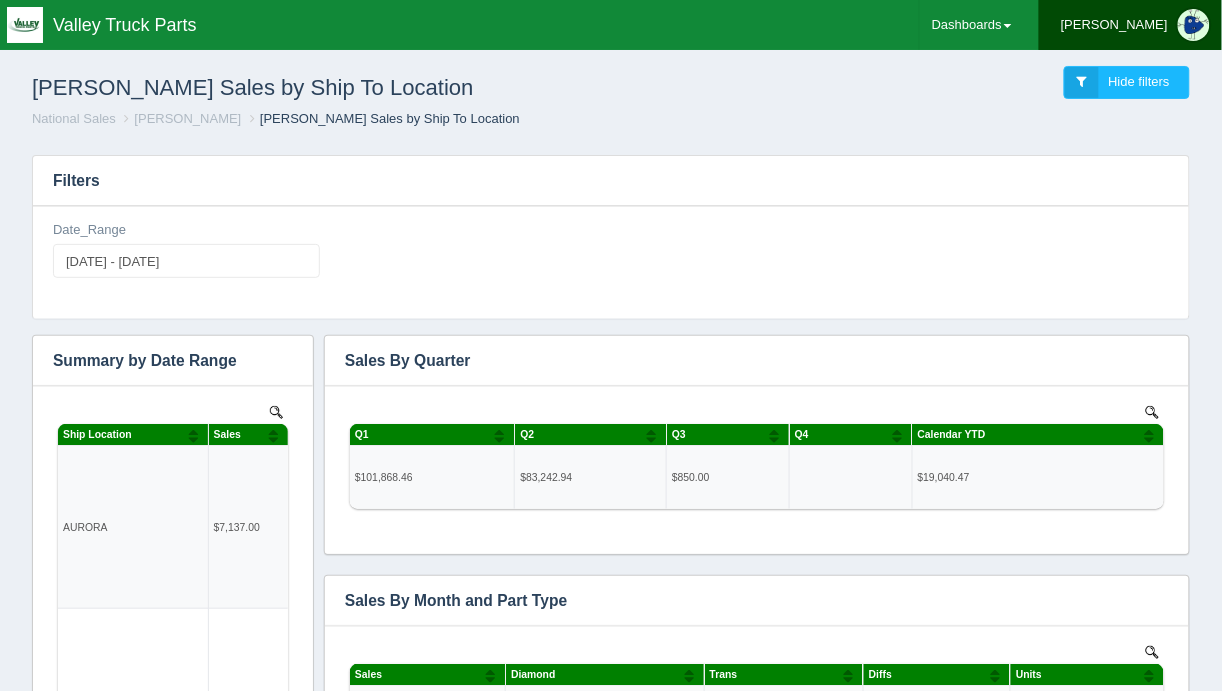 click on "[PERSON_NAME]" at bounding box center (1130, 25) 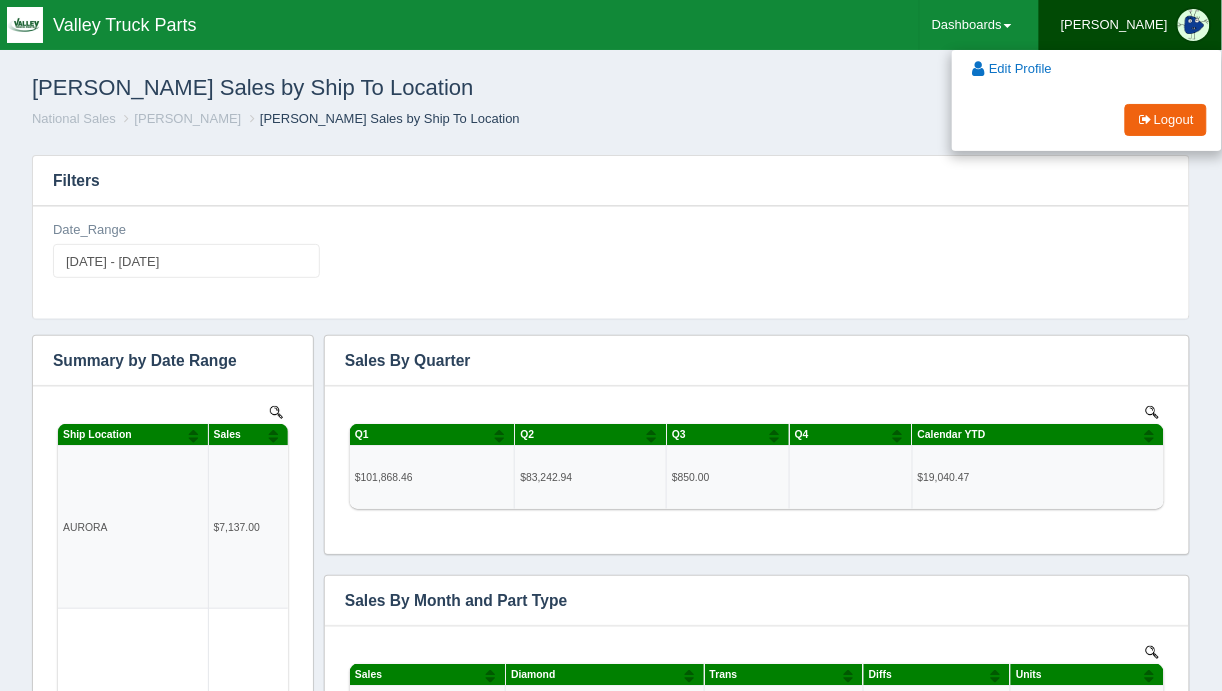 click at bounding box center (1194, 25) 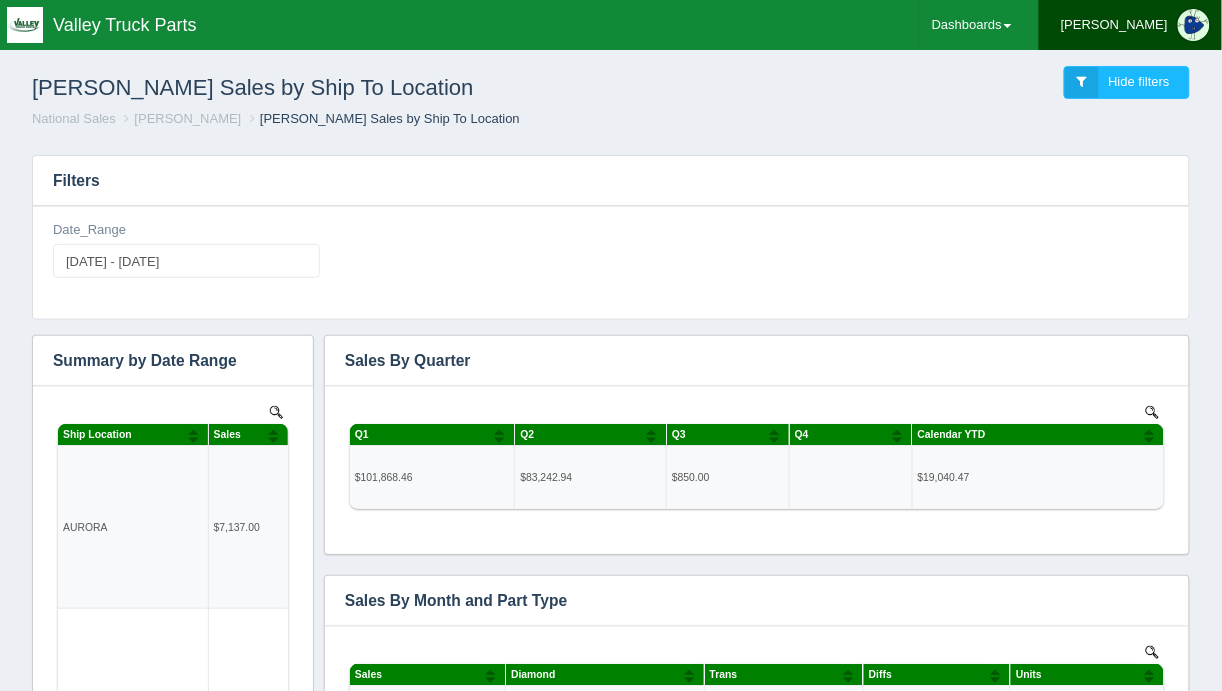 click at bounding box center [1194, 25] 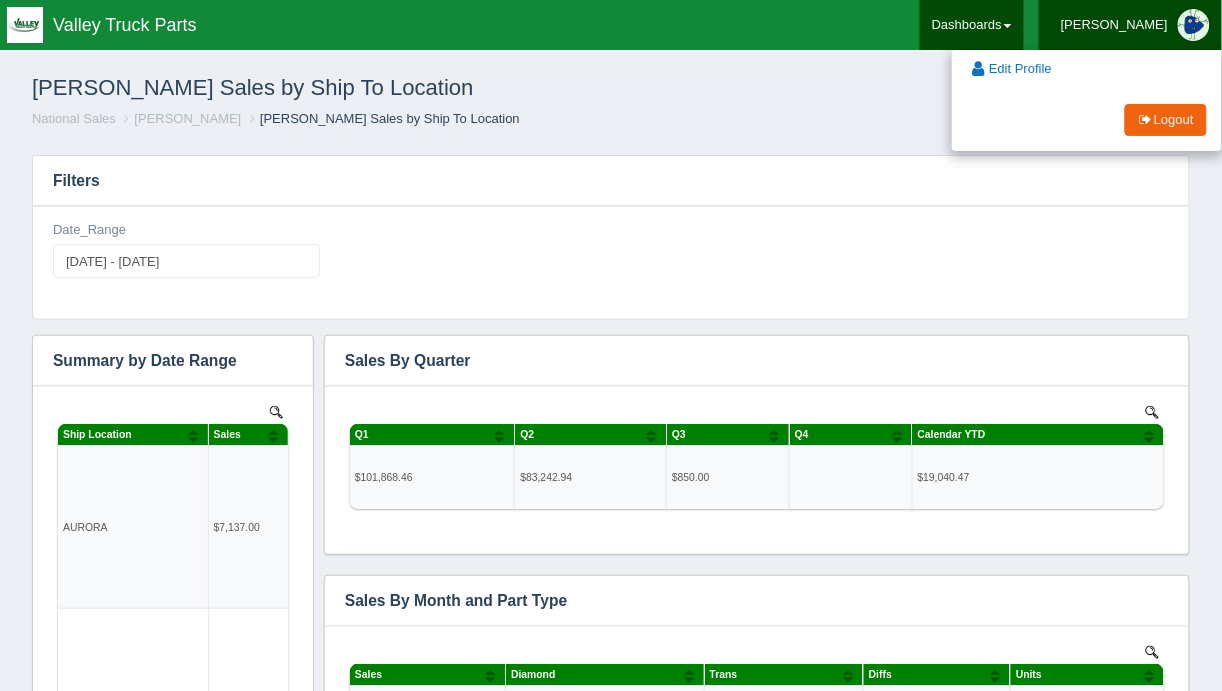 click on "Dashboards" at bounding box center (972, 25) 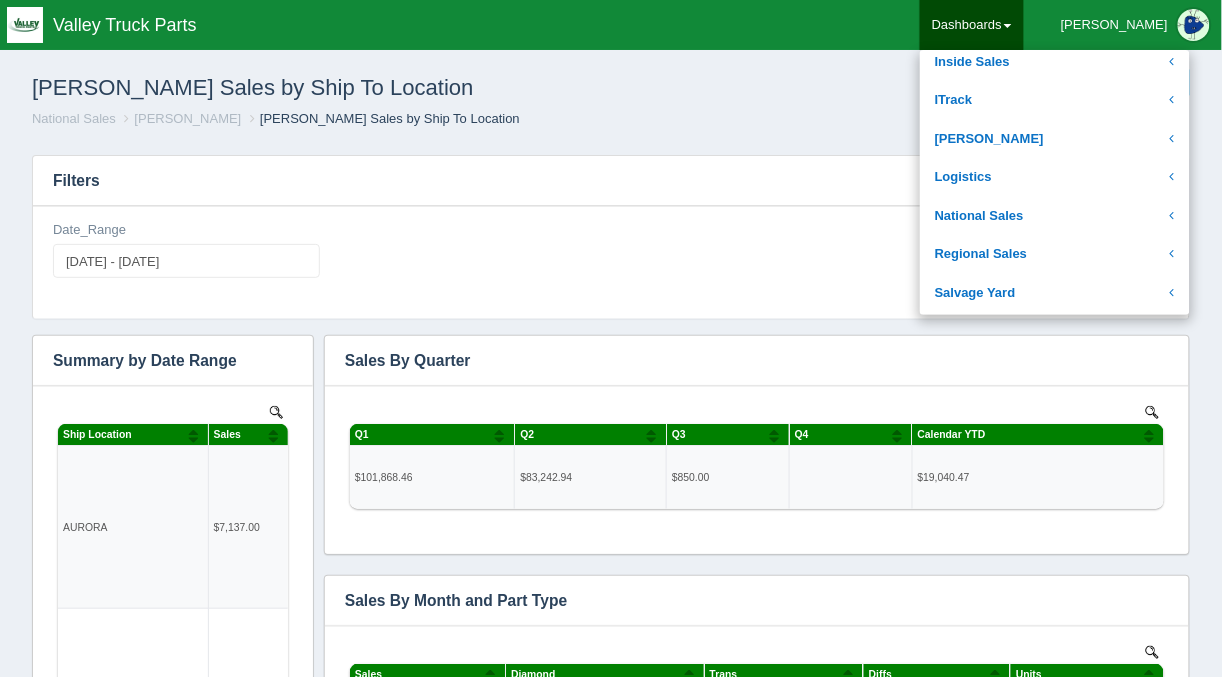 scroll, scrollTop: 319, scrollLeft: 0, axis: vertical 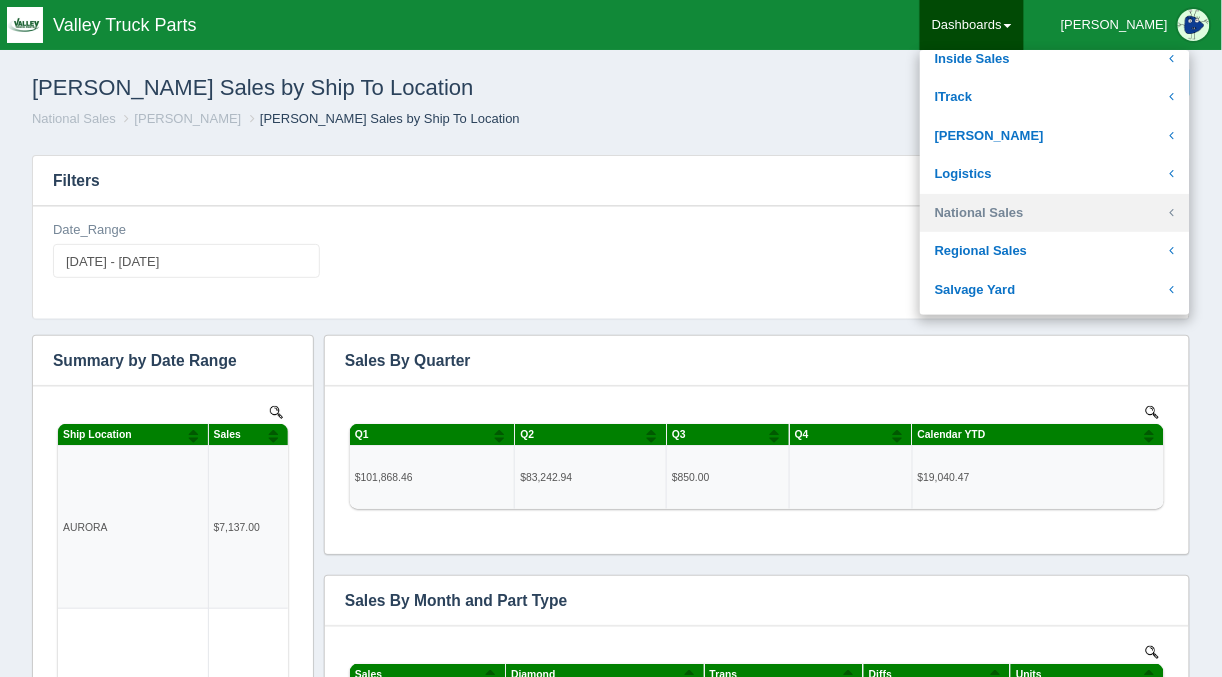 click on "National Sales" at bounding box center (1055, 213) 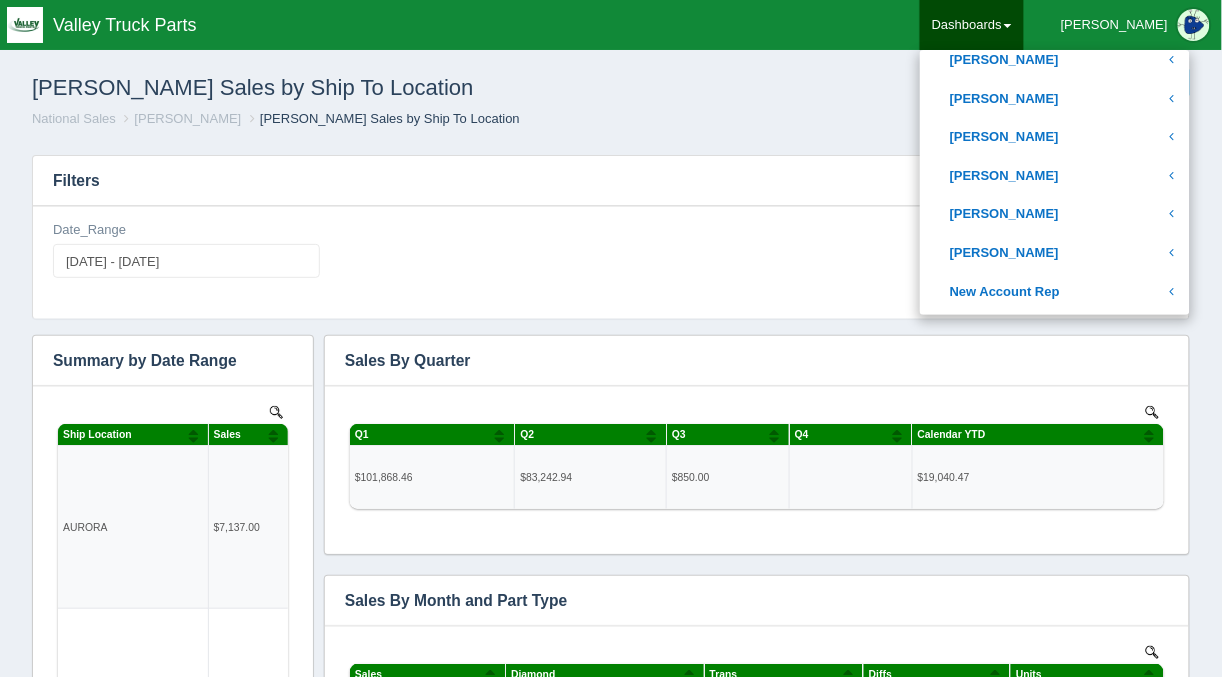 scroll, scrollTop: 731, scrollLeft: 0, axis: vertical 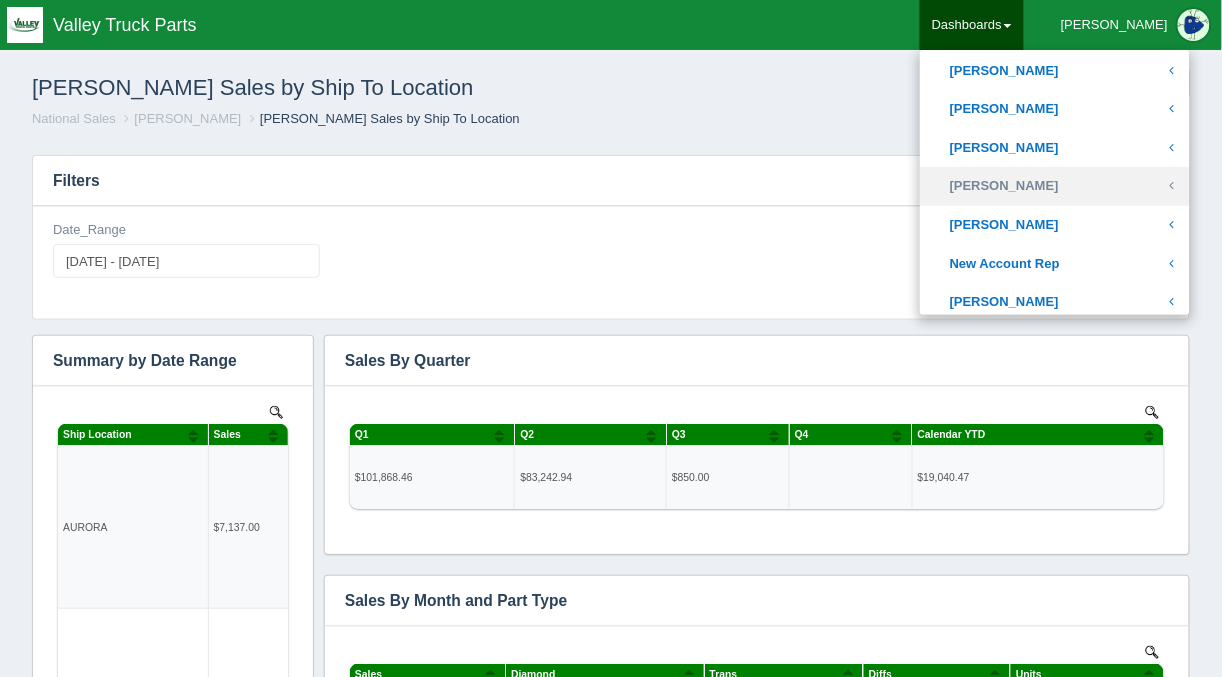 click on "[PERSON_NAME]" at bounding box center [1055, 186] 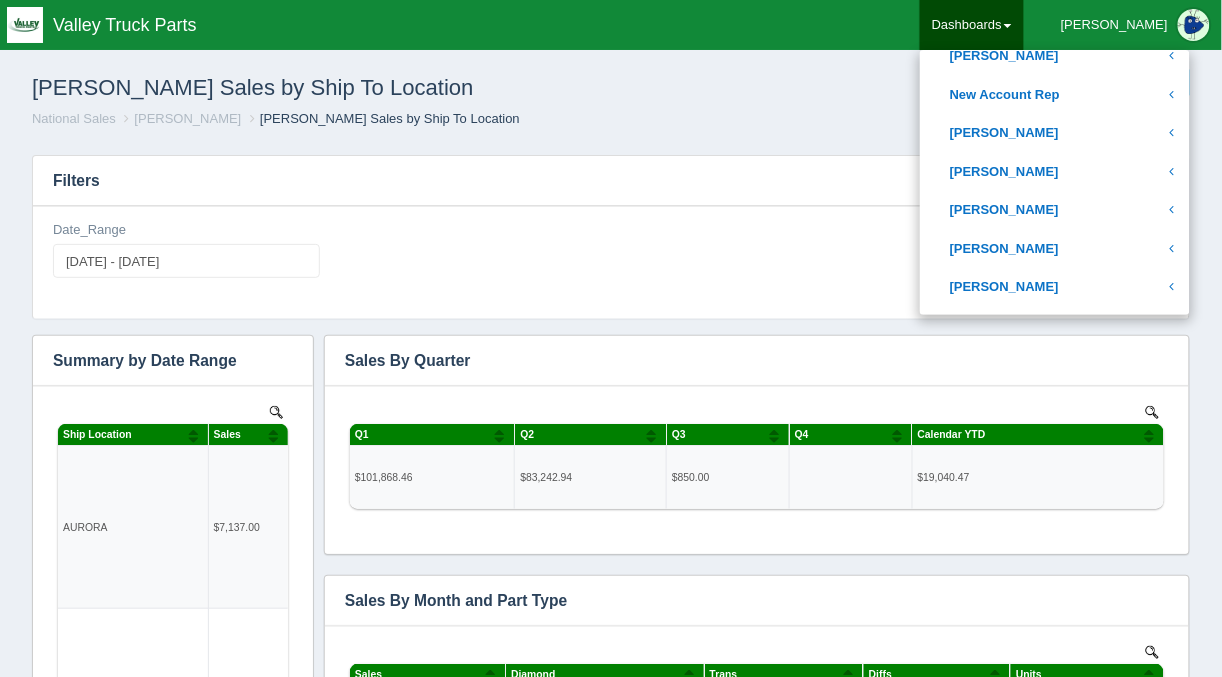 scroll, scrollTop: 944, scrollLeft: 0, axis: vertical 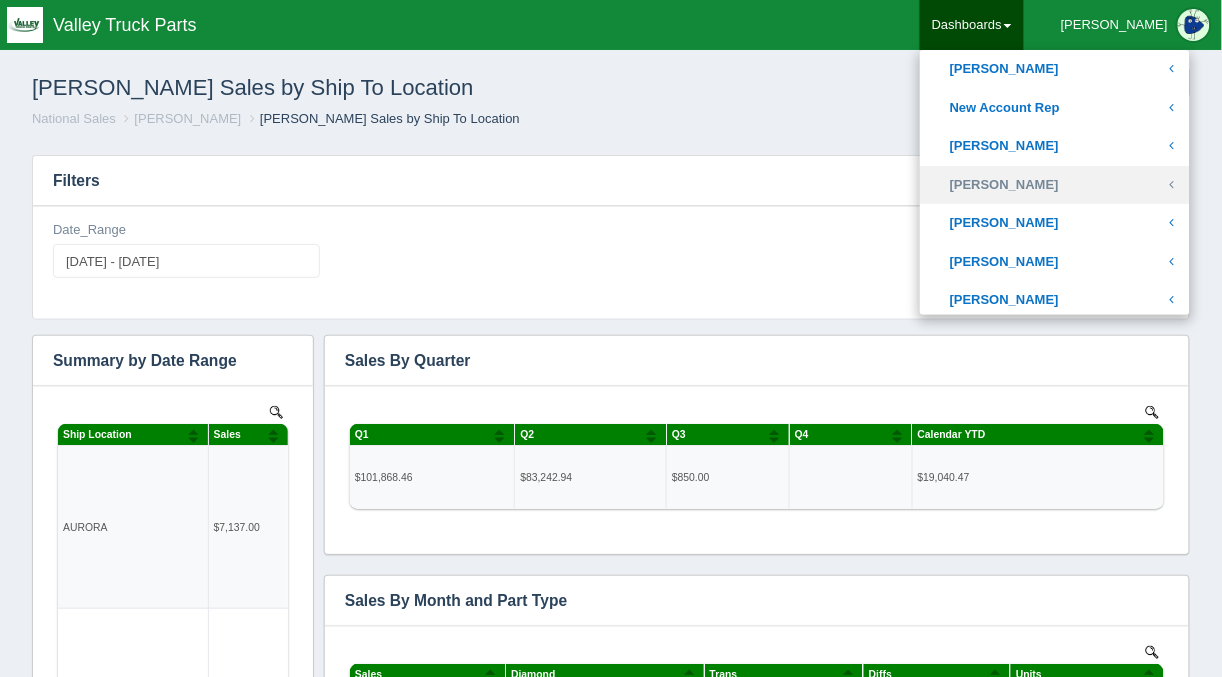 click on "[PERSON_NAME]" at bounding box center (1055, 185) 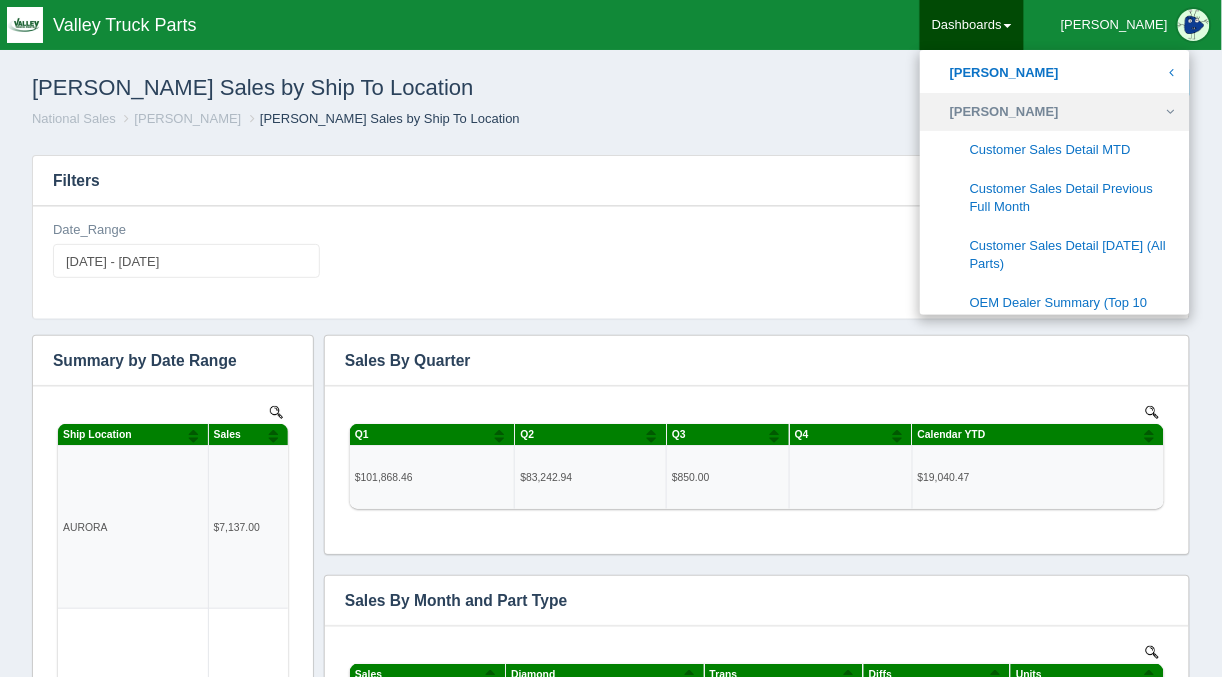 scroll, scrollTop: 948, scrollLeft: 0, axis: vertical 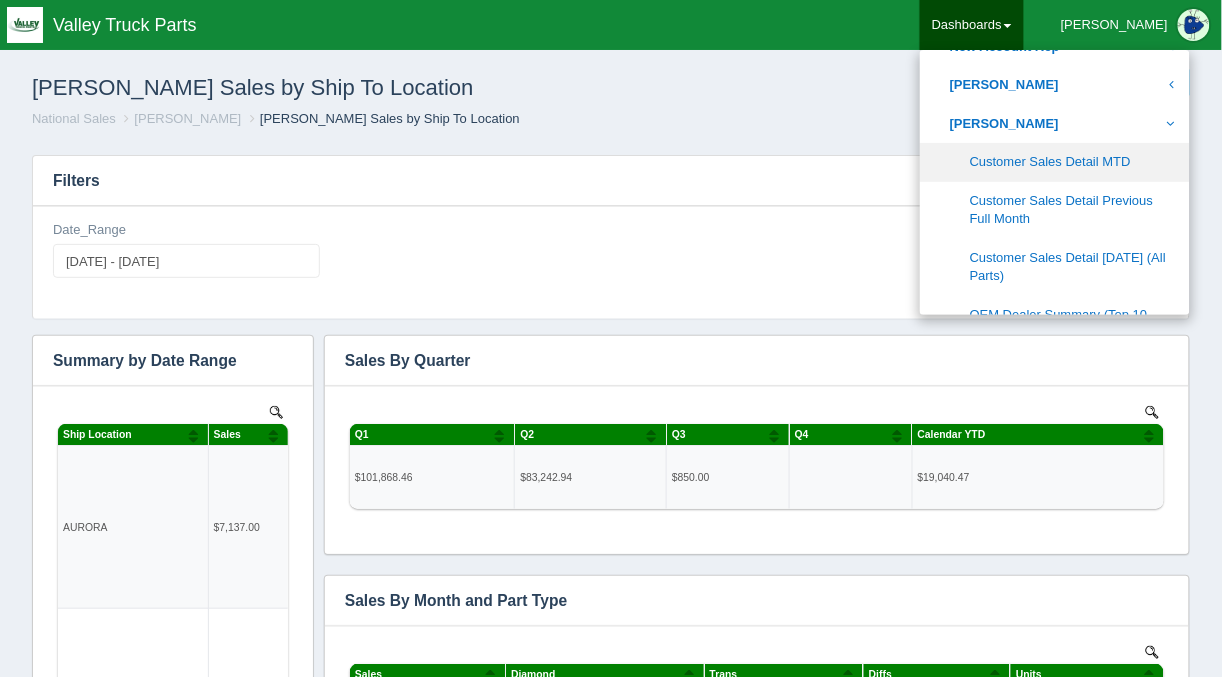 click on "Customer Sales Detail MTD" at bounding box center [1055, 162] 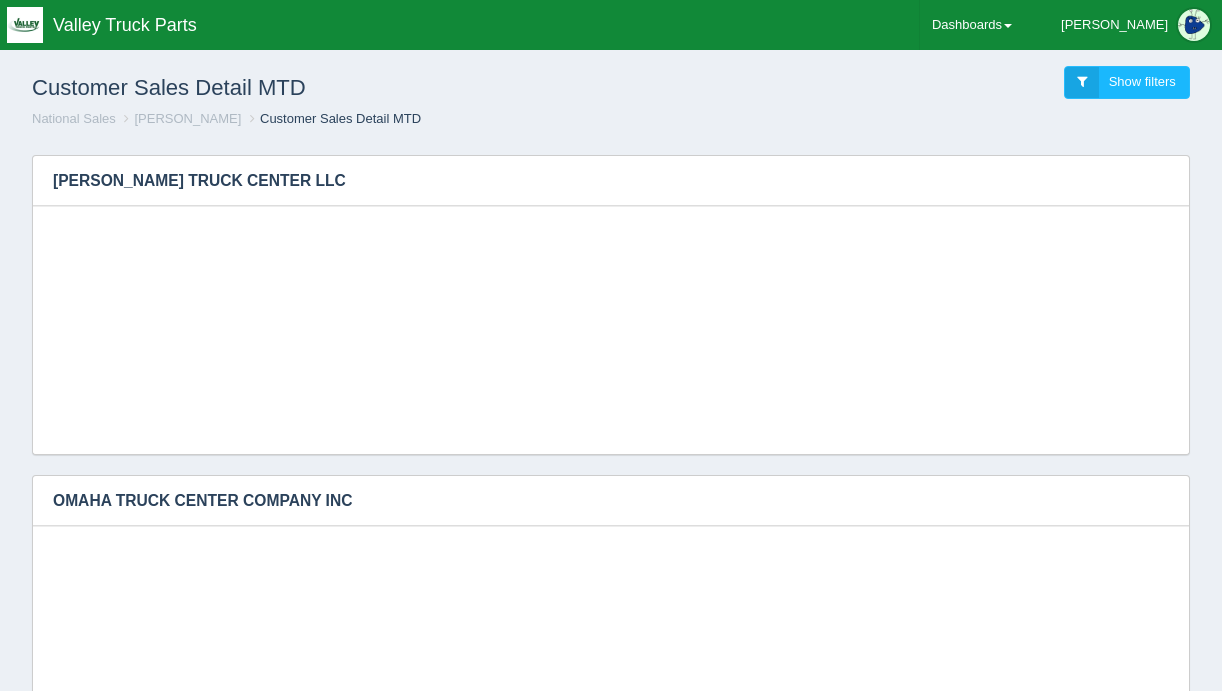 scroll, scrollTop: 0, scrollLeft: 0, axis: both 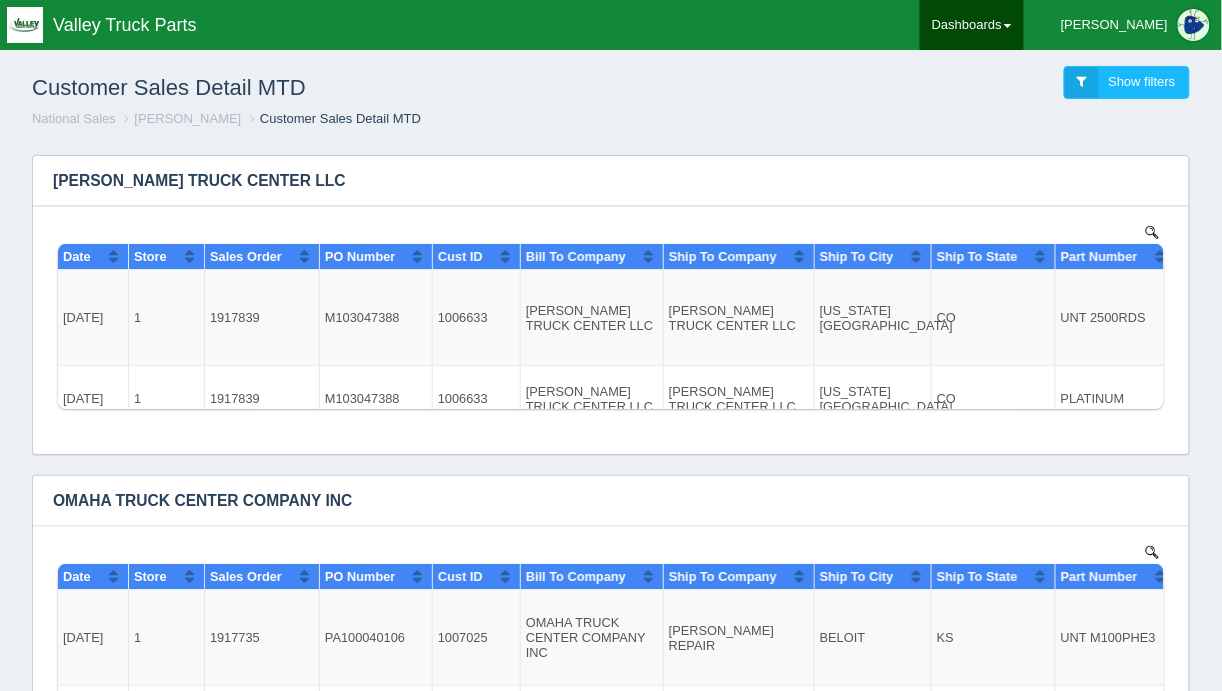 click on "Dashboards" at bounding box center (972, 25) 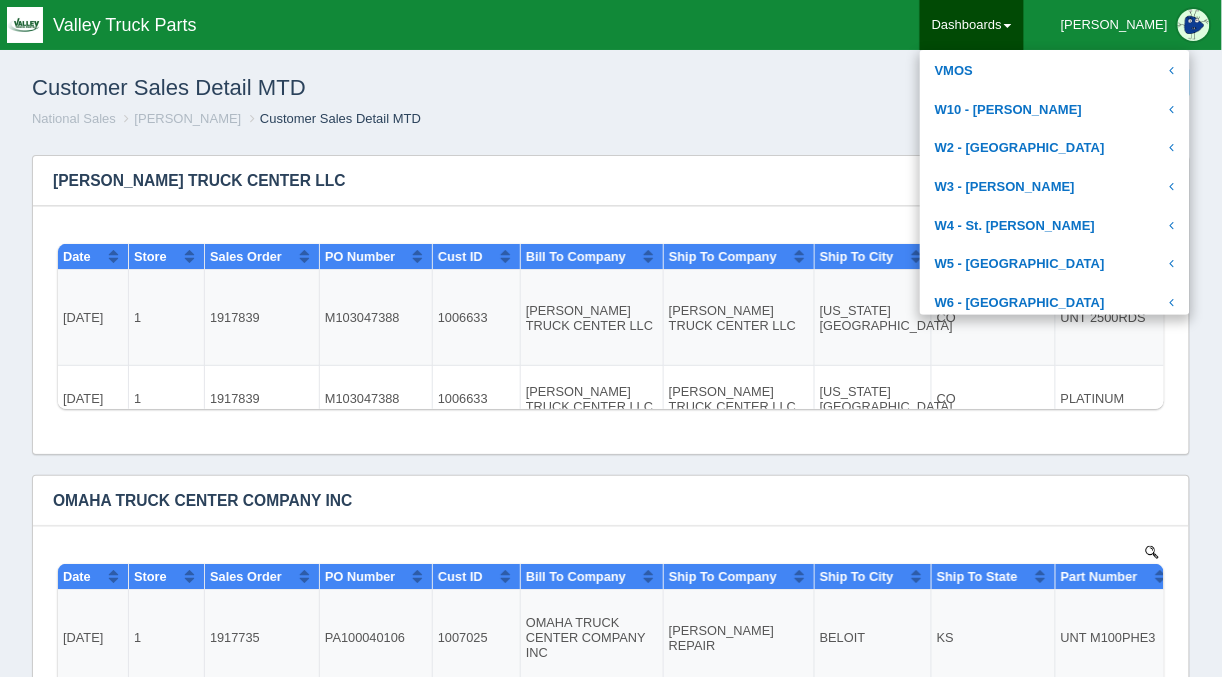 scroll, scrollTop: 853, scrollLeft: 0, axis: vertical 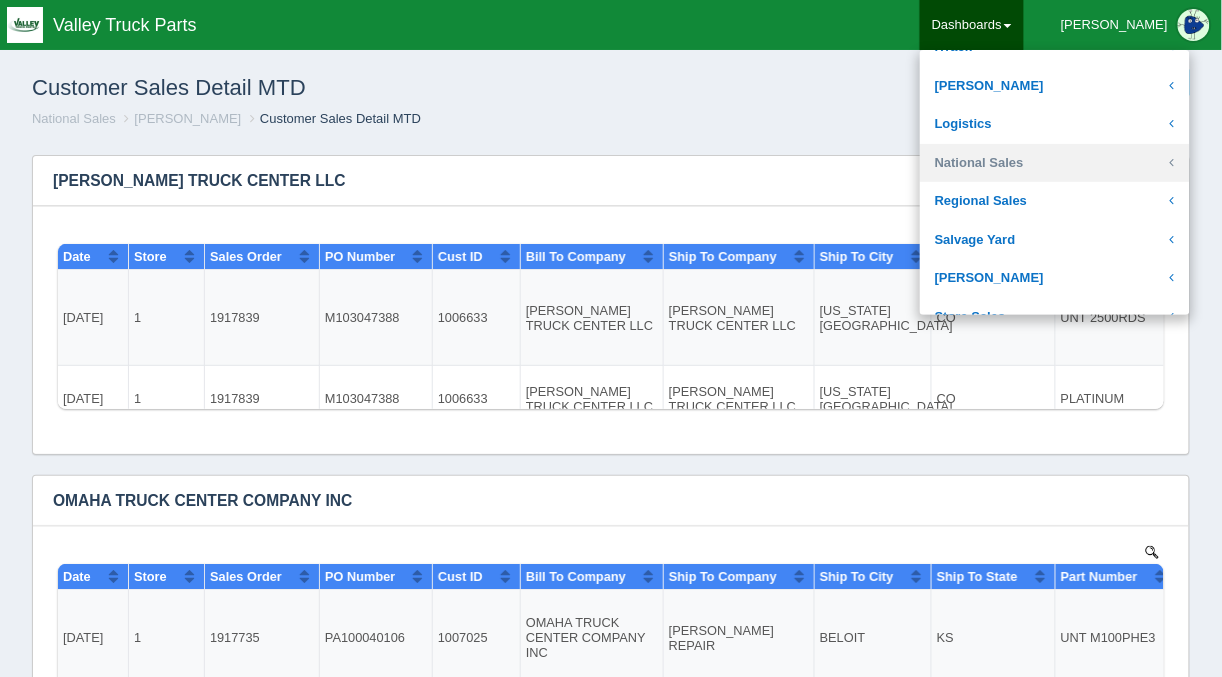 click on "National Sales" at bounding box center [1055, 163] 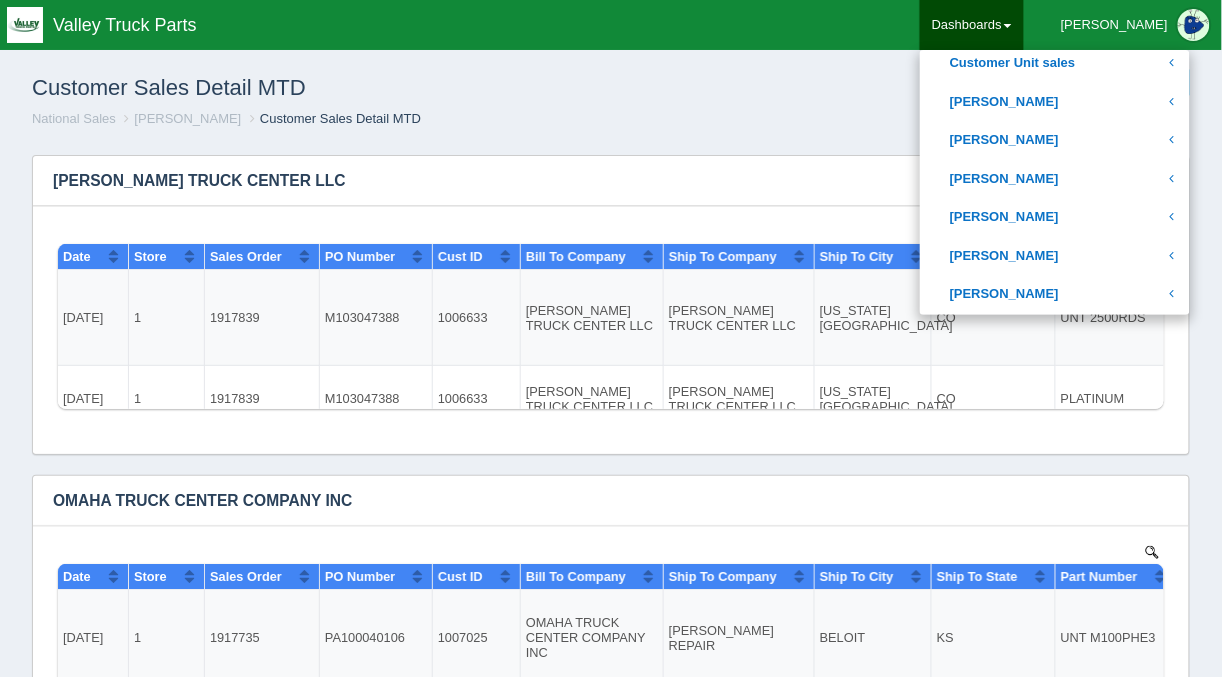 scroll, scrollTop: 635, scrollLeft: 0, axis: vertical 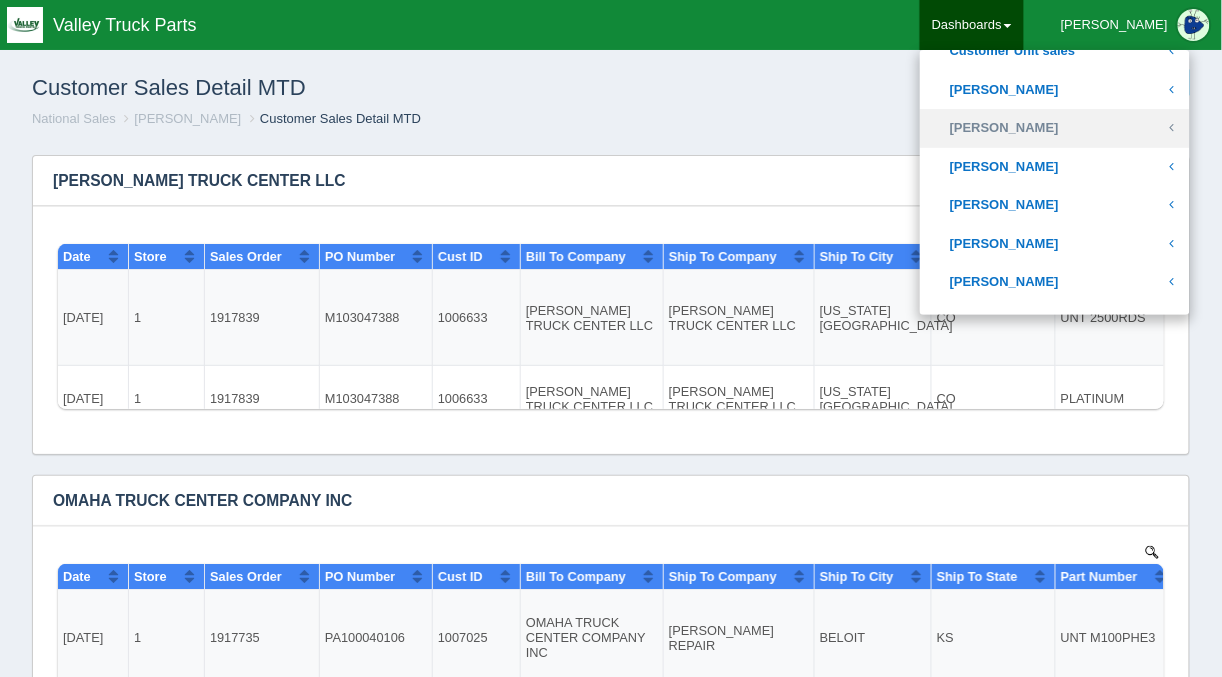 click on "[PERSON_NAME]" at bounding box center (1055, 128) 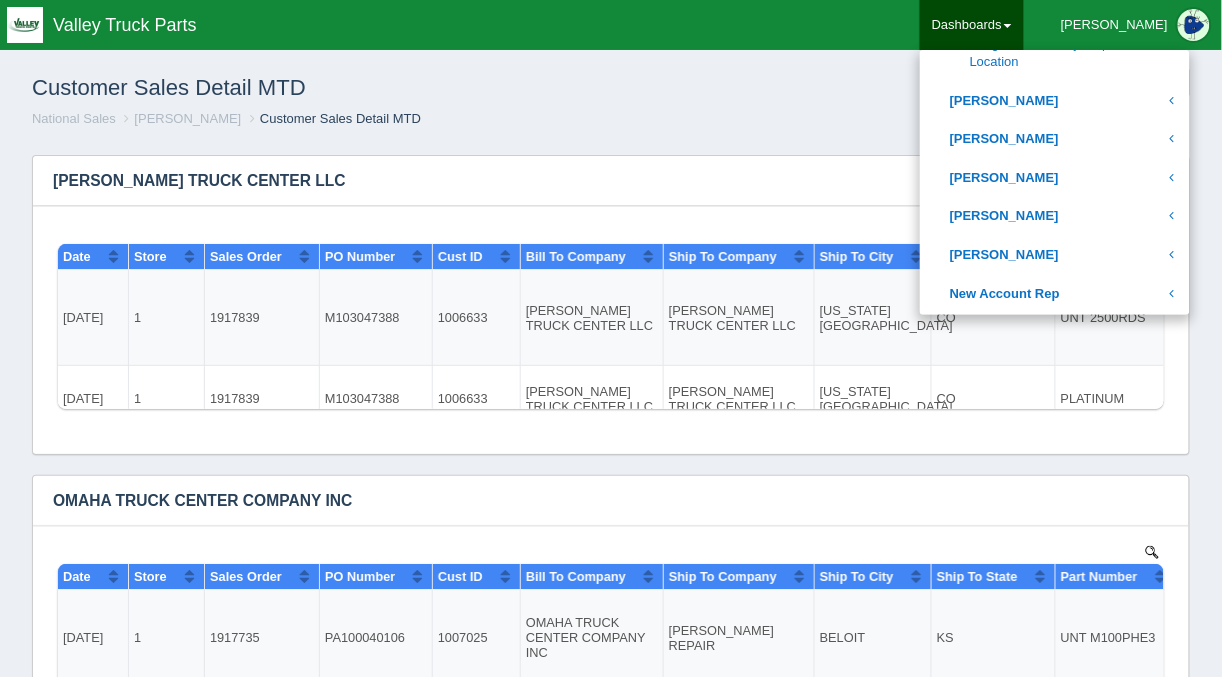 scroll, scrollTop: 951, scrollLeft: 0, axis: vertical 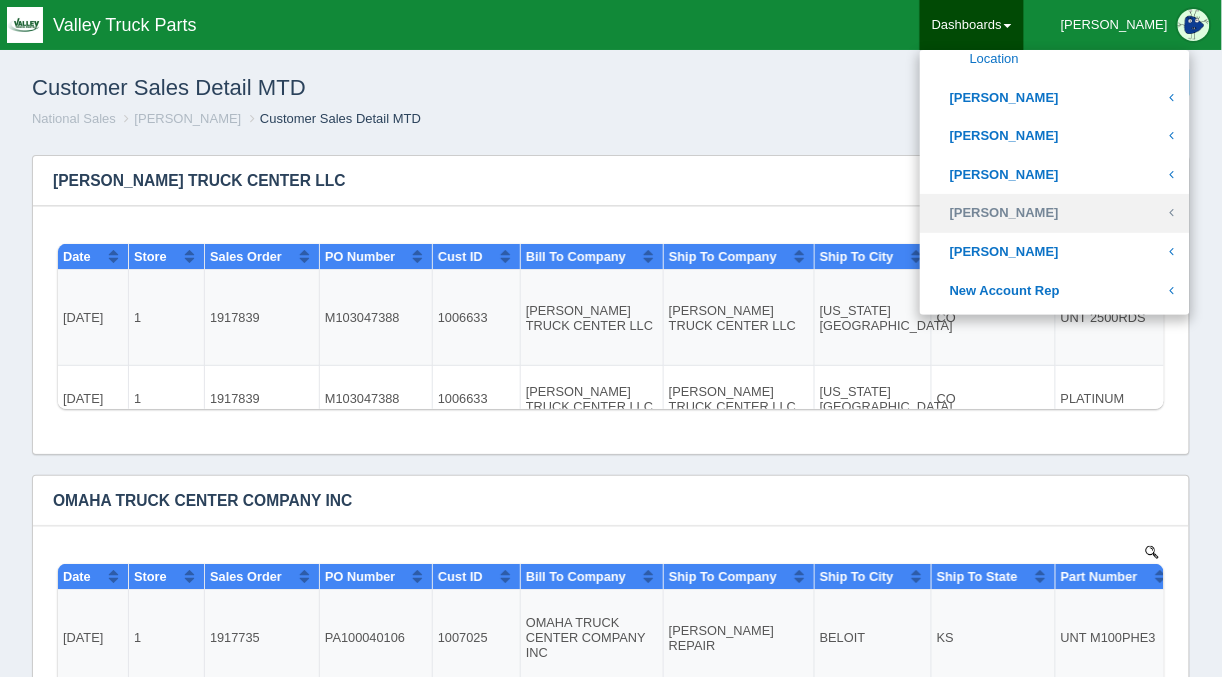 click on "[PERSON_NAME]" at bounding box center (1055, 213) 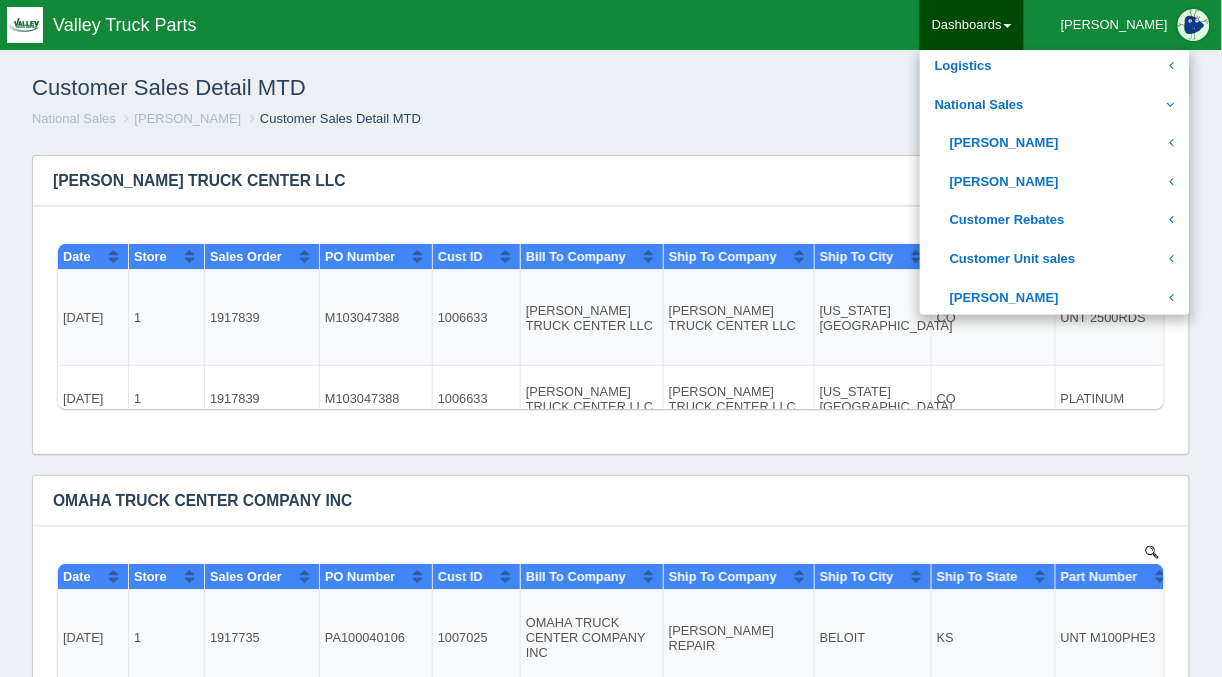 scroll, scrollTop: 423, scrollLeft: 0, axis: vertical 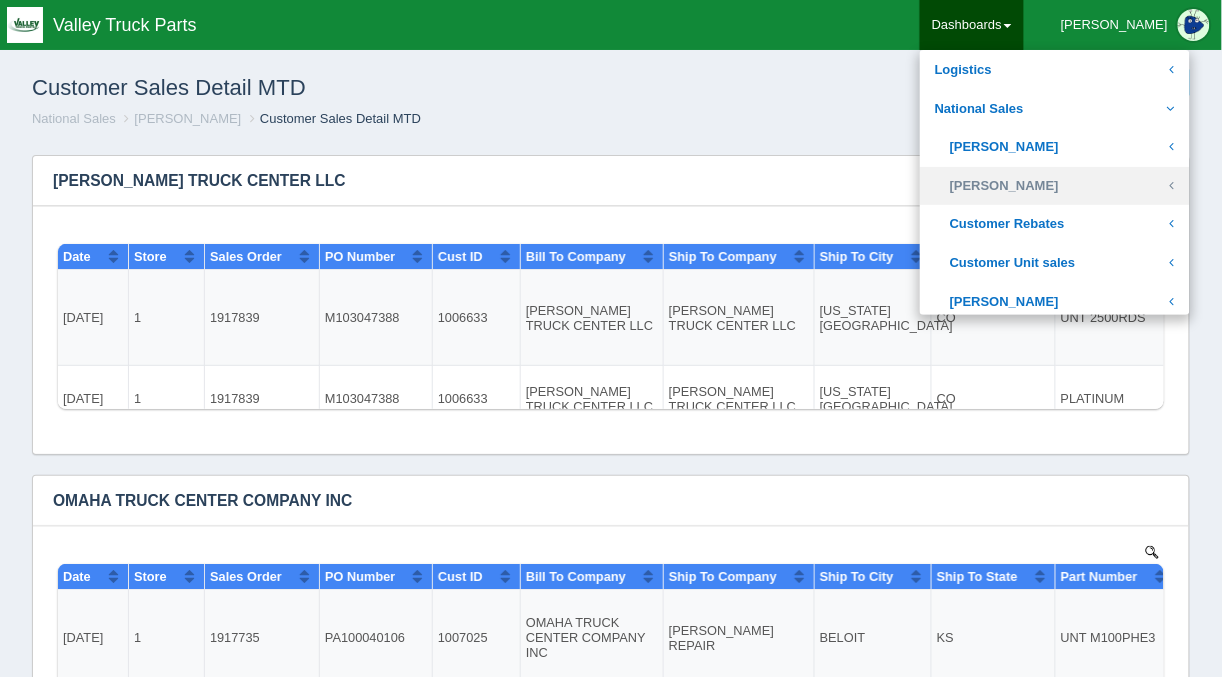 click on "[PERSON_NAME]" at bounding box center [1055, 186] 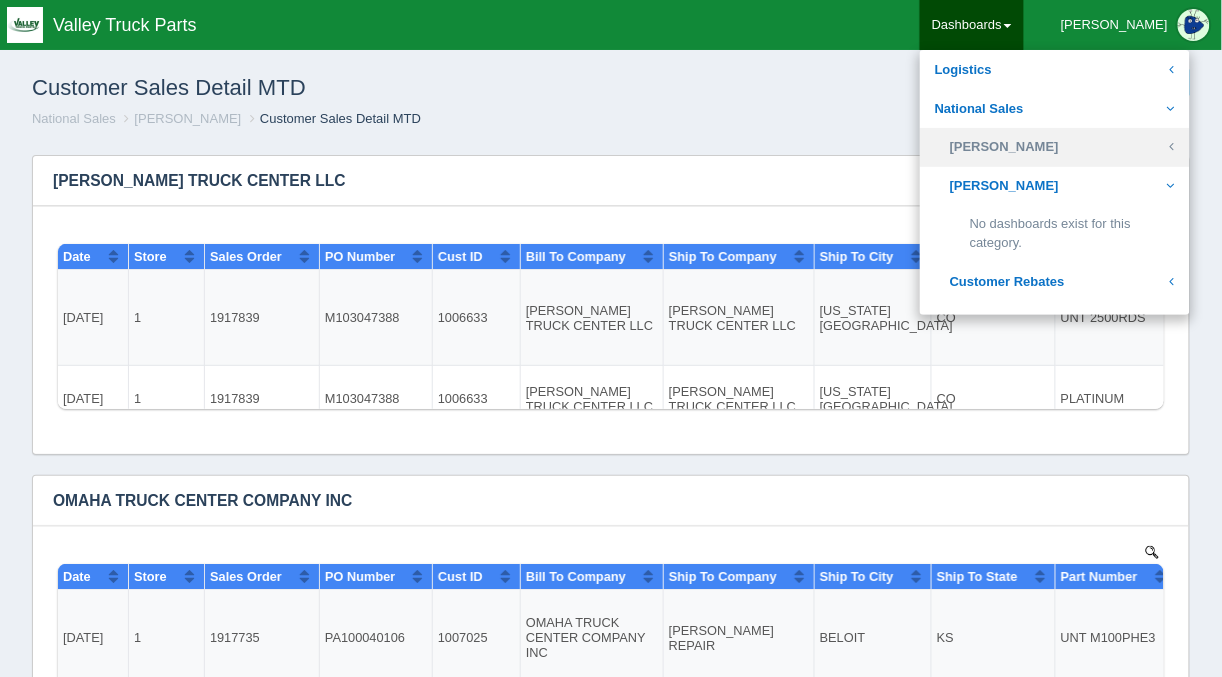 click on "[PERSON_NAME]" at bounding box center (1055, 147) 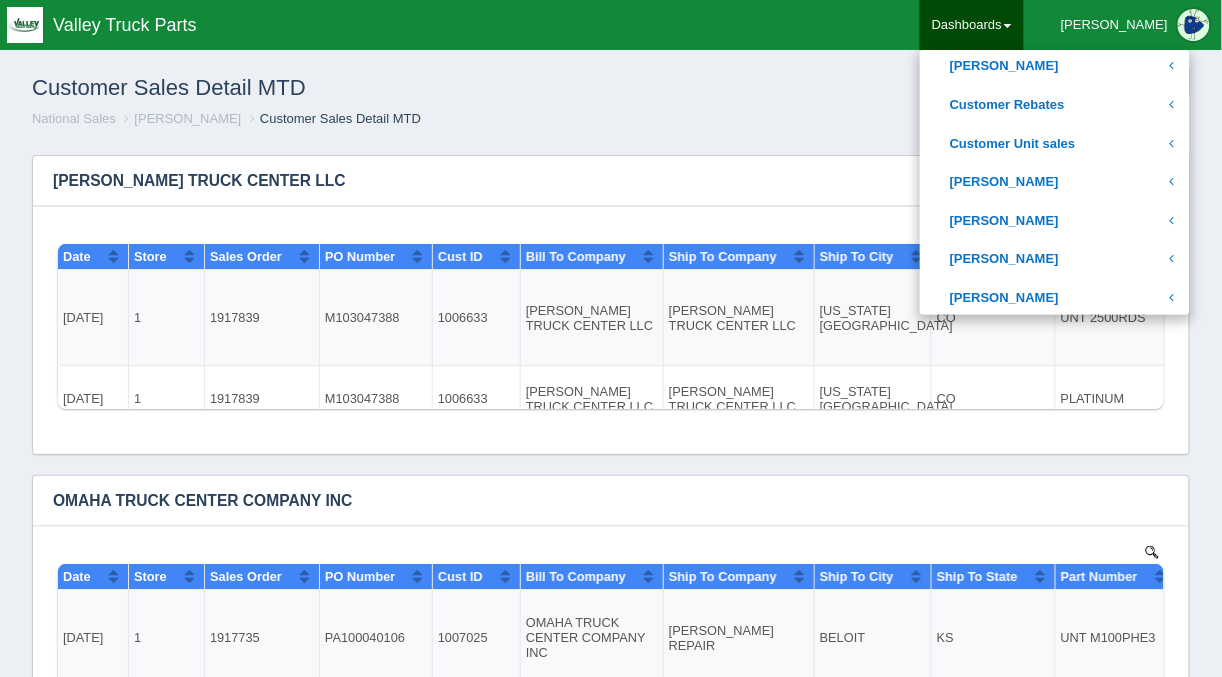 scroll, scrollTop: 582, scrollLeft: 0, axis: vertical 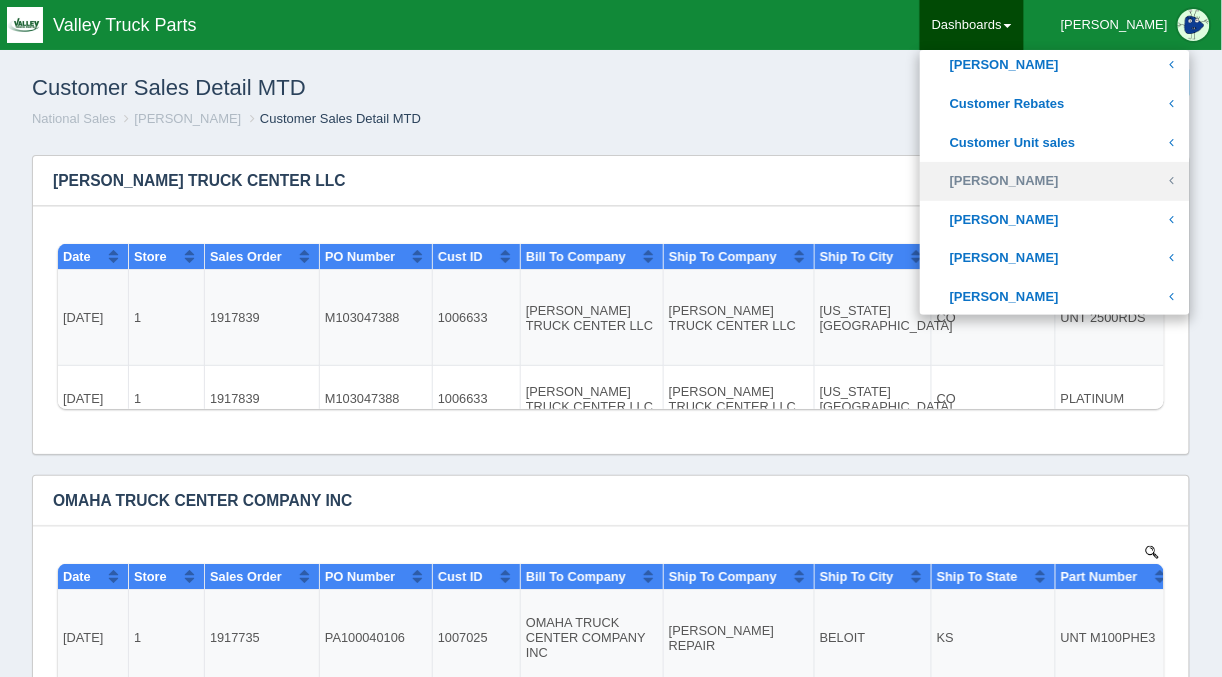 click on "[PERSON_NAME]" at bounding box center (1055, 181) 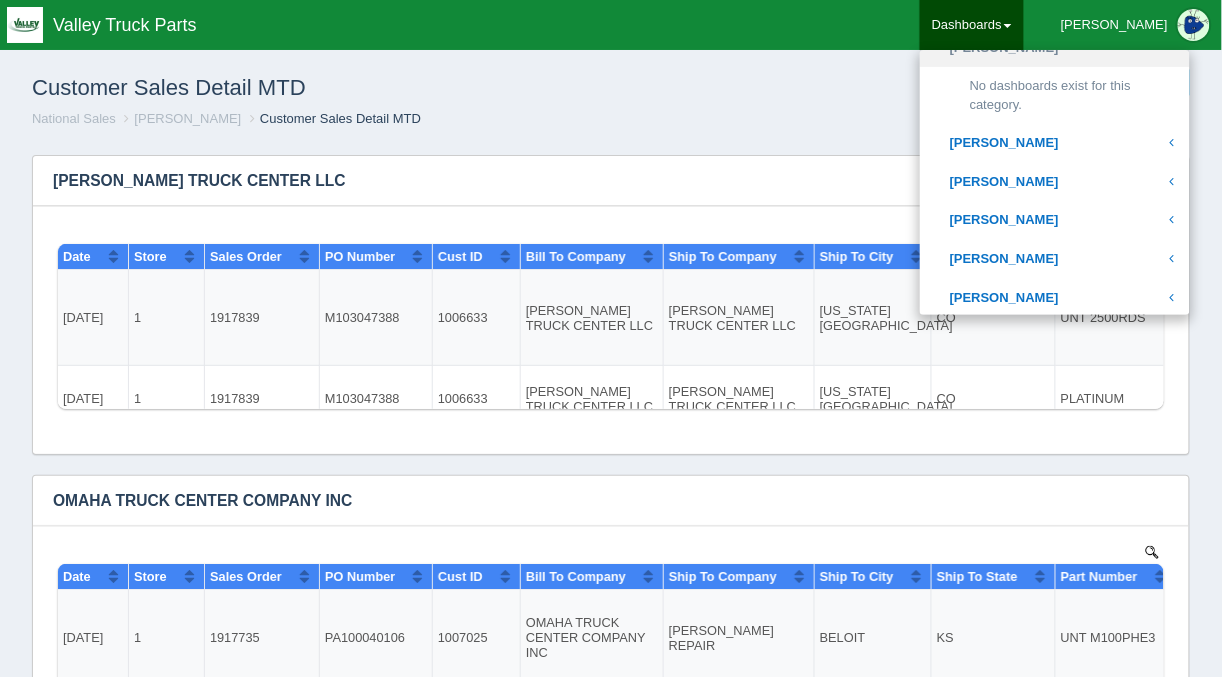 scroll, scrollTop: 675, scrollLeft: 0, axis: vertical 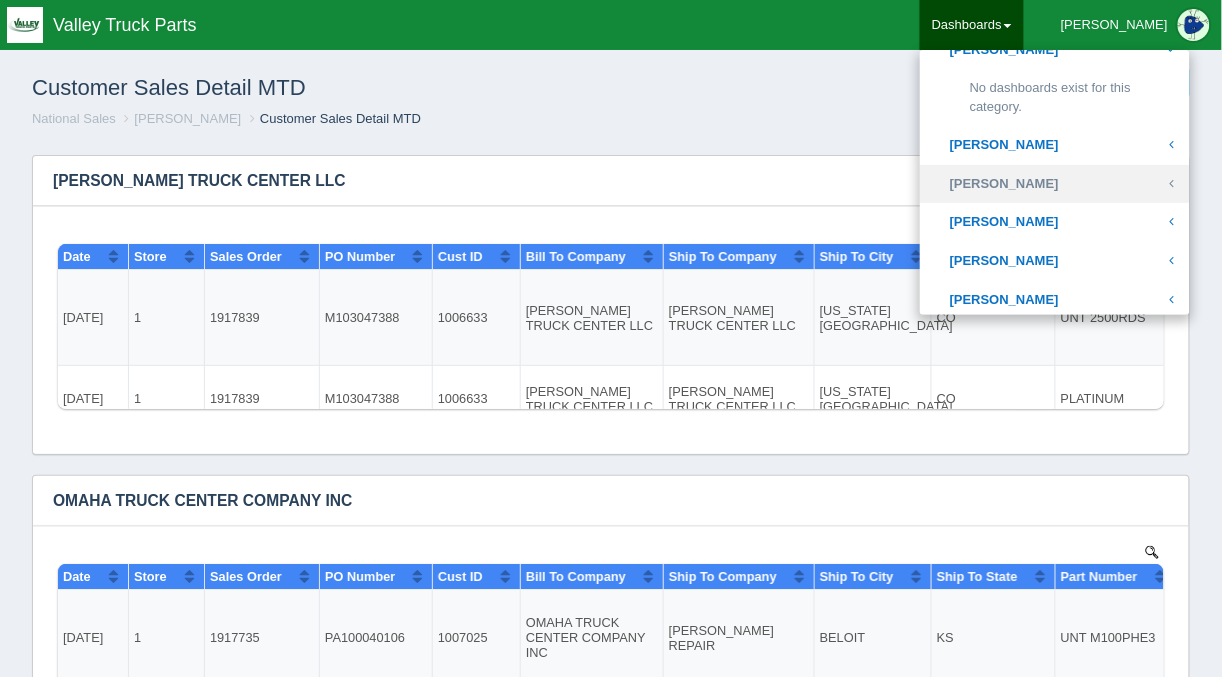 click on "[PERSON_NAME]" at bounding box center (1055, 184) 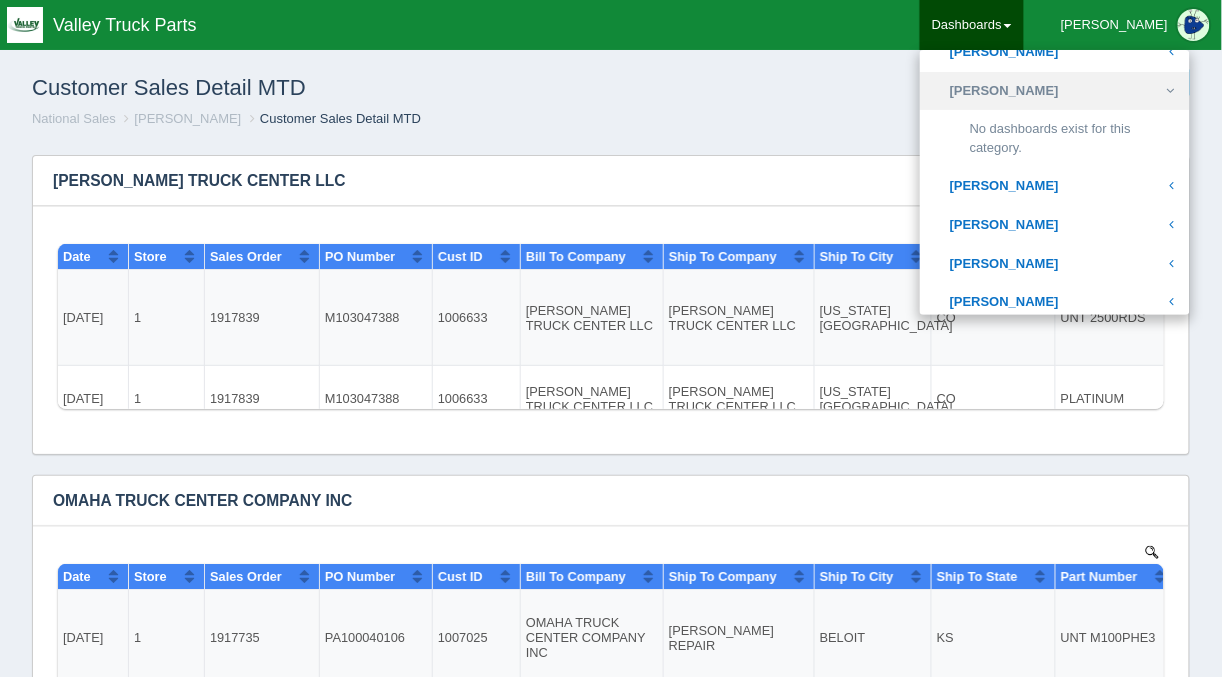 scroll, scrollTop: 739, scrollLeft: 0, axis: vertical 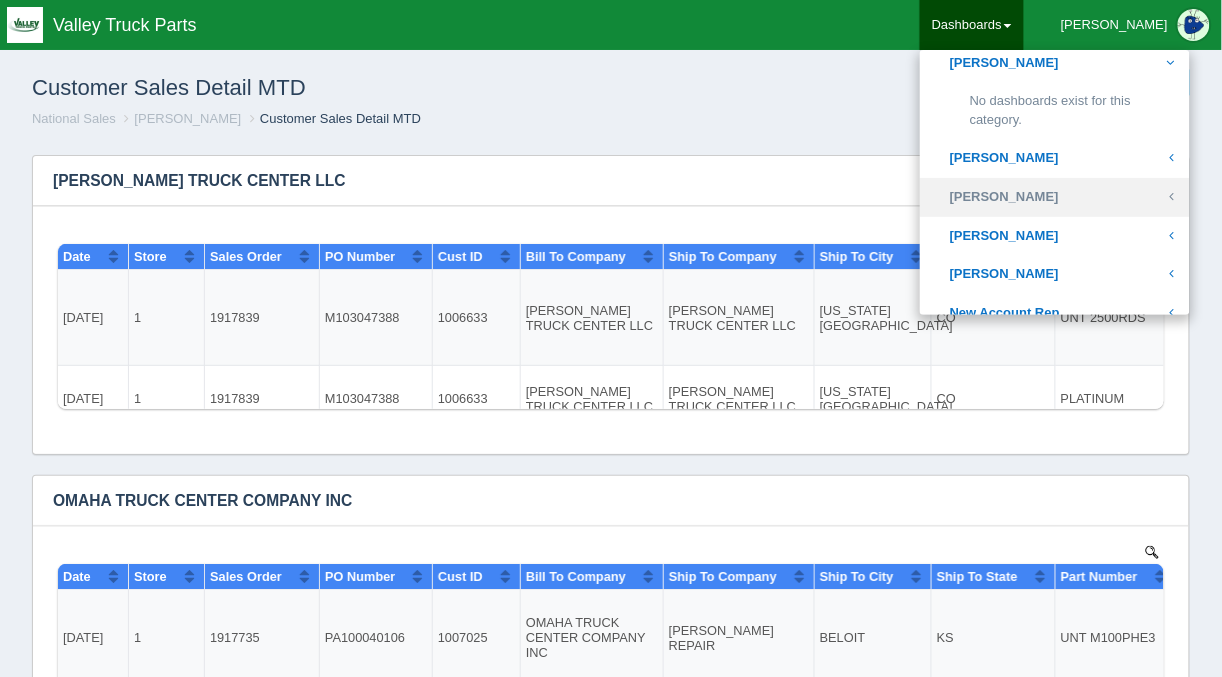 click on "[PERSON_NAME]" at bounding box center (1055, 197) 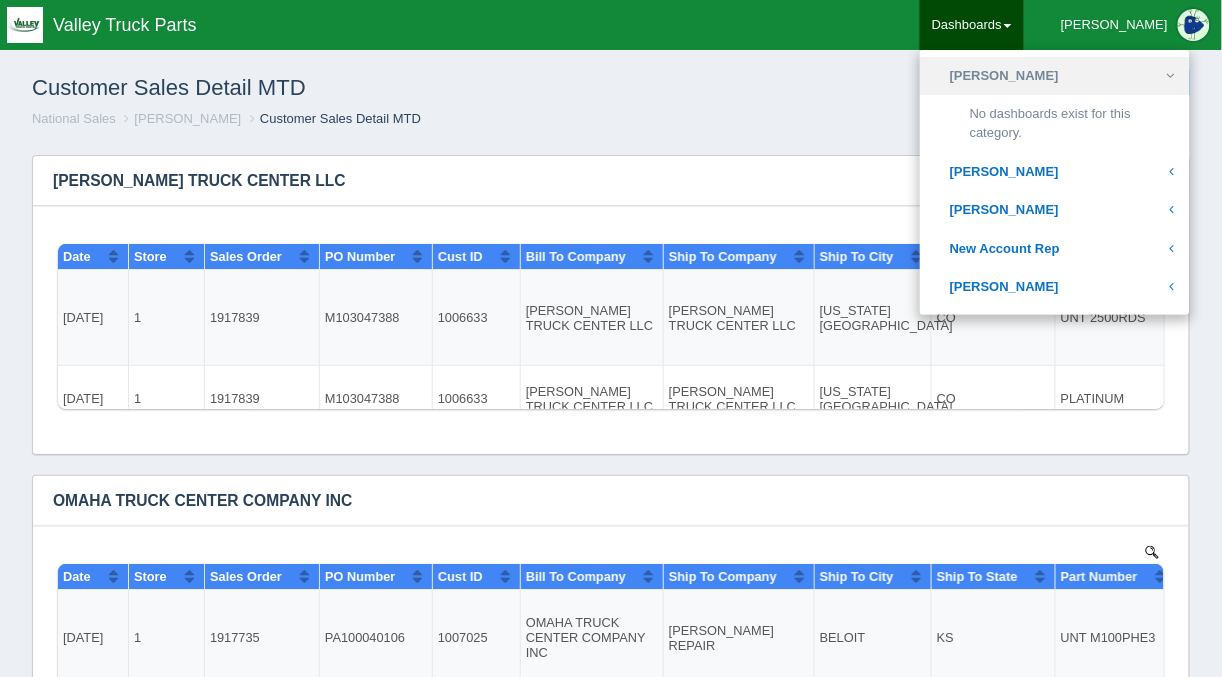 scroll, scrollTop: 803, scrollLeft: 0, axis: vertical 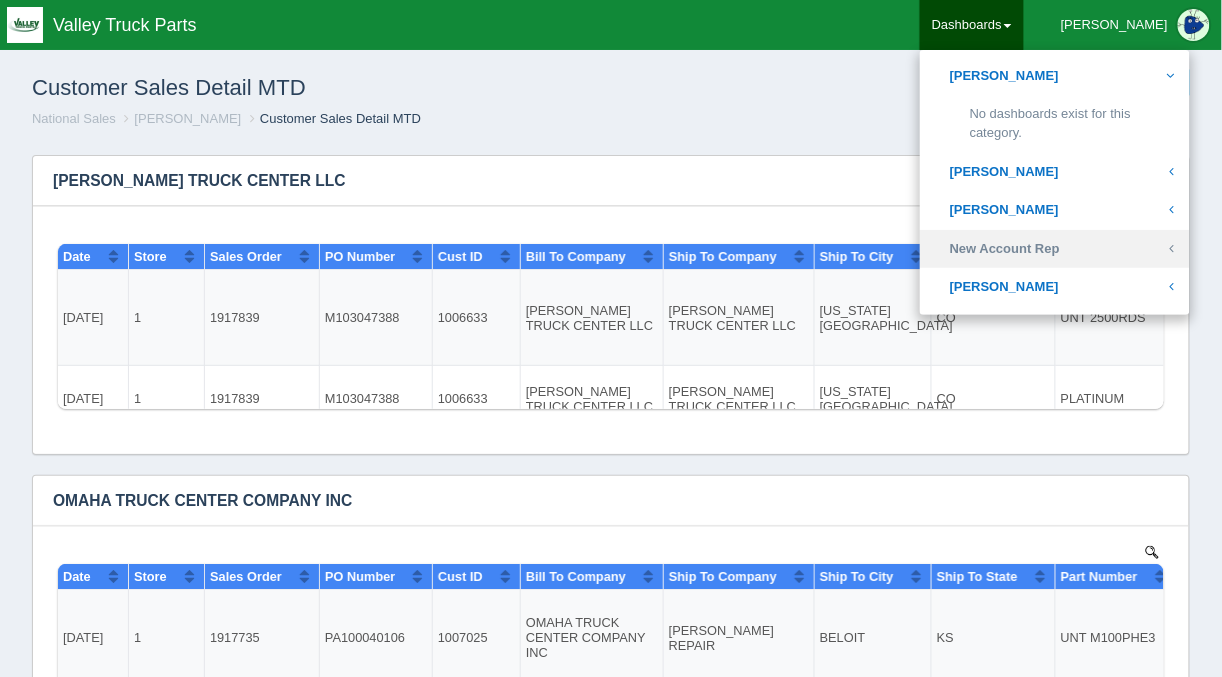 click on "New Account Rep" at bounding box center (1055, 249) 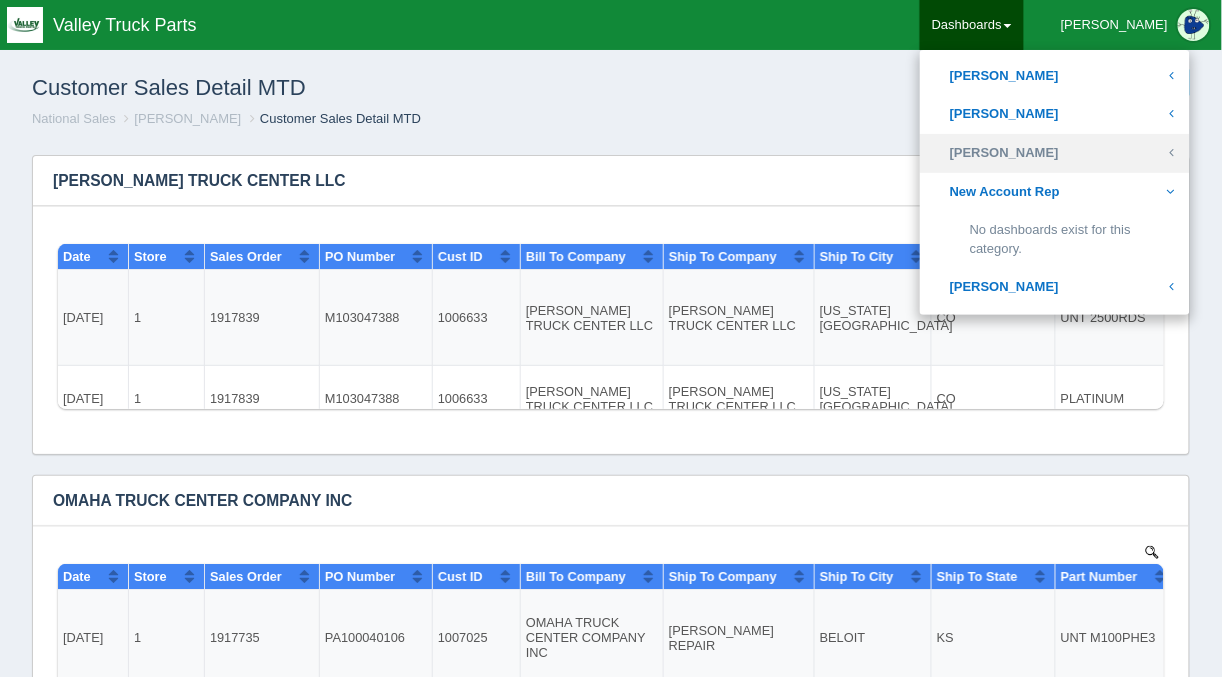 click on "[PERSON_NAME]" at bounding box center [1055, 153] 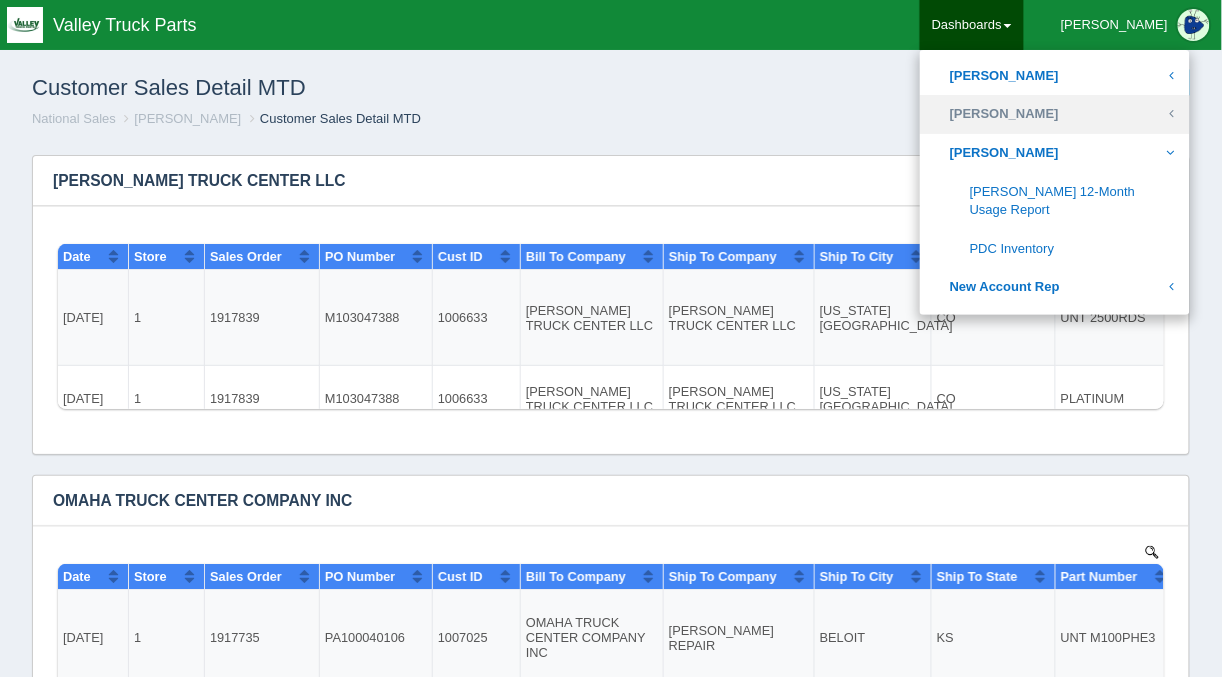 click on "[PERSON_NAME]" at bounding box center [1055, 114] 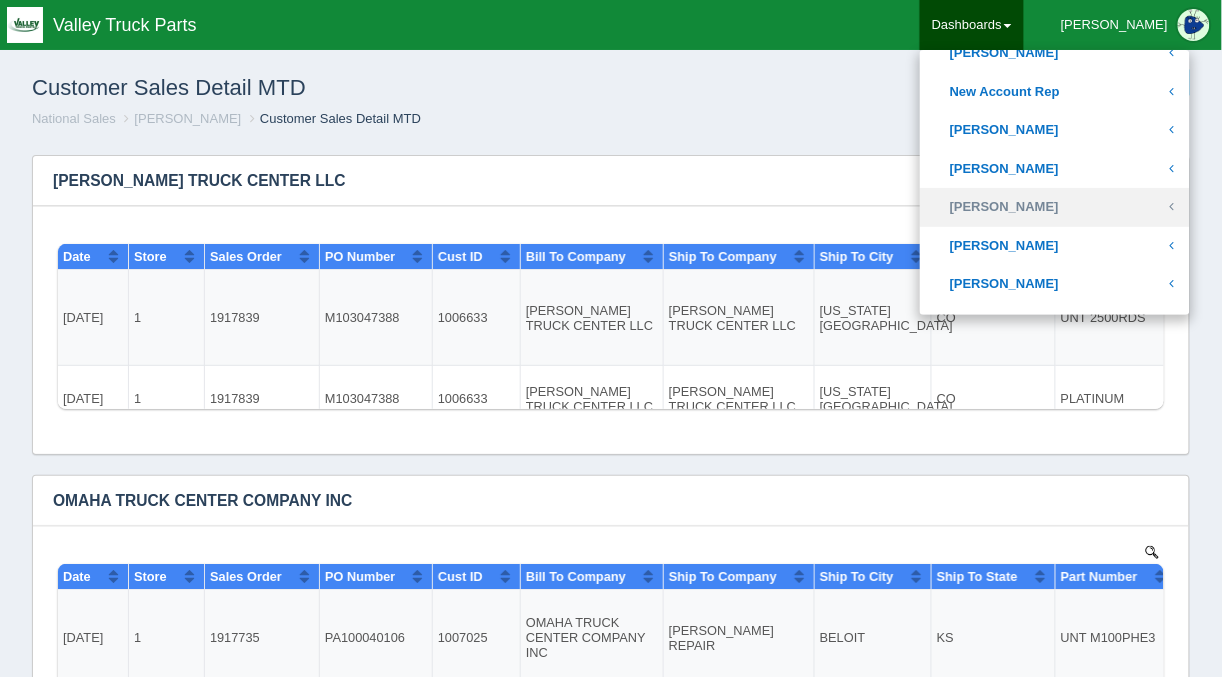 click on "[PERSON_NAME]" at bounding box center [1055, 207] 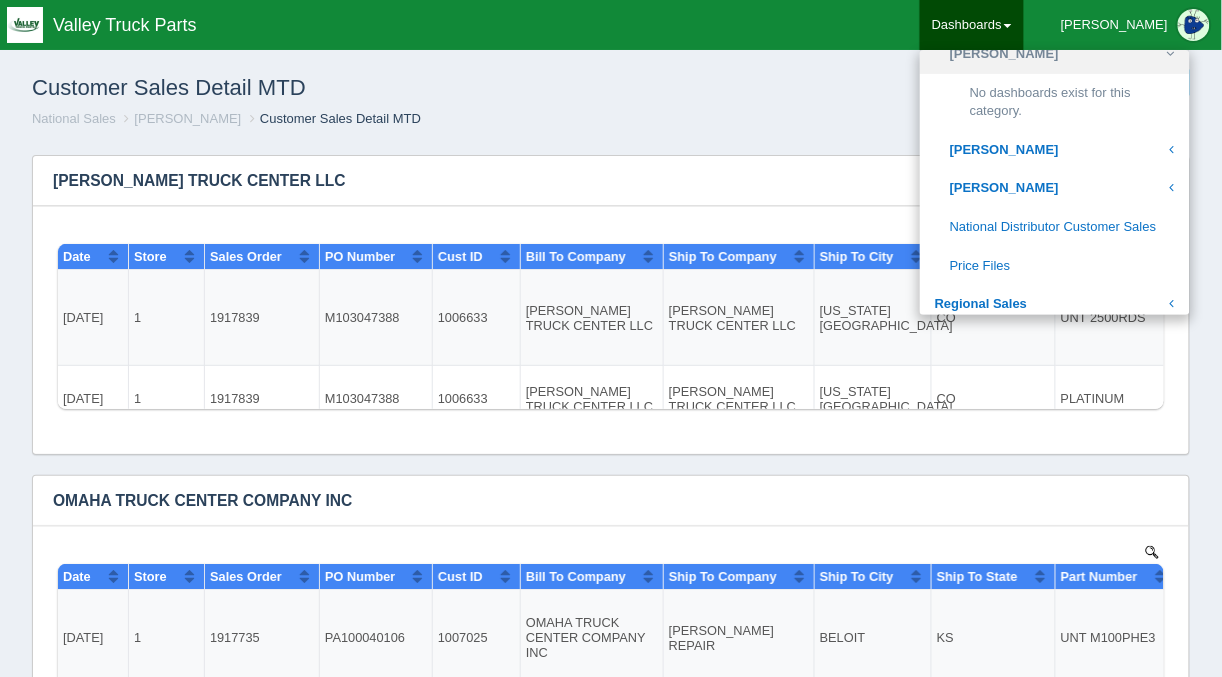 scroll, scrollTop: 1081, scrollLeft: 0, axis: vertical 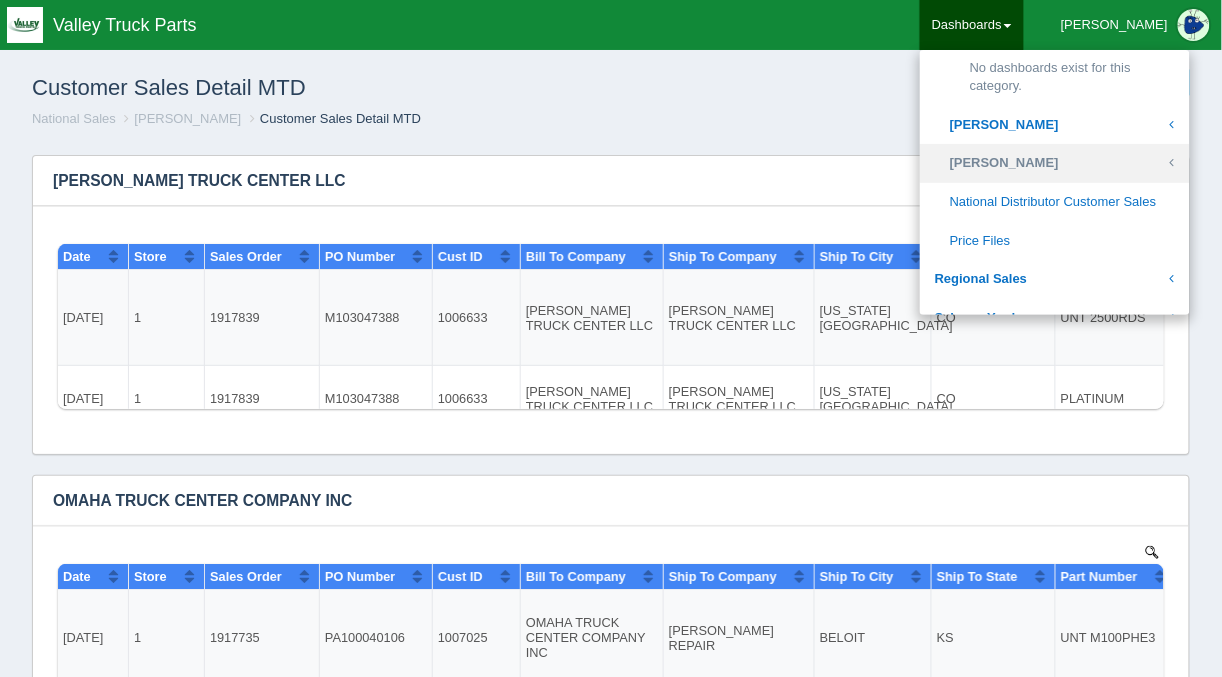 click on "[PERSON_NAME]" at bounding box center (1055, 163) 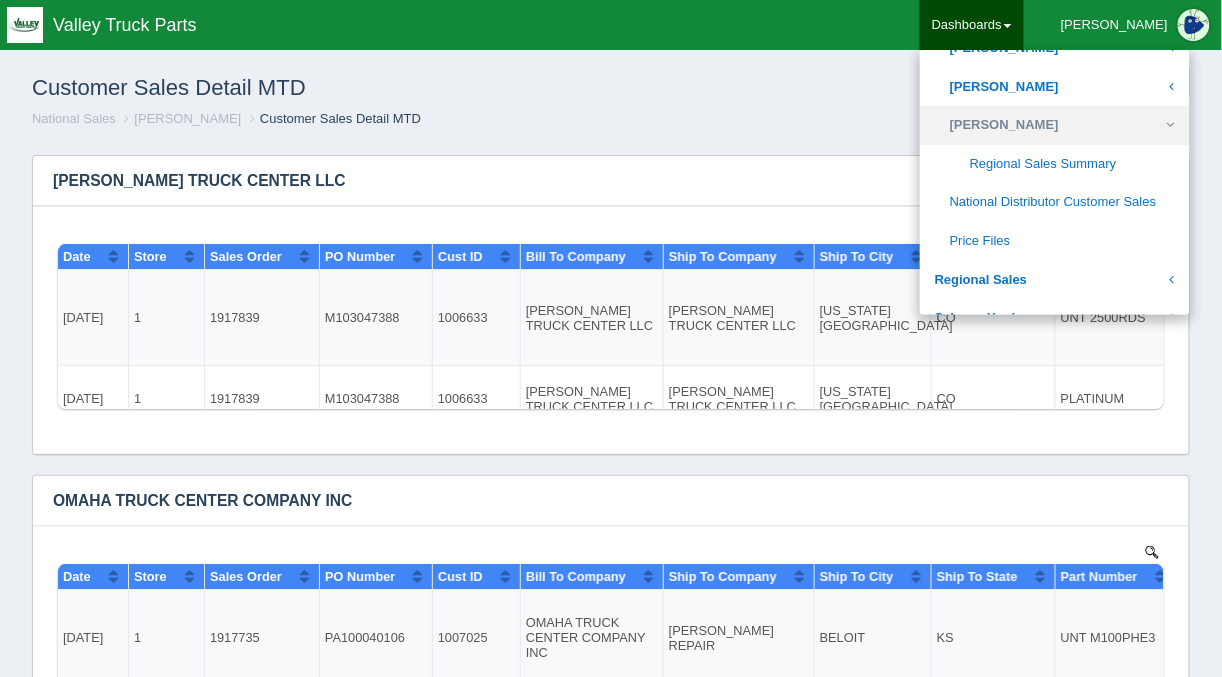 scroll, scrollTop: 1062, scrollLeft: 0, axis: vertical 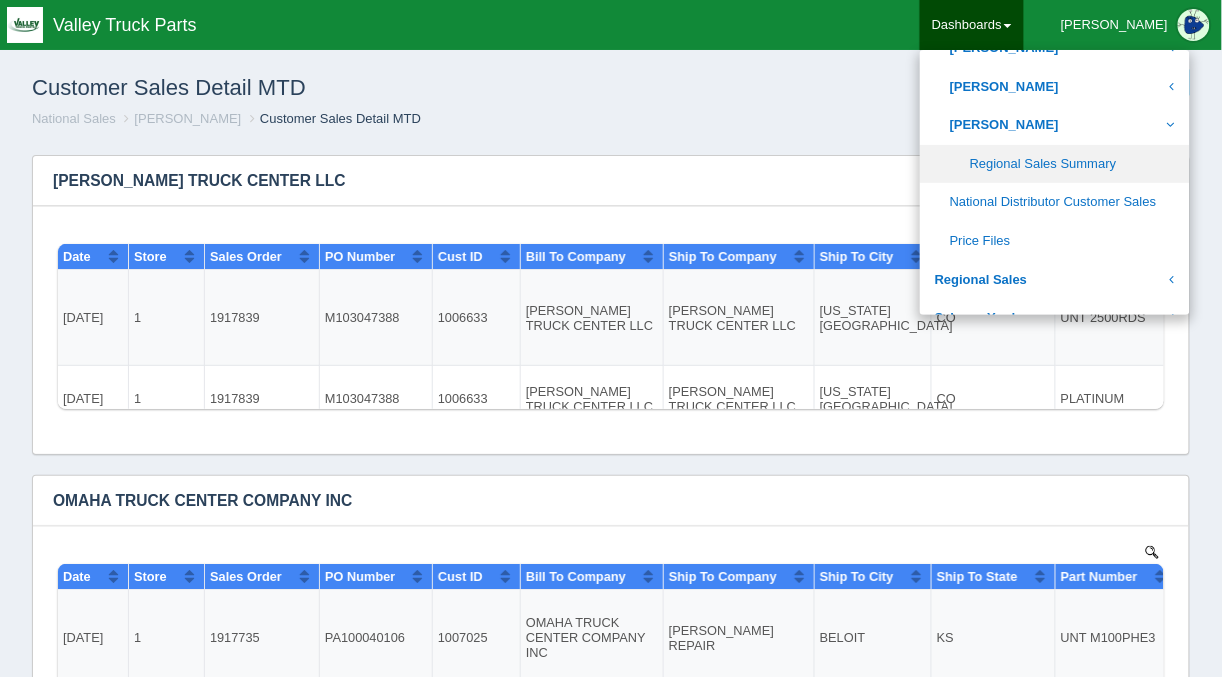 click on "Regional Sales Summary" at bounding box center [1055, 164] 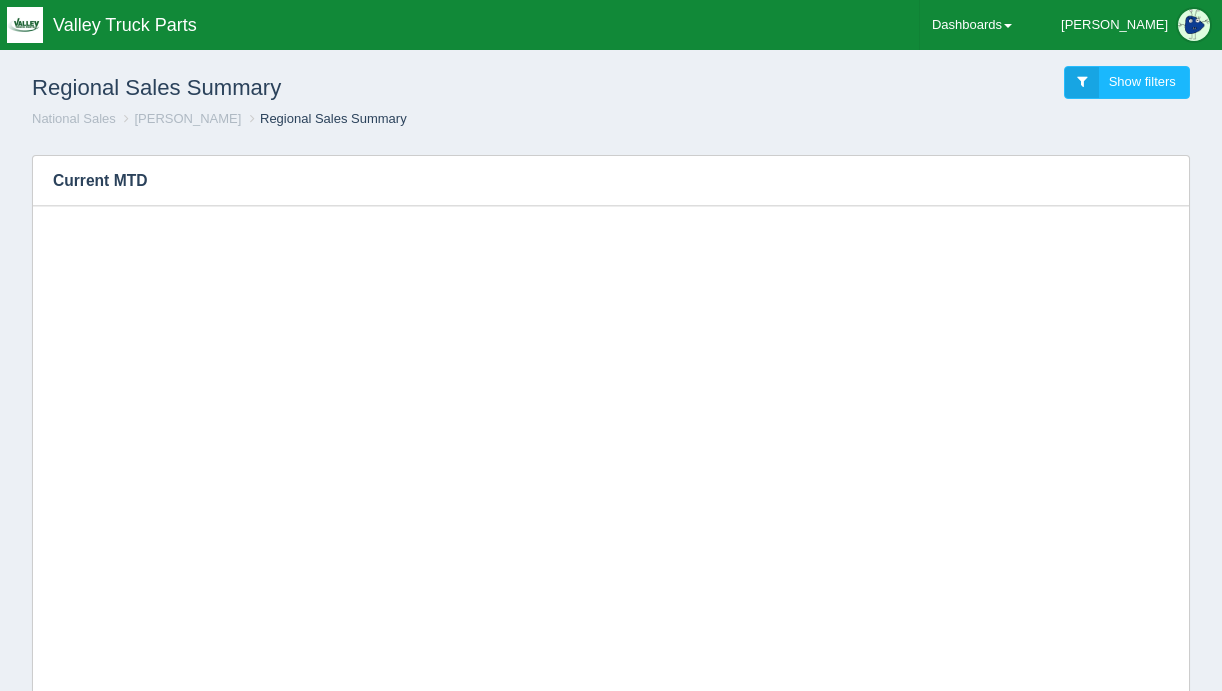 scroll, scrollTop: 0, scrollLeft: 0, axis: both 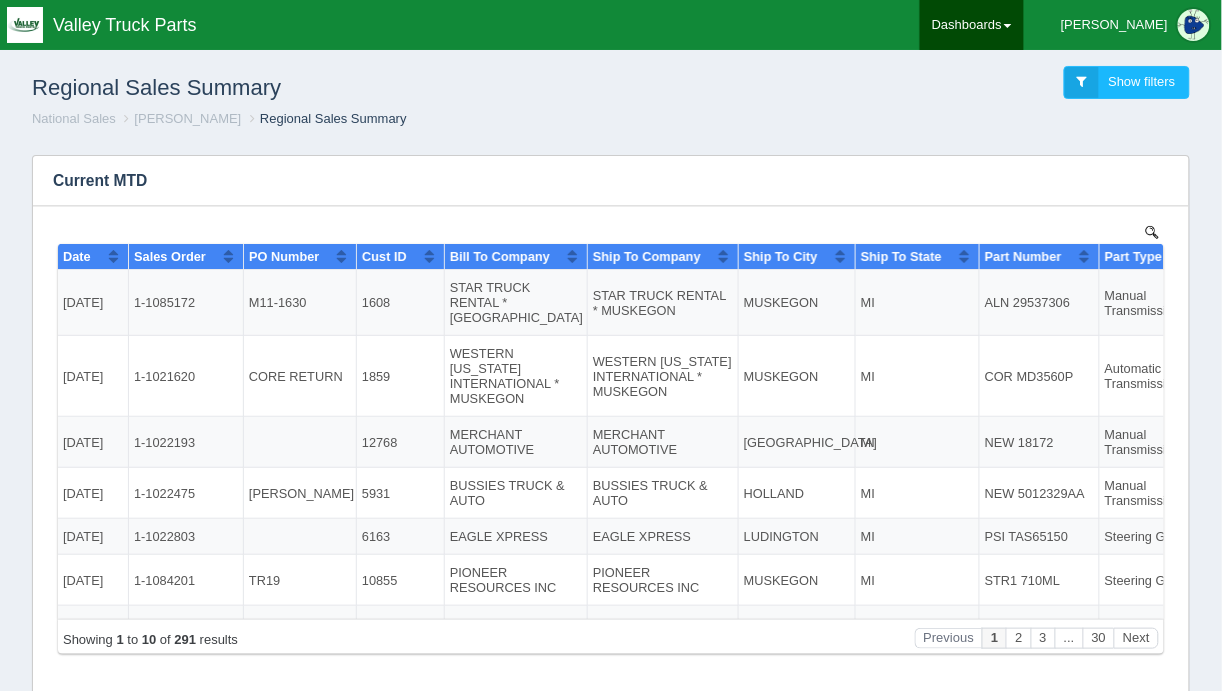 click on "Dashboards" at bounding box center [972, 25] 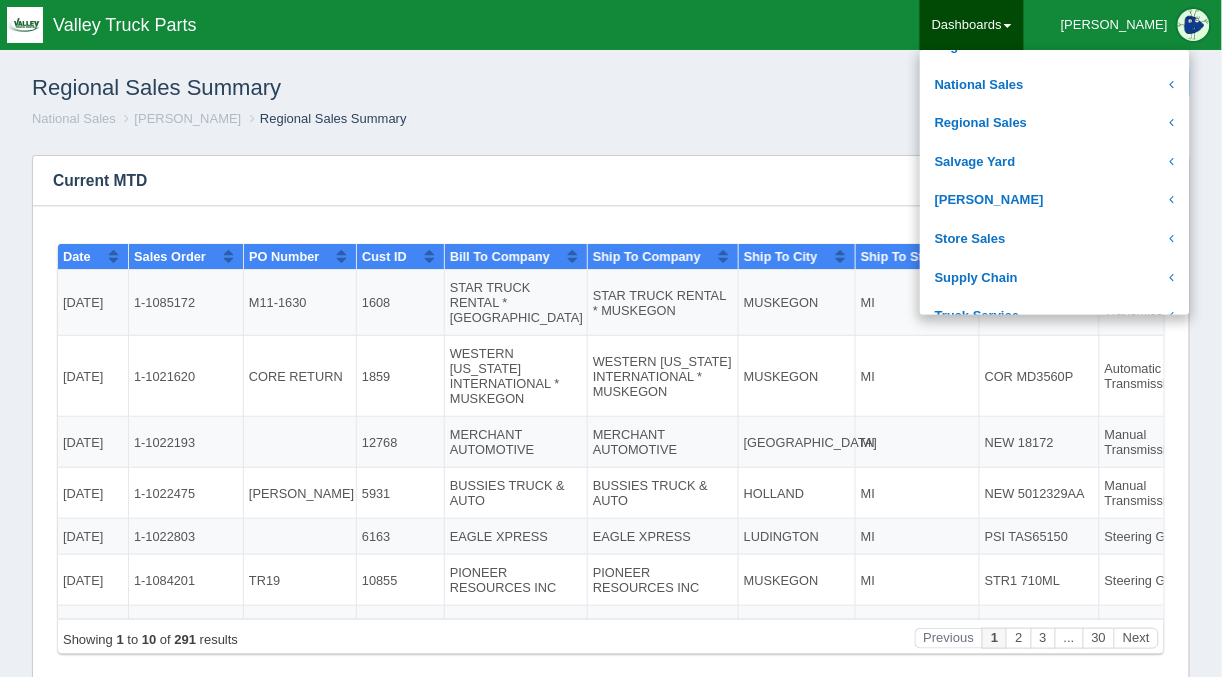scroll, scrollTop: 450, scrollLeft: 0, axis: vertical 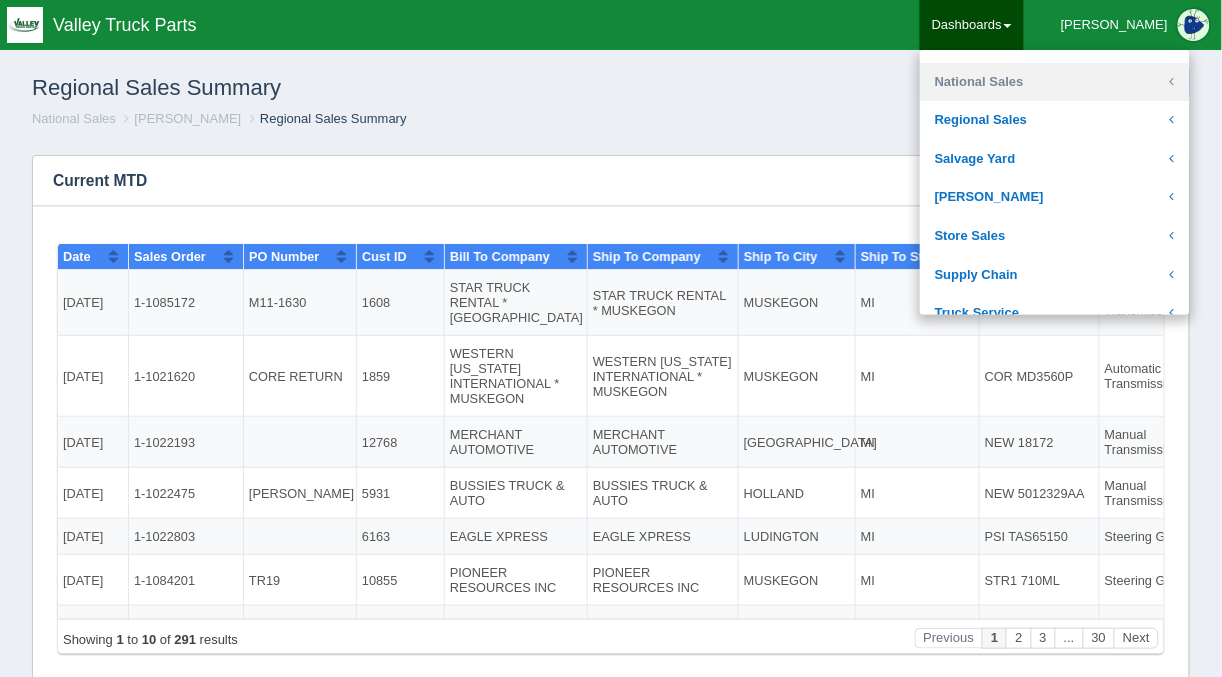 click on "National Sales" at bounding box center [1055, 82] 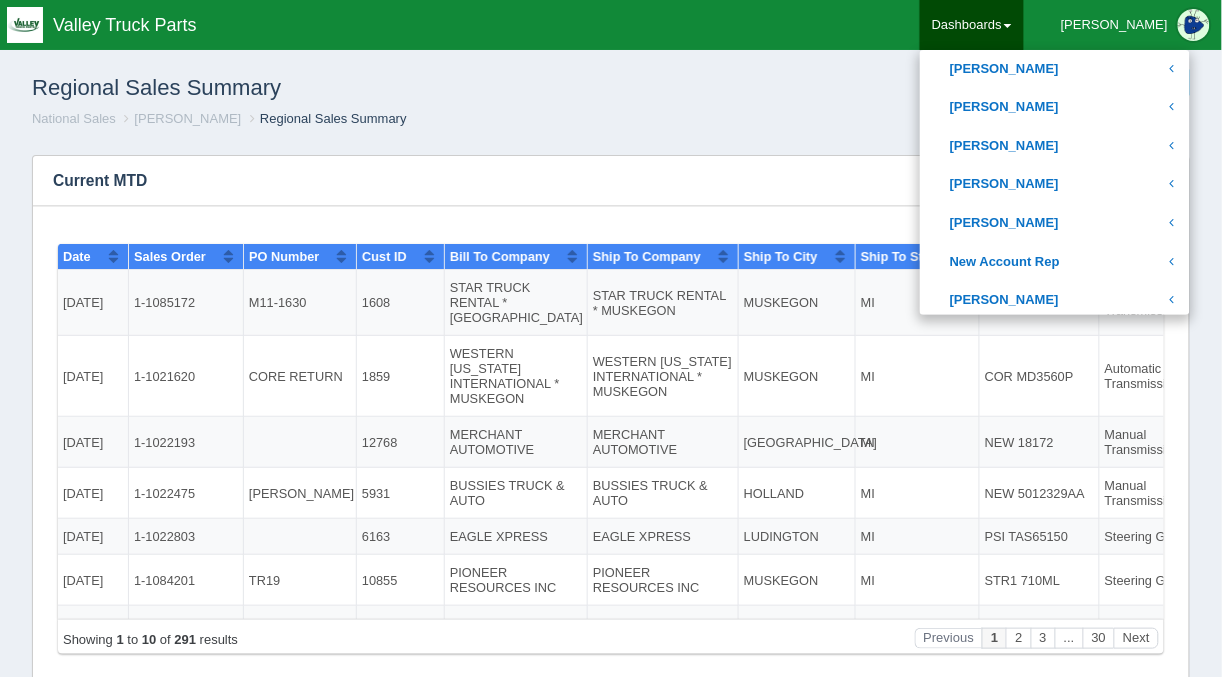 scroll, scrollTop: 735, scrollLeft: 0, axis: vertical 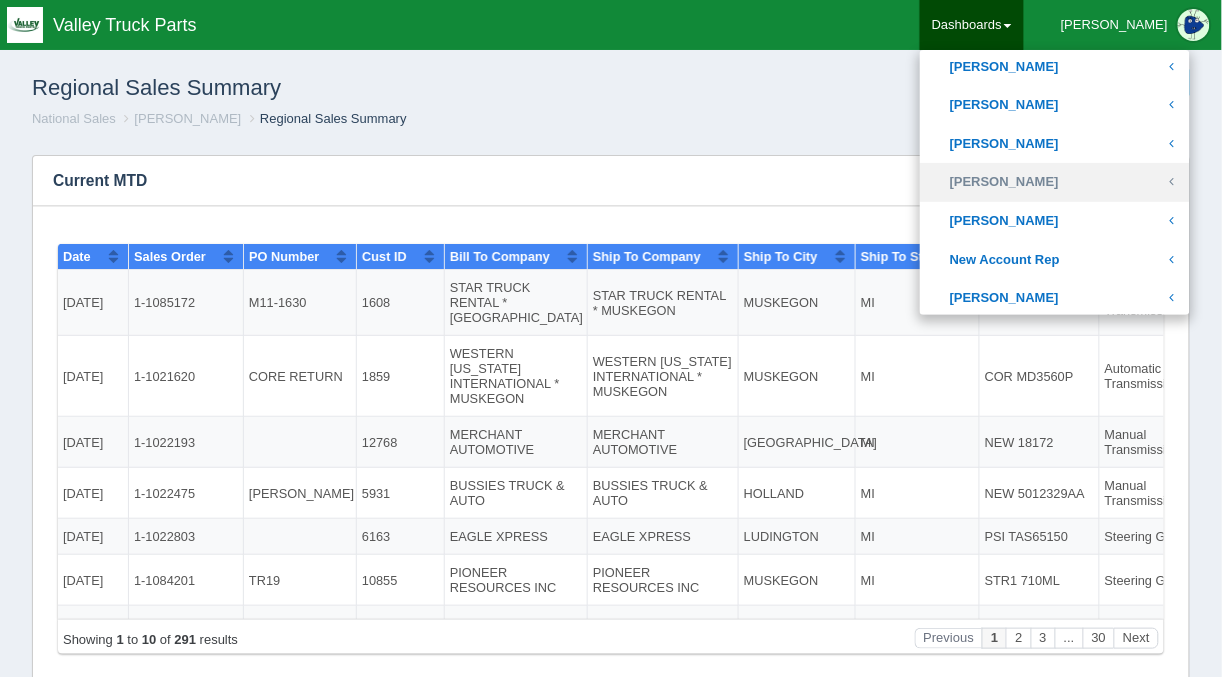 click on "[PERSON_NAME]" at bounding box center (1055, 182) 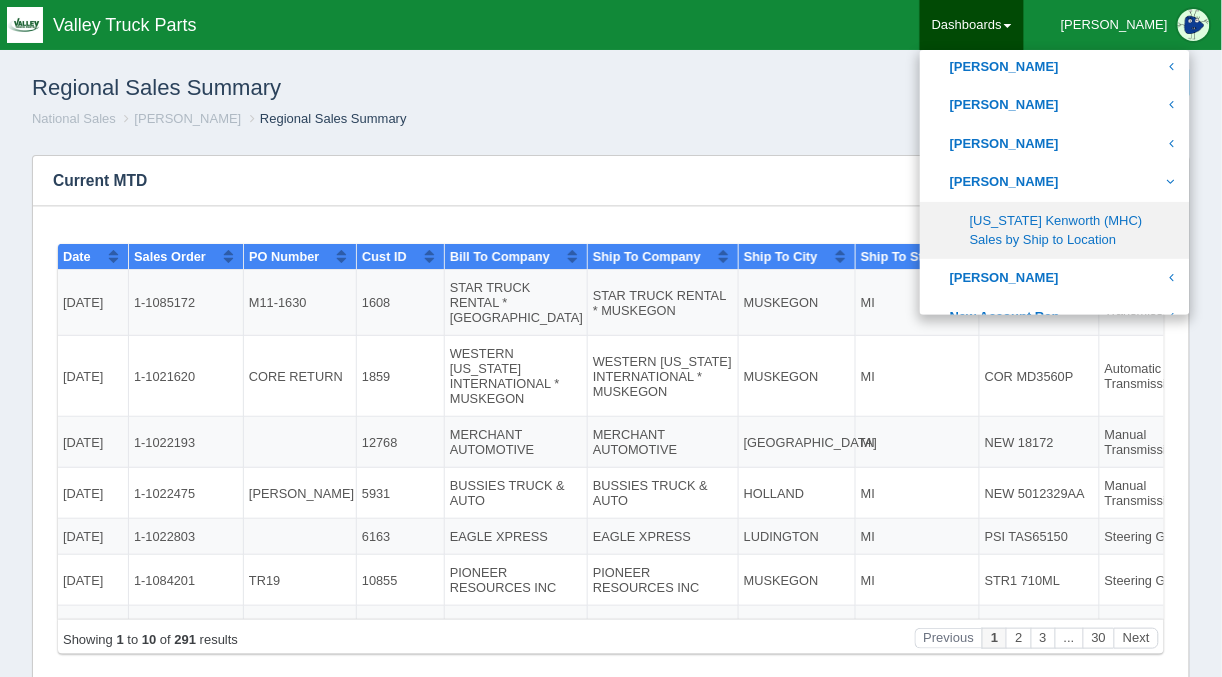 click on "[US_STATE] Kenworth (MHC) Sales by Ship to Location" at bounding box center (1055, 230) 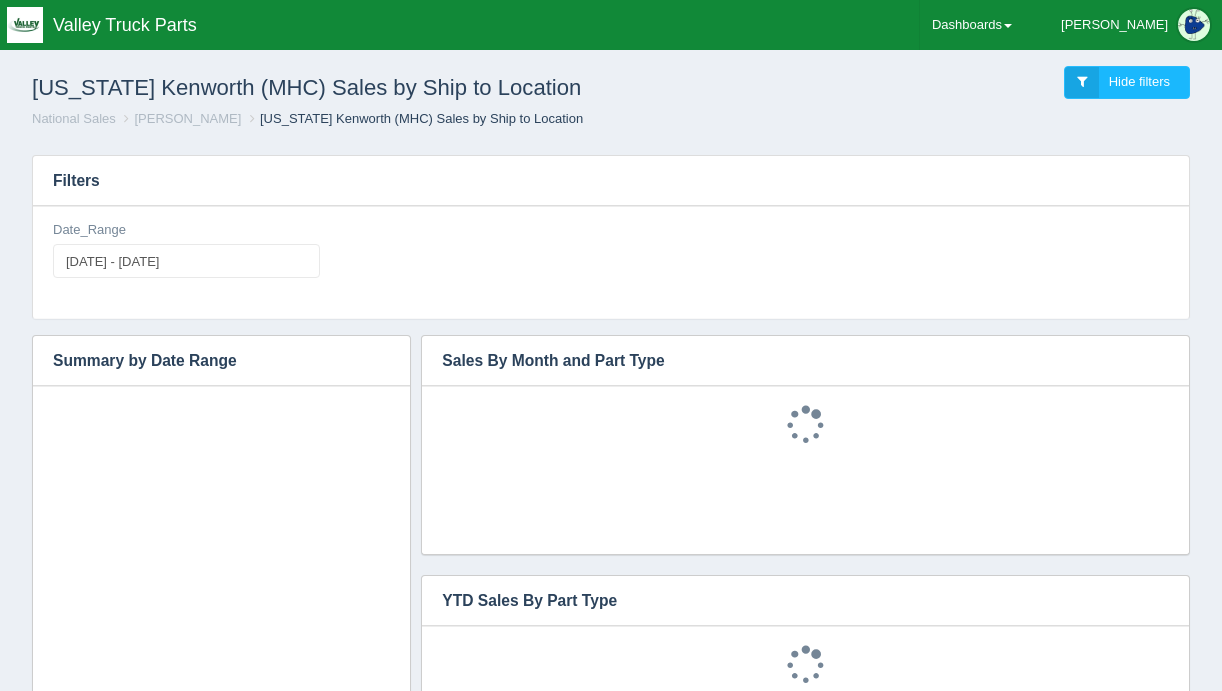 scroll, scrollTop: 0, scrollLeft: 0, axis: both 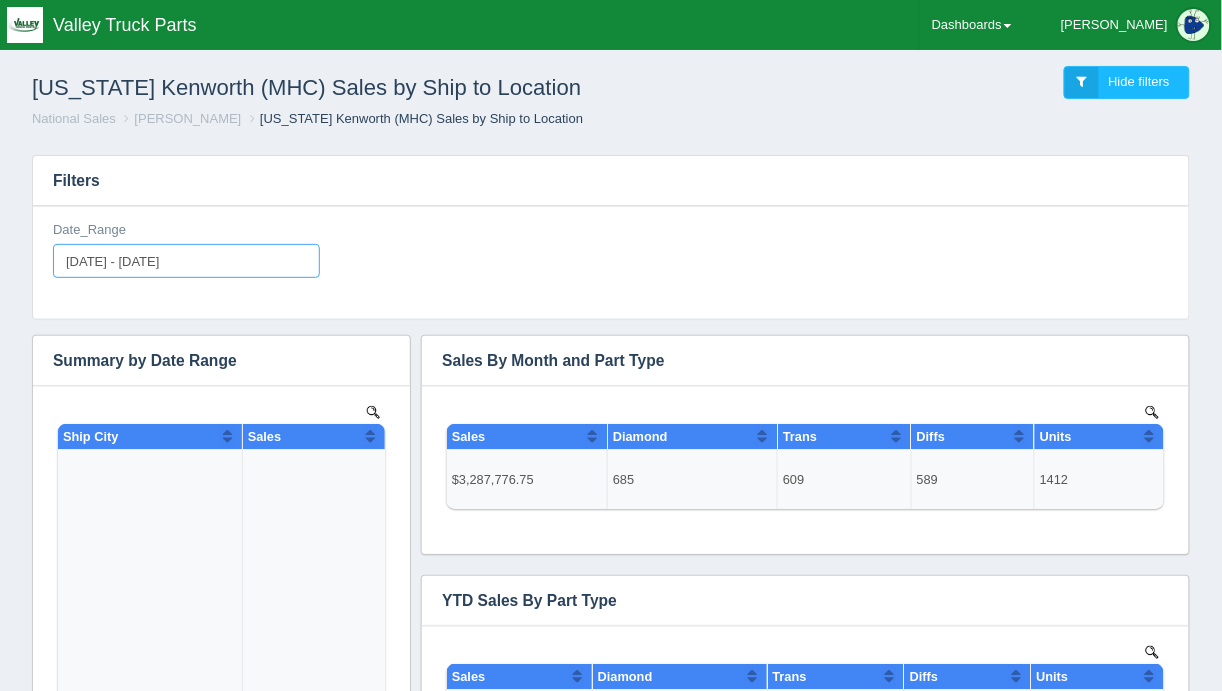 type on "2025-07-01" 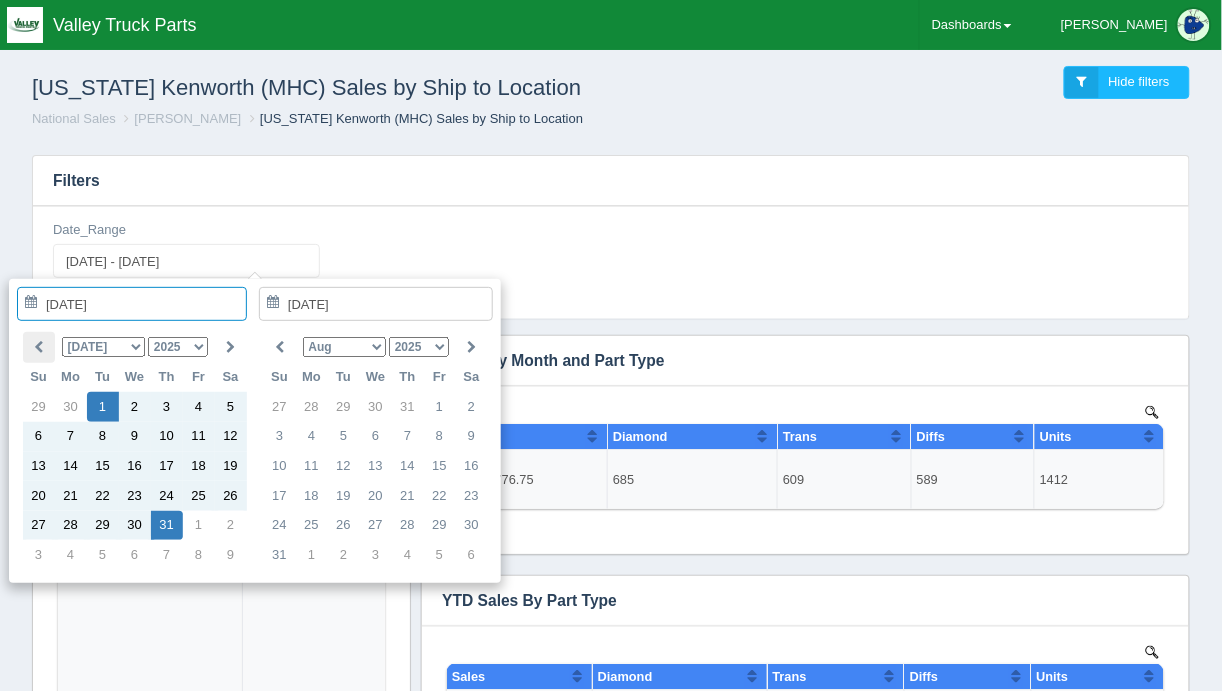 click at bounding box center (38, 347) 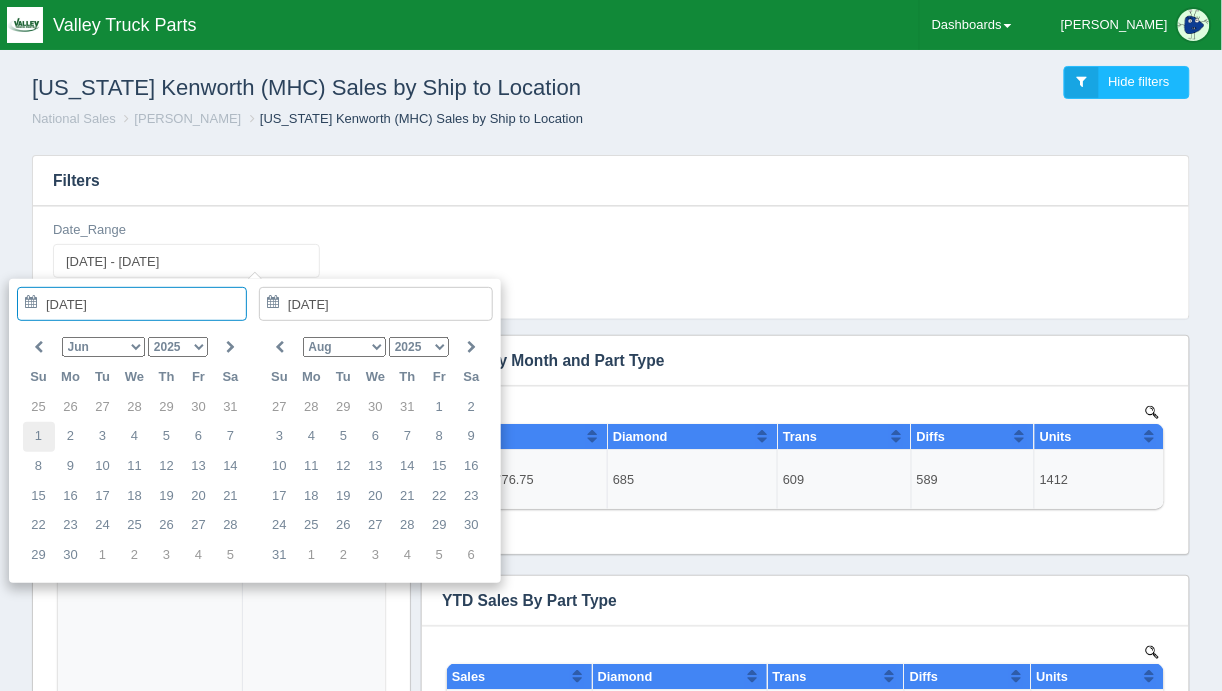 type on "2025-06-01" 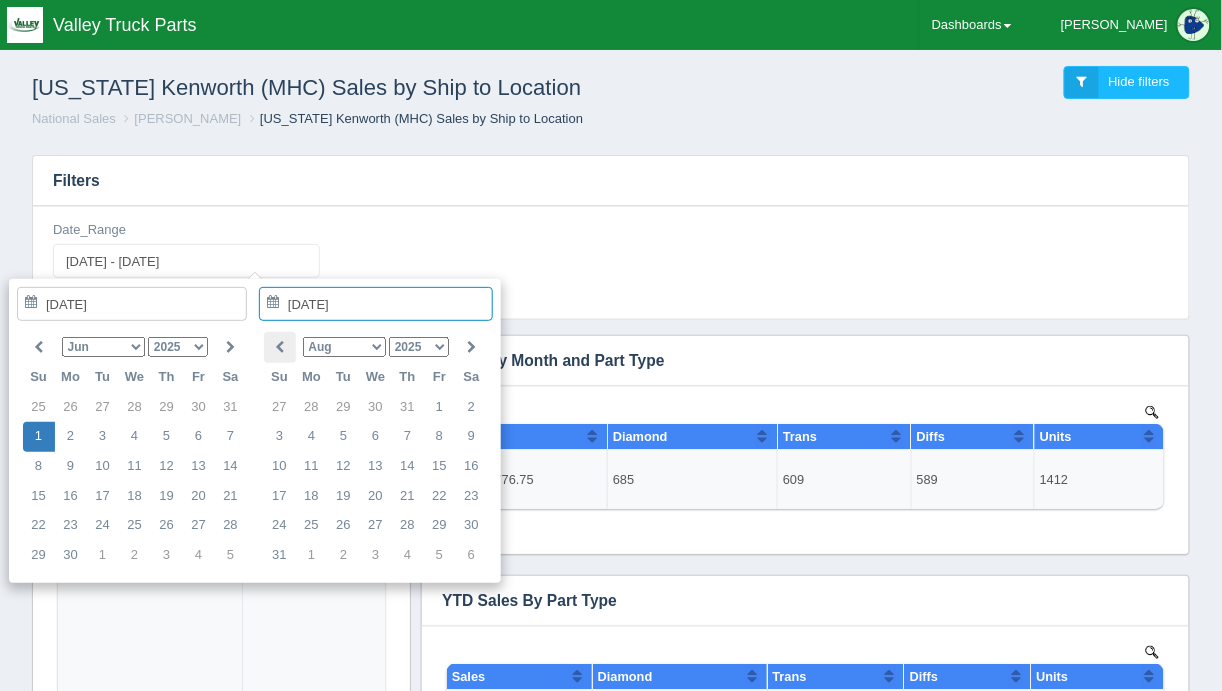 click at bounding box center [279, 347] 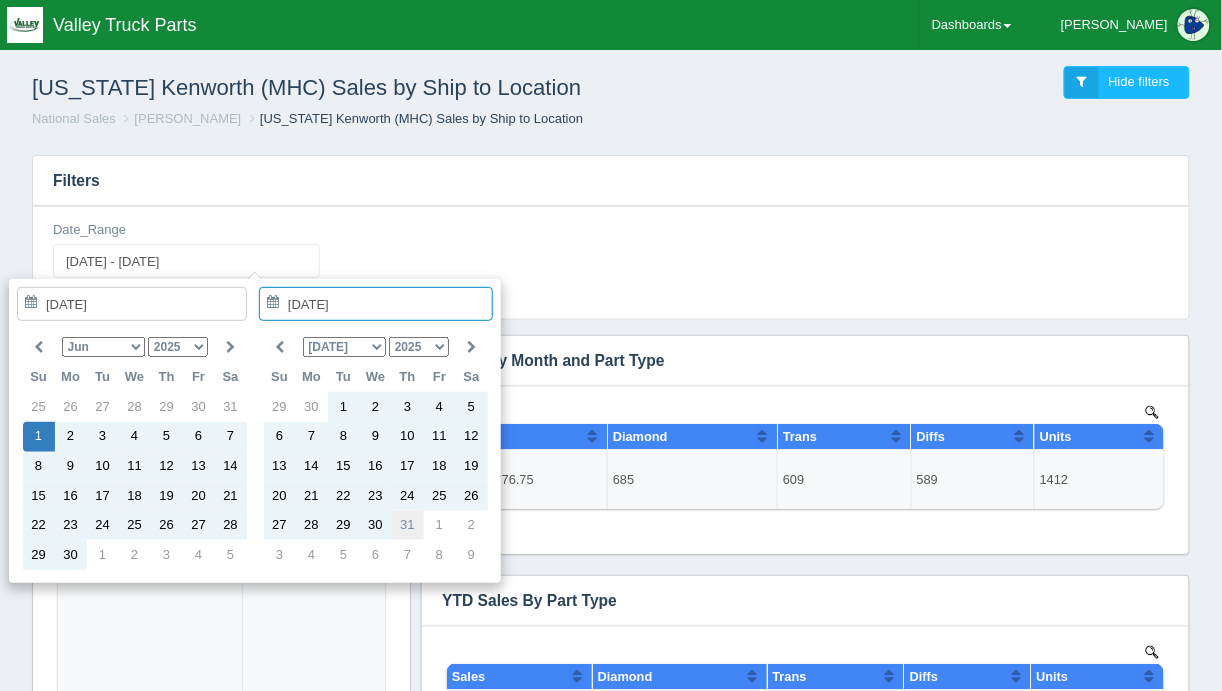 type on "2025-07-31" 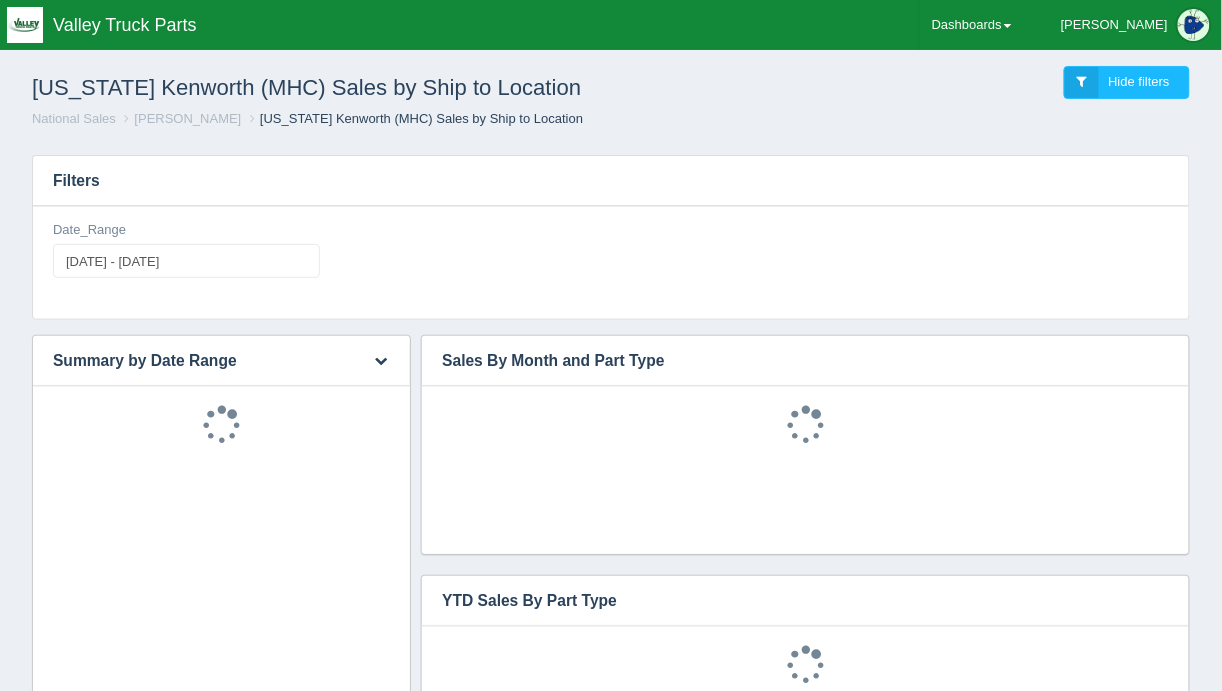 type on "2025-06-01 - 2025-07-31" 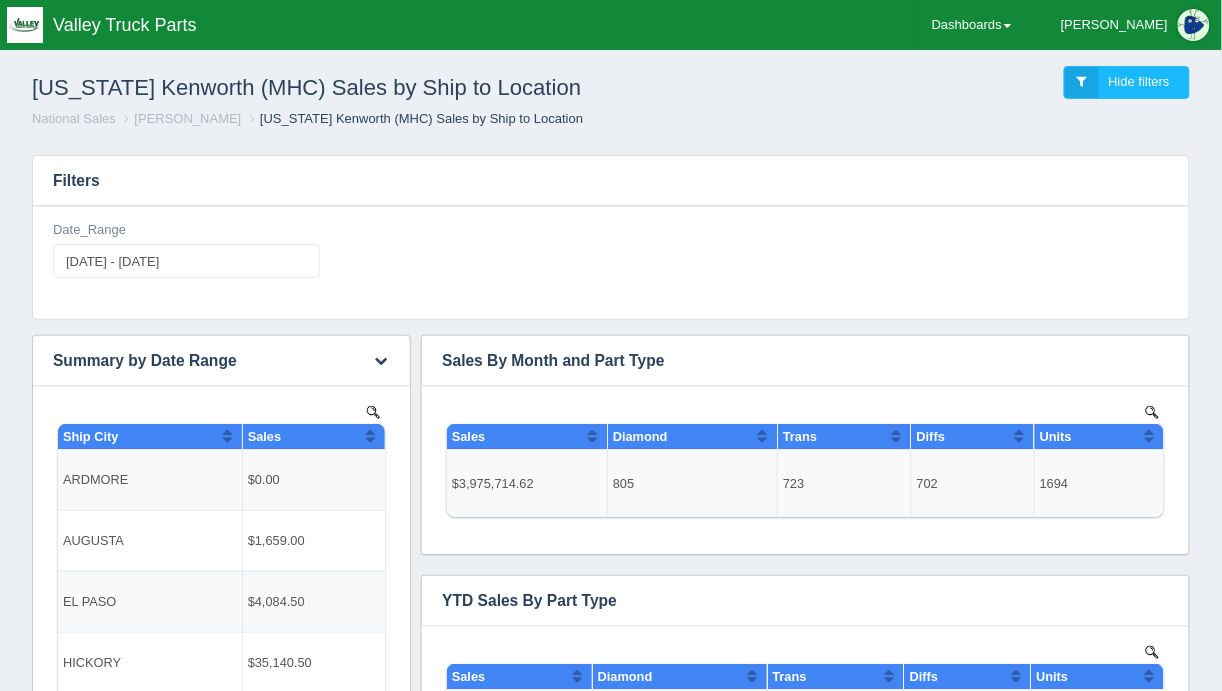 scroll, scrollTop: 0, scrollLeft: 0, axis: both 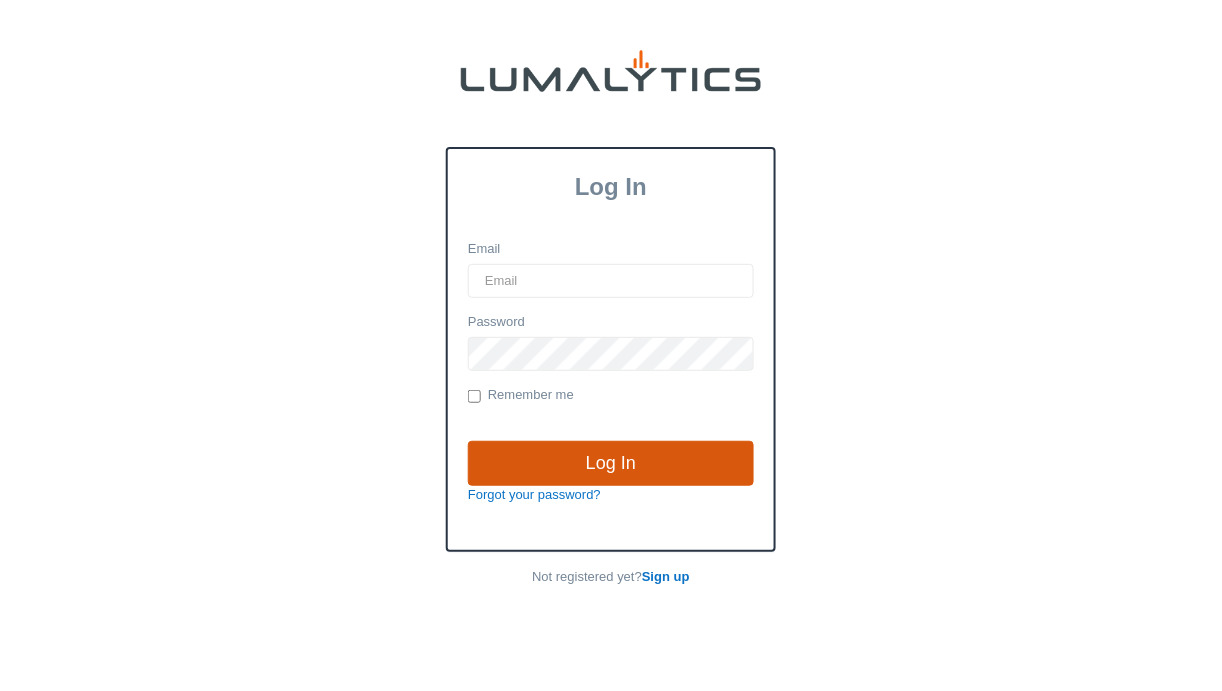 type on "[EMAIL_ADDRESS][DOMAIN_NAME]" 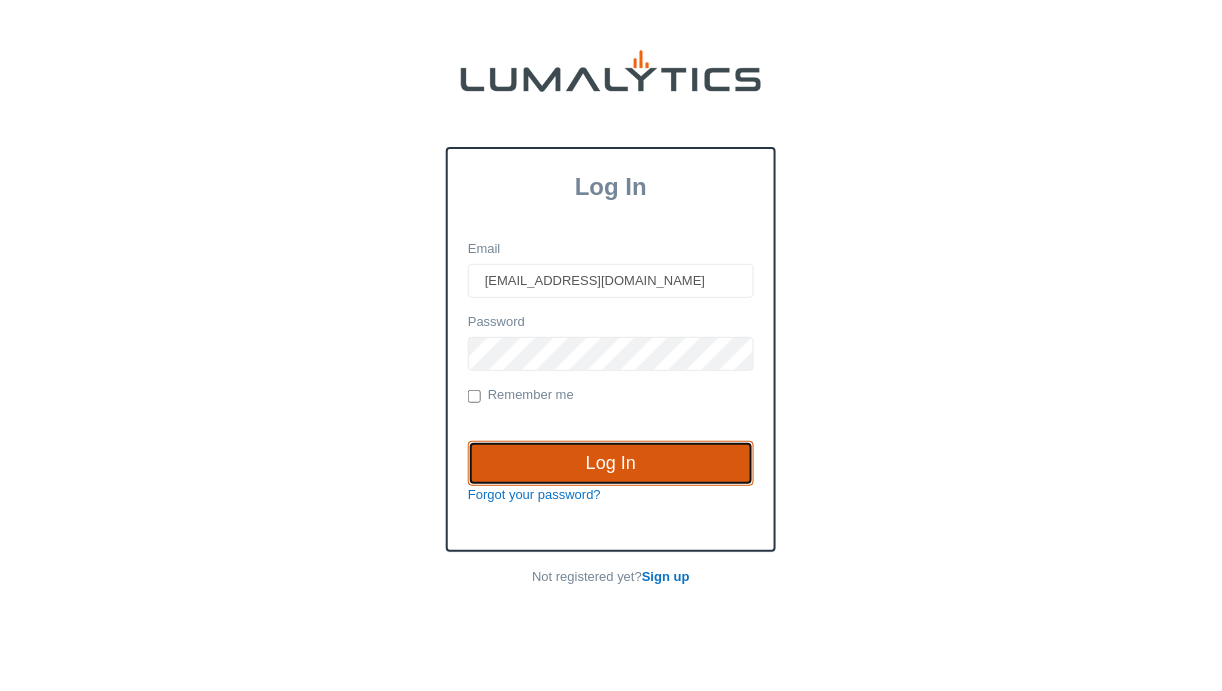 click on "Log In" at bounding box center (611, 464) 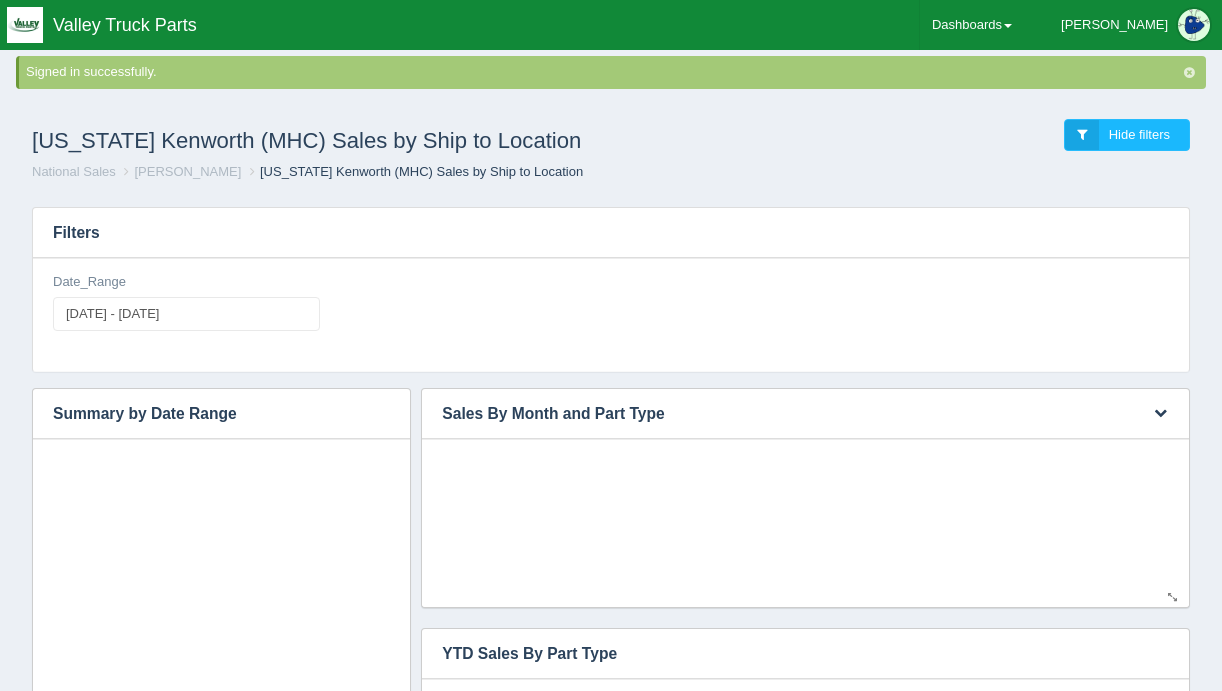 scroll, scrollTop: 0, scrollLeft: 0, axis: both 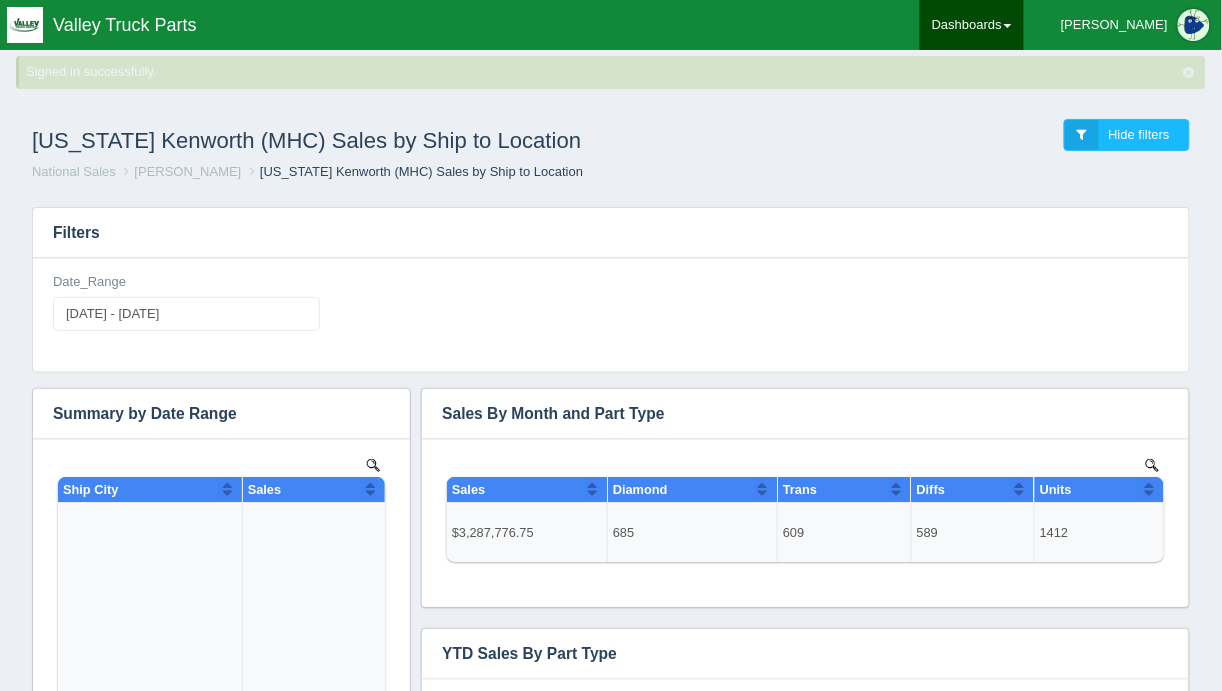 click on "Dashboards" at bounding box center (972, 25) 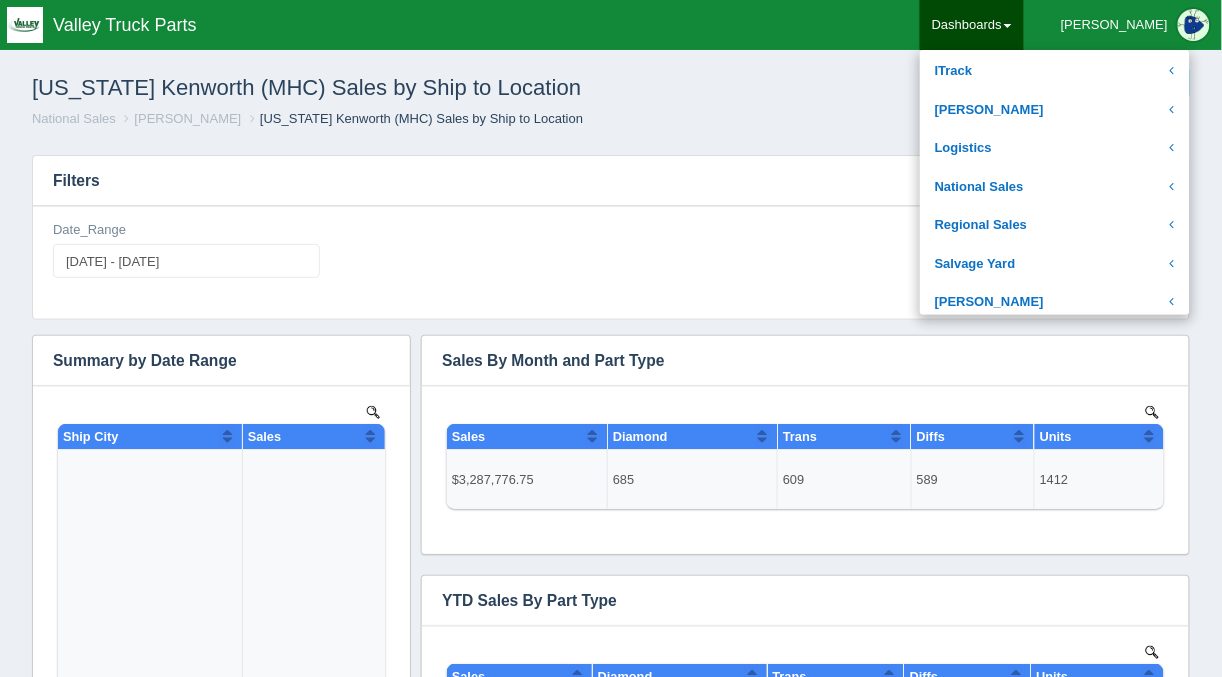 scroll, scrollTop: 350, scrollLeft: 0, axis: vertical 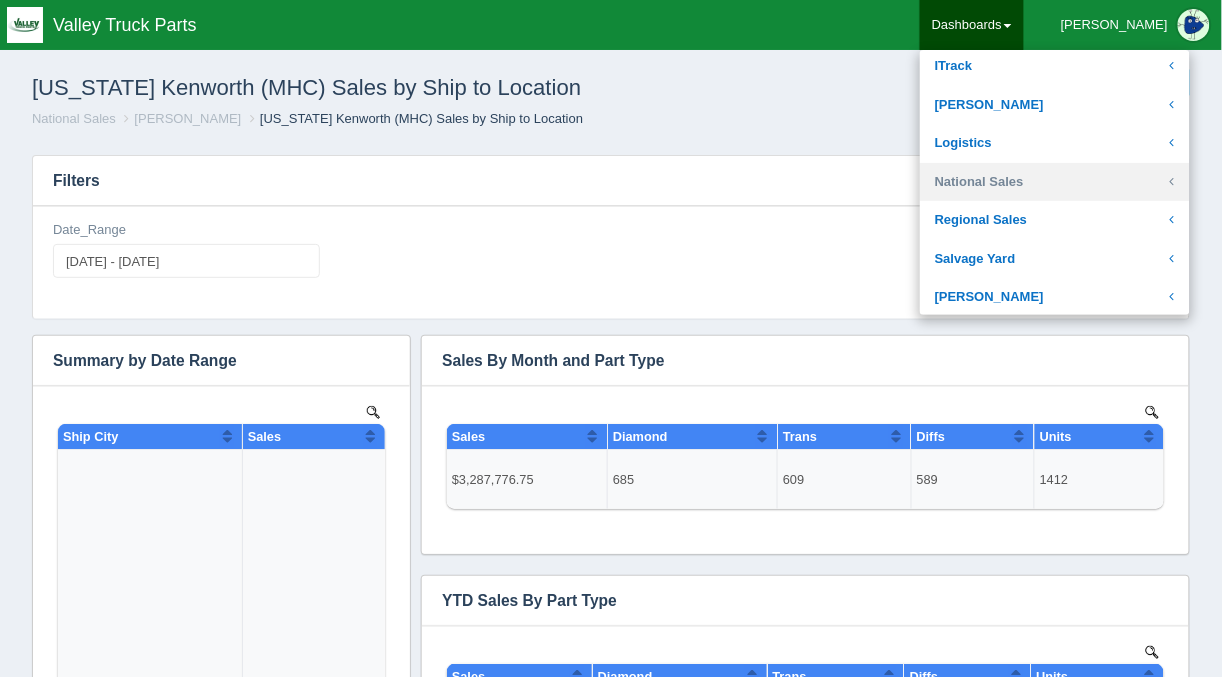 click on "National Sales" at bounding box center [1055, 182] 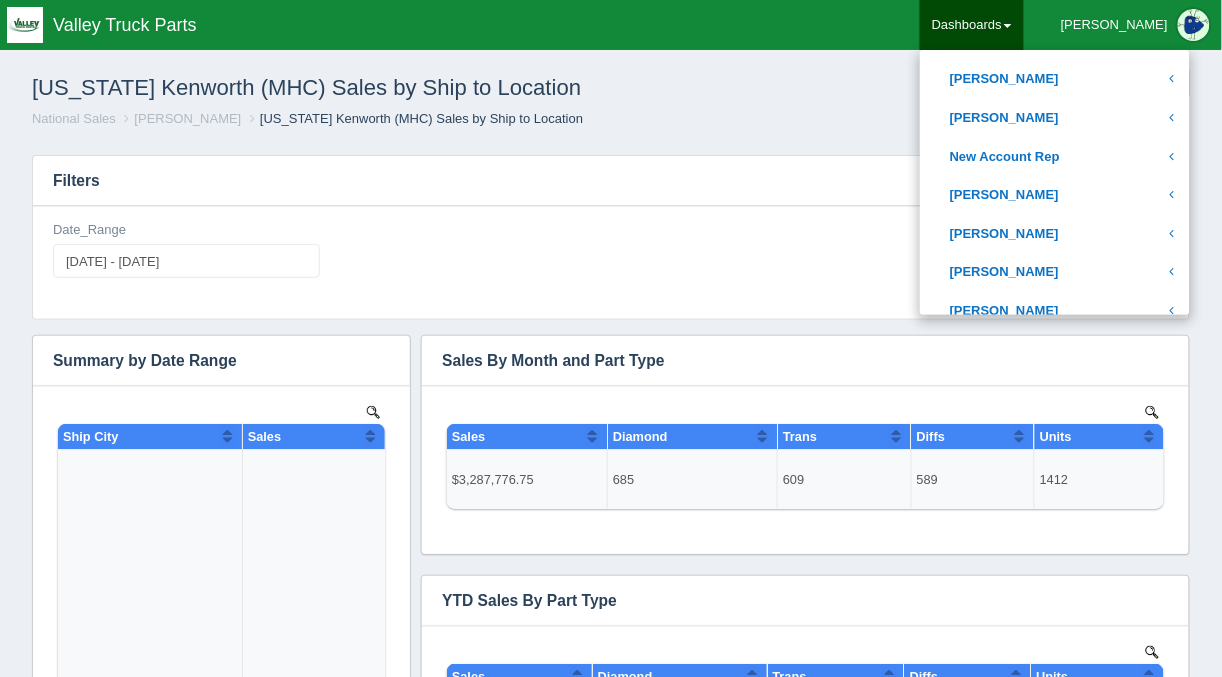 scroll, scrollTop: 847, scrollLeft: 0, axis: vertical 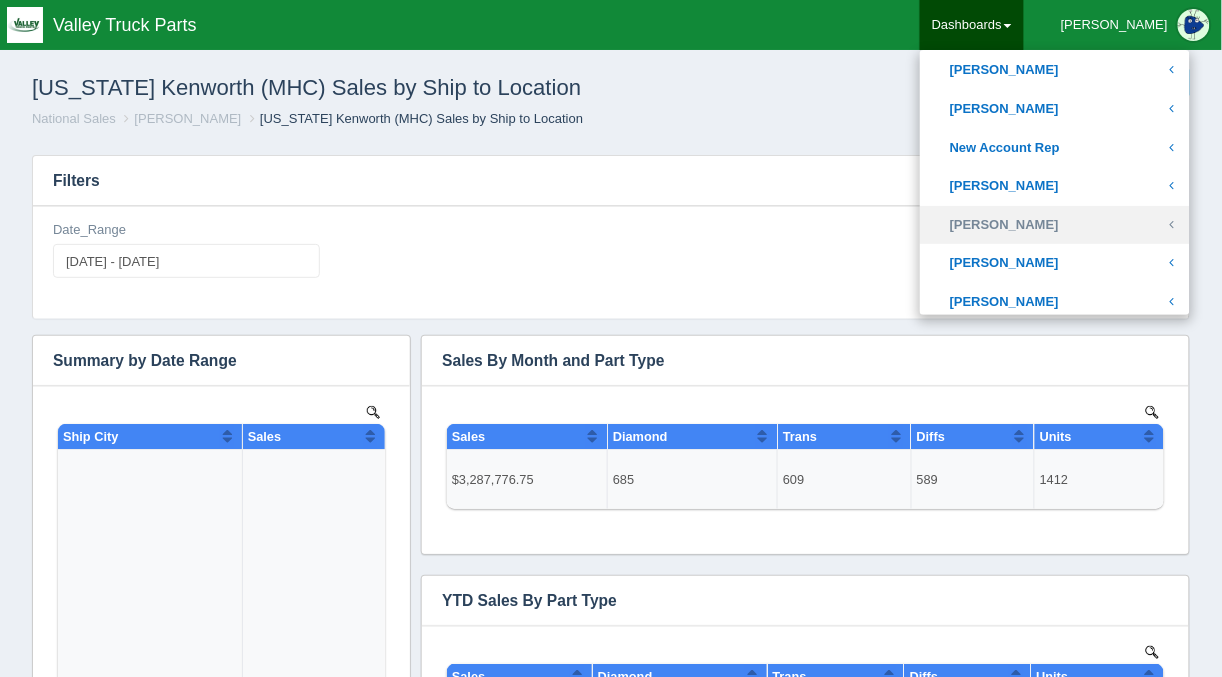 click on "[PERSON_NAME]" at bounding box center [1055, 225] 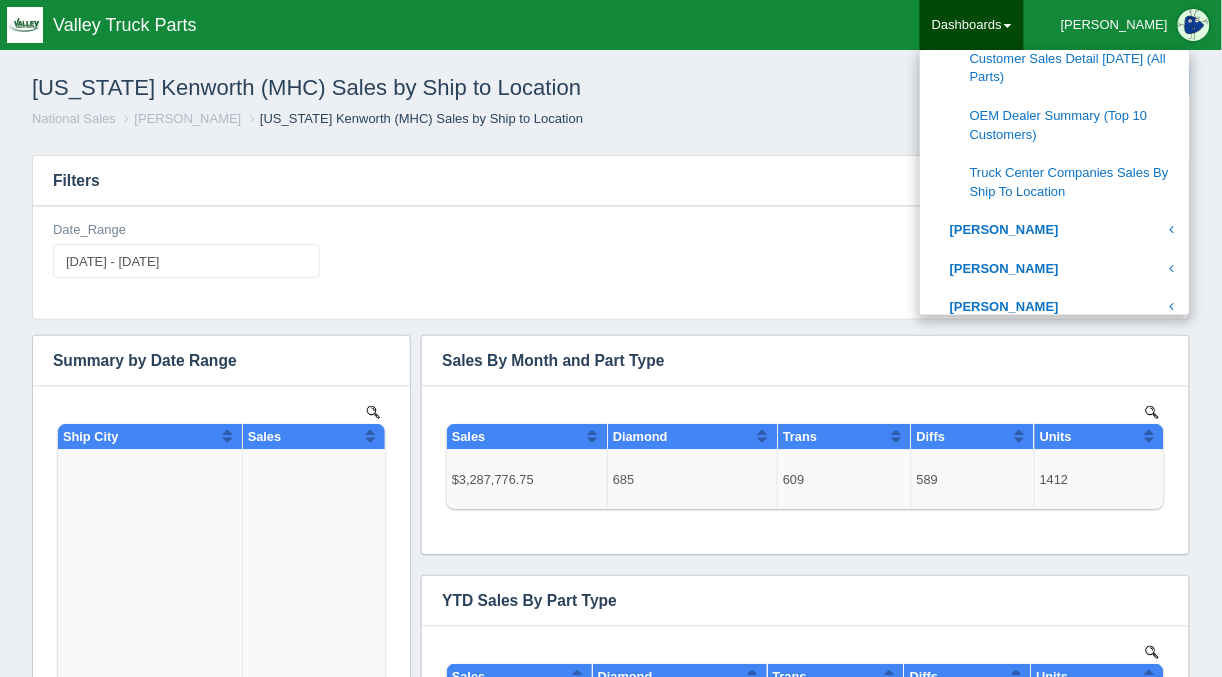 scroll, scrollTop: 1153, scrollLeft: 0, axis: vertical 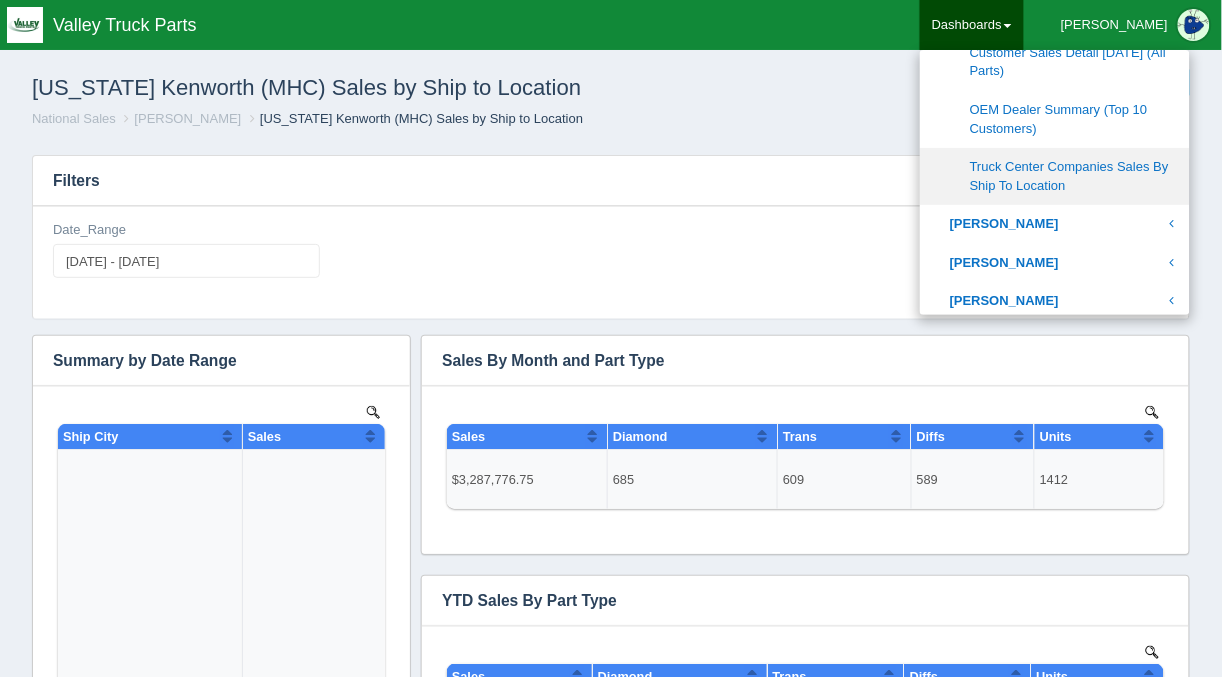 click on "Truck Center Companies Sales By Ship To Location" at bounding box center (1055, 176) 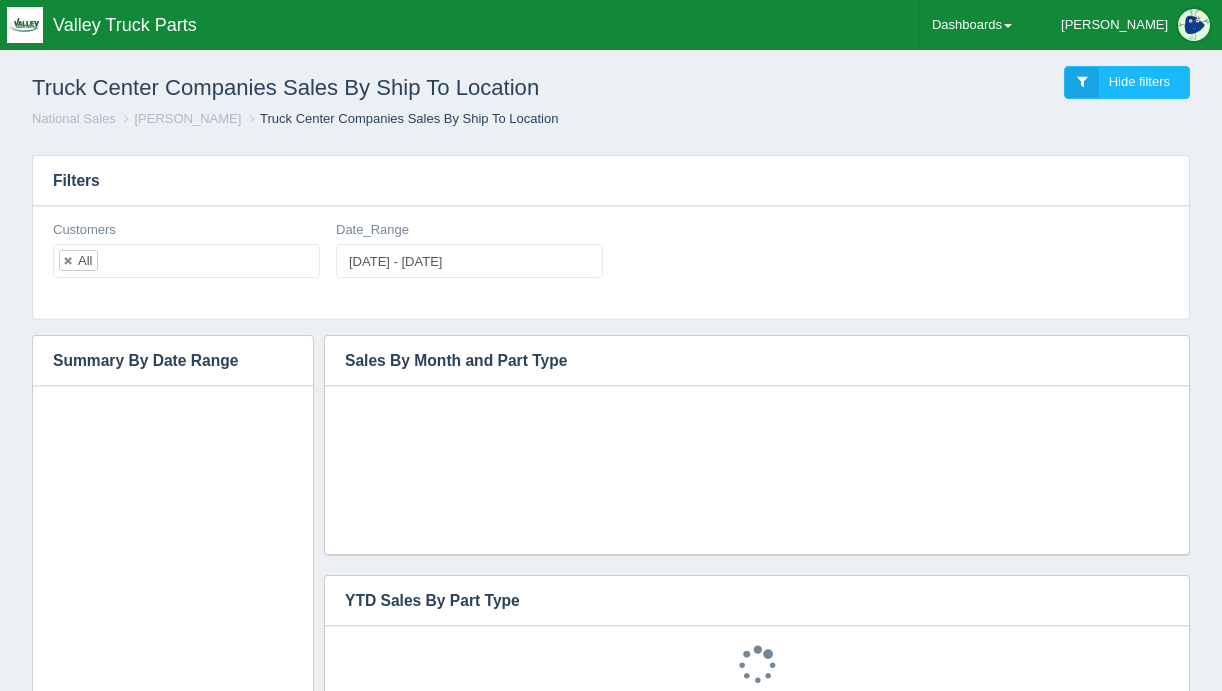 scroll, scrollTop: 0, scrollLeft: 0, axis: both 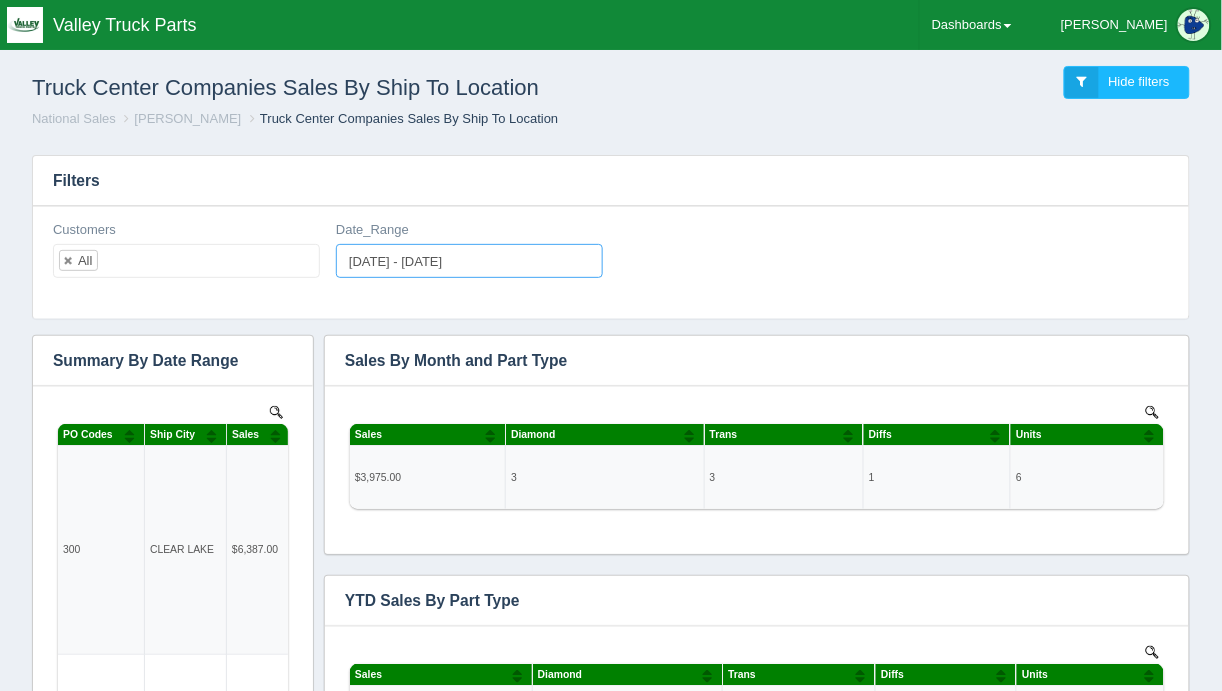 type on "[DATE]" 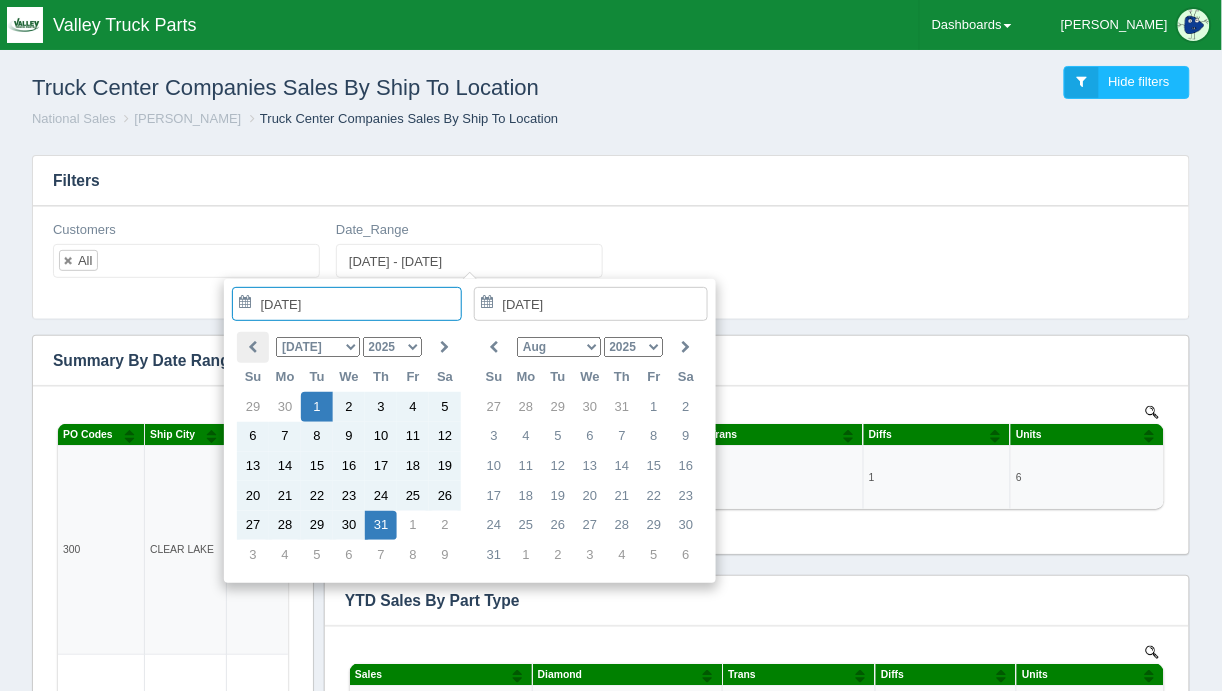 click at bounding box center [253, 347] 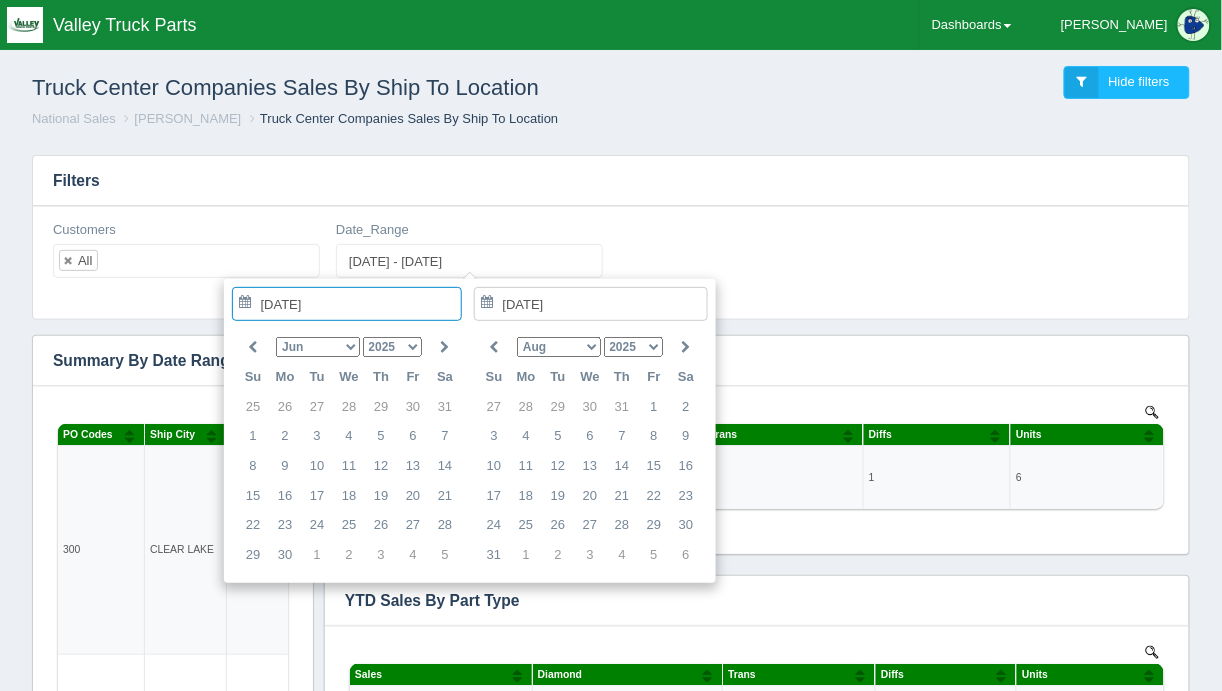 click at bounding box center (253, 347) 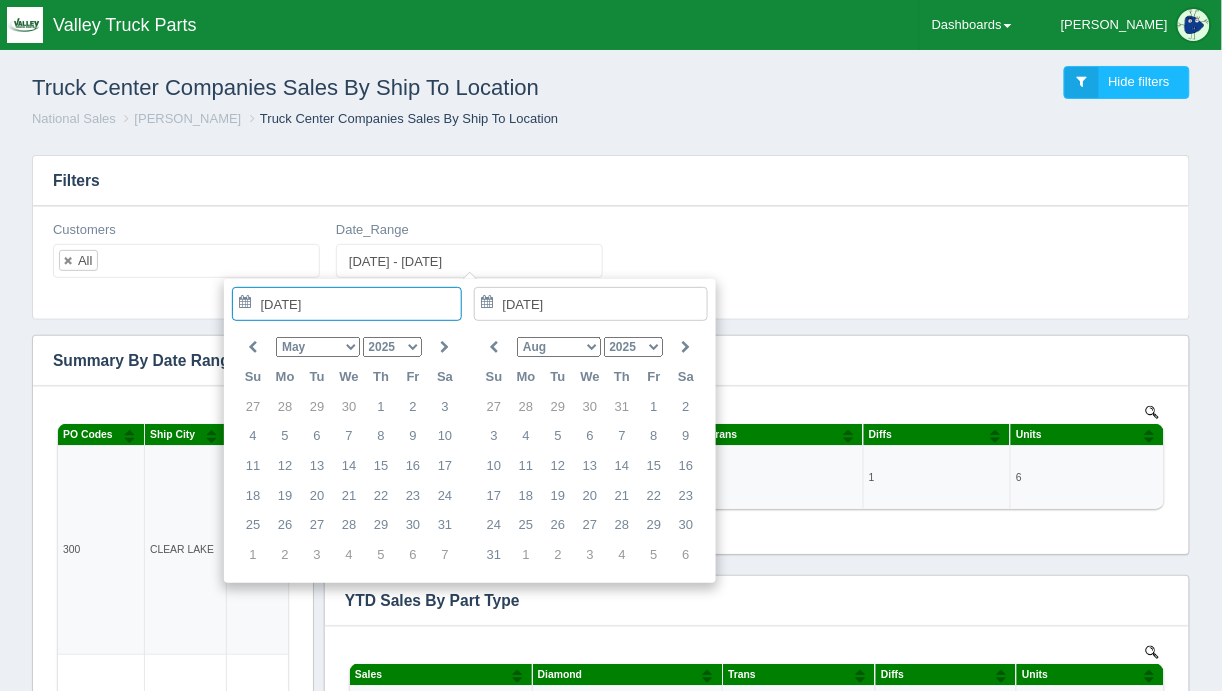 click at bounding box center [253, 347] 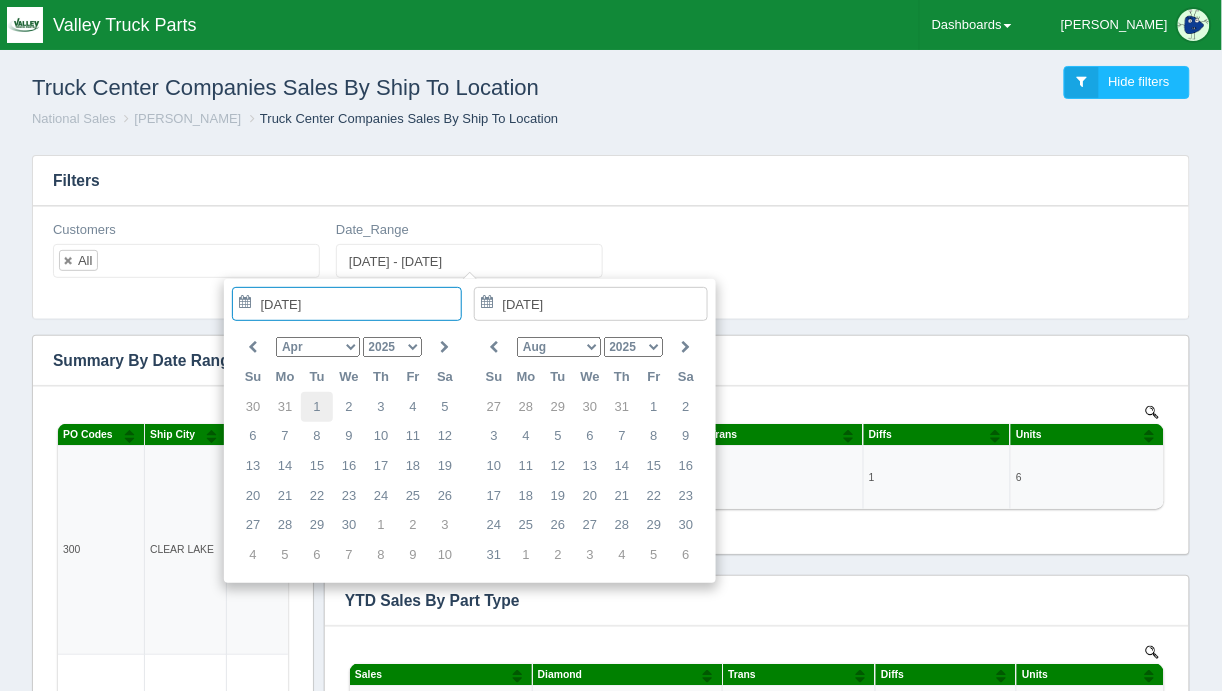 type on "[DATE]" 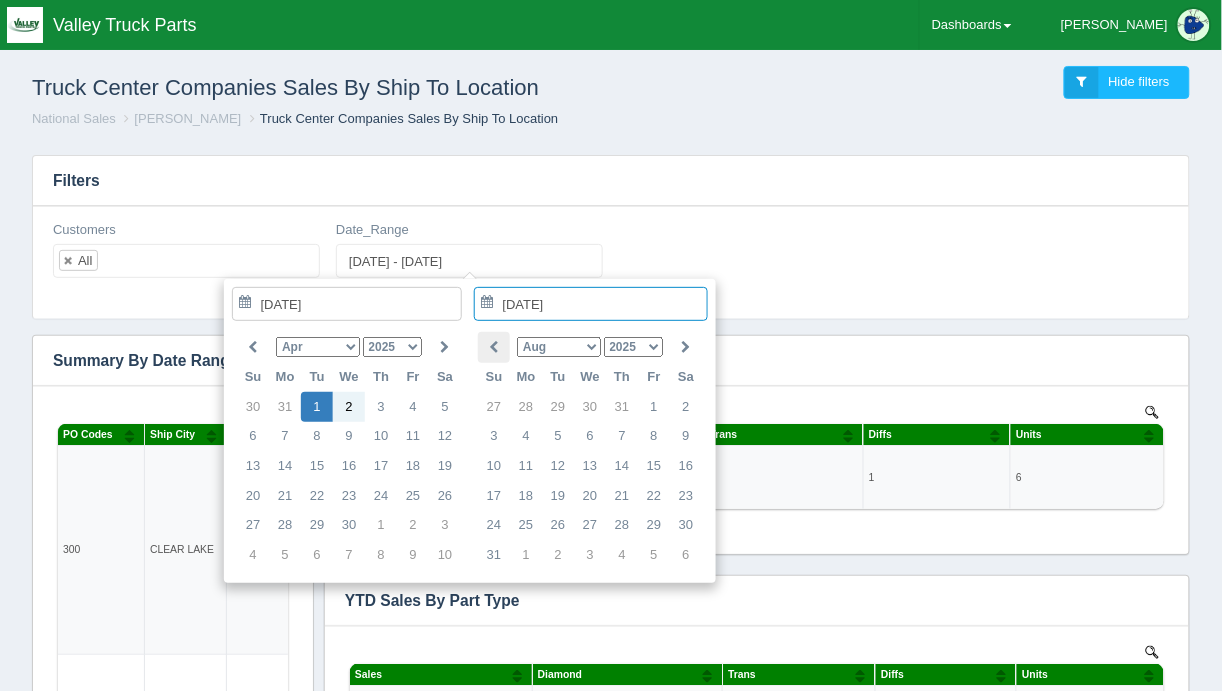 click at bounding box center (494, 347) 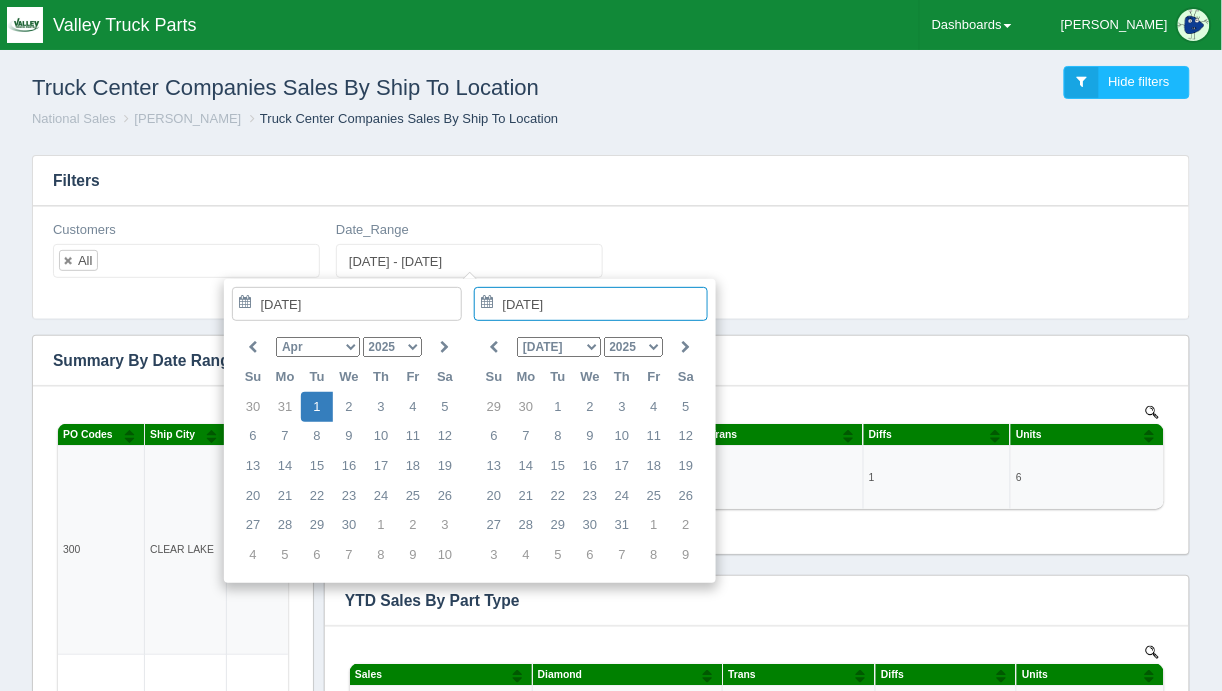 click at bounding box center [494, 347] 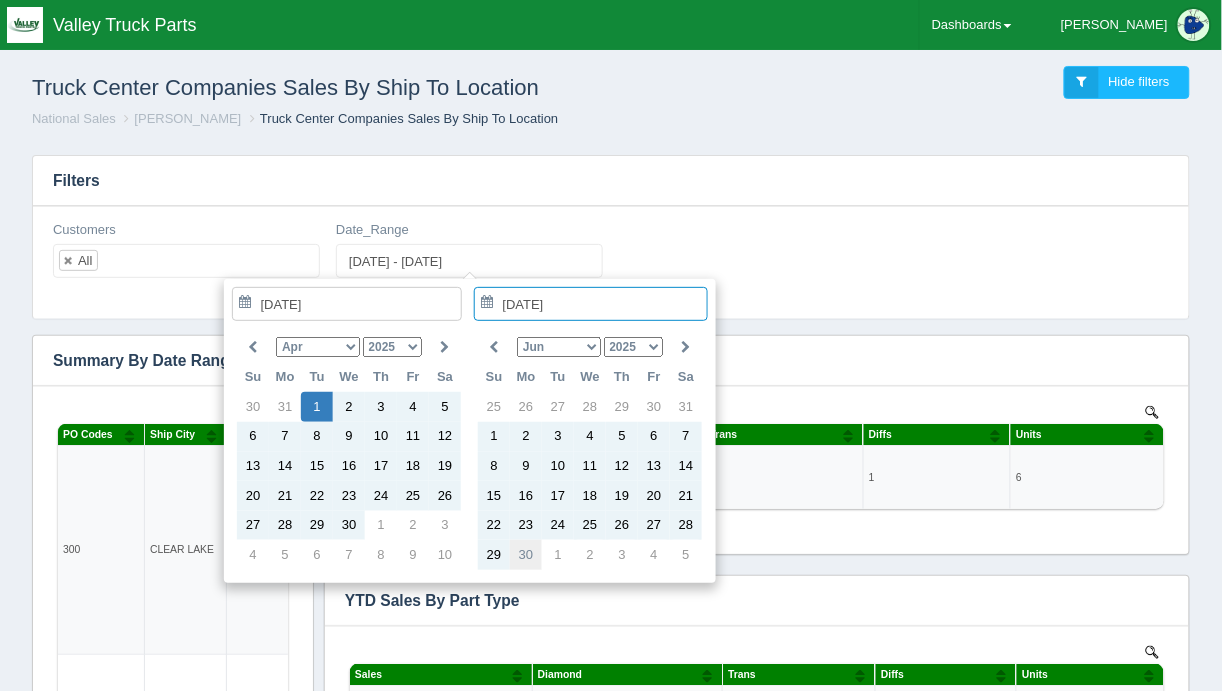 type on "[DATE]" 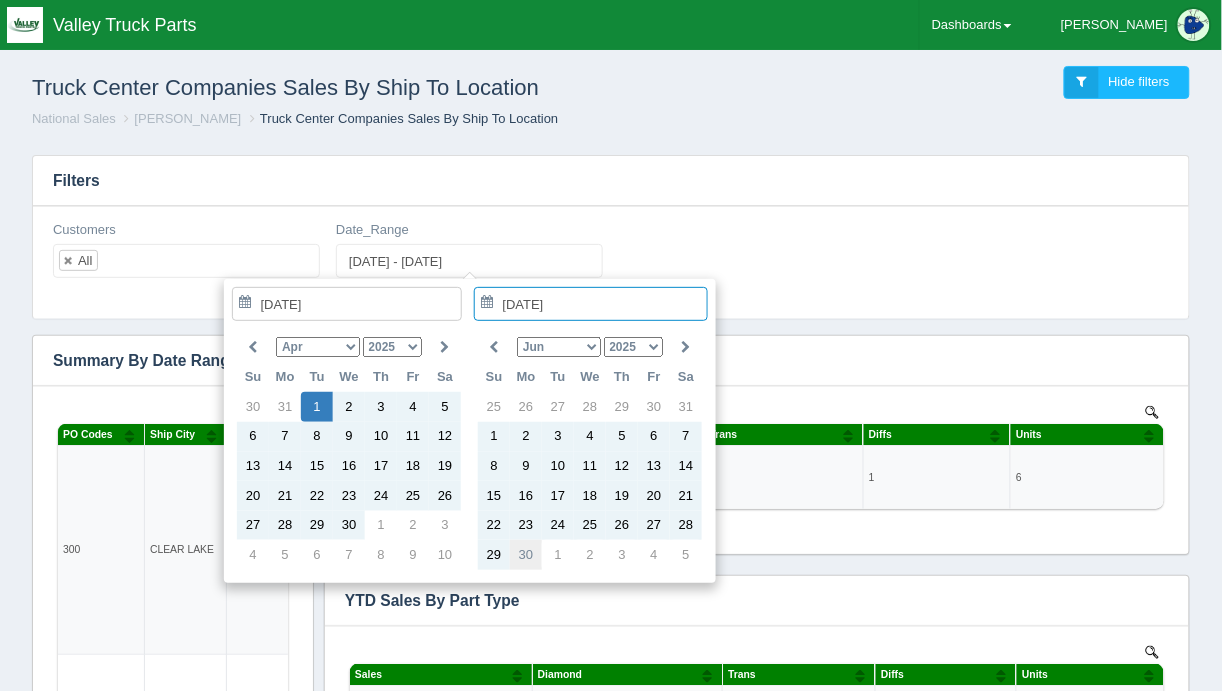 type on "[DATE] - [DATE]" 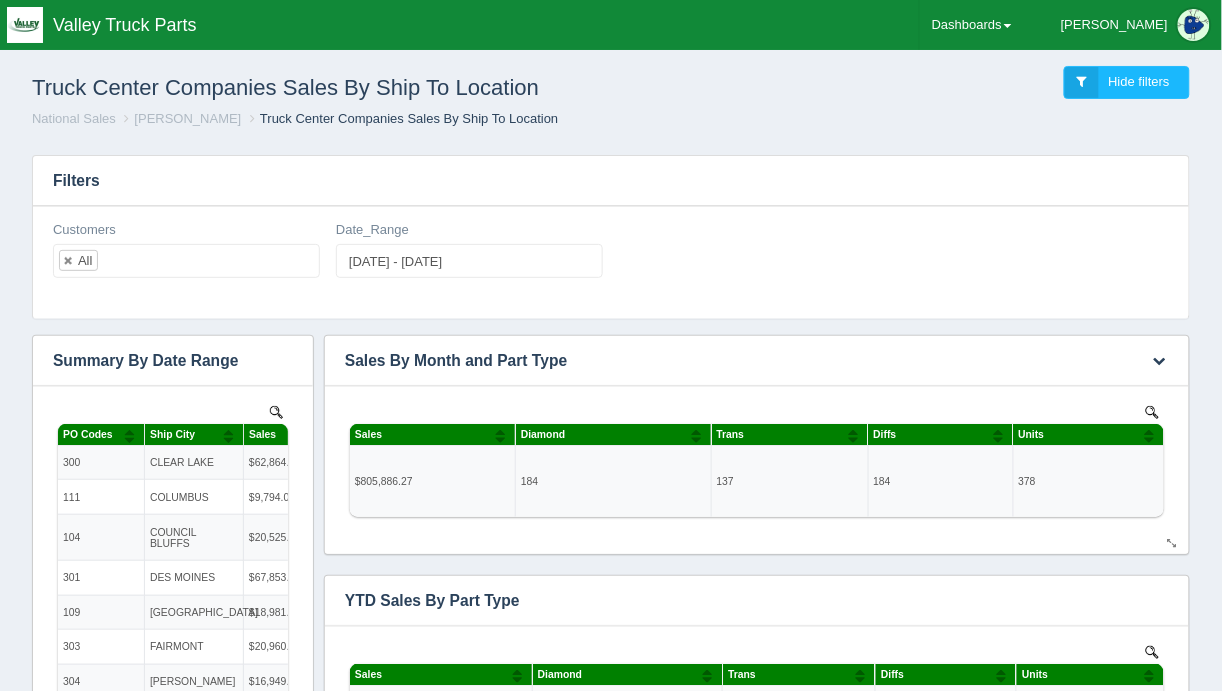 scroll, scrollTop: 0, scrollLeft: 0, axis: both 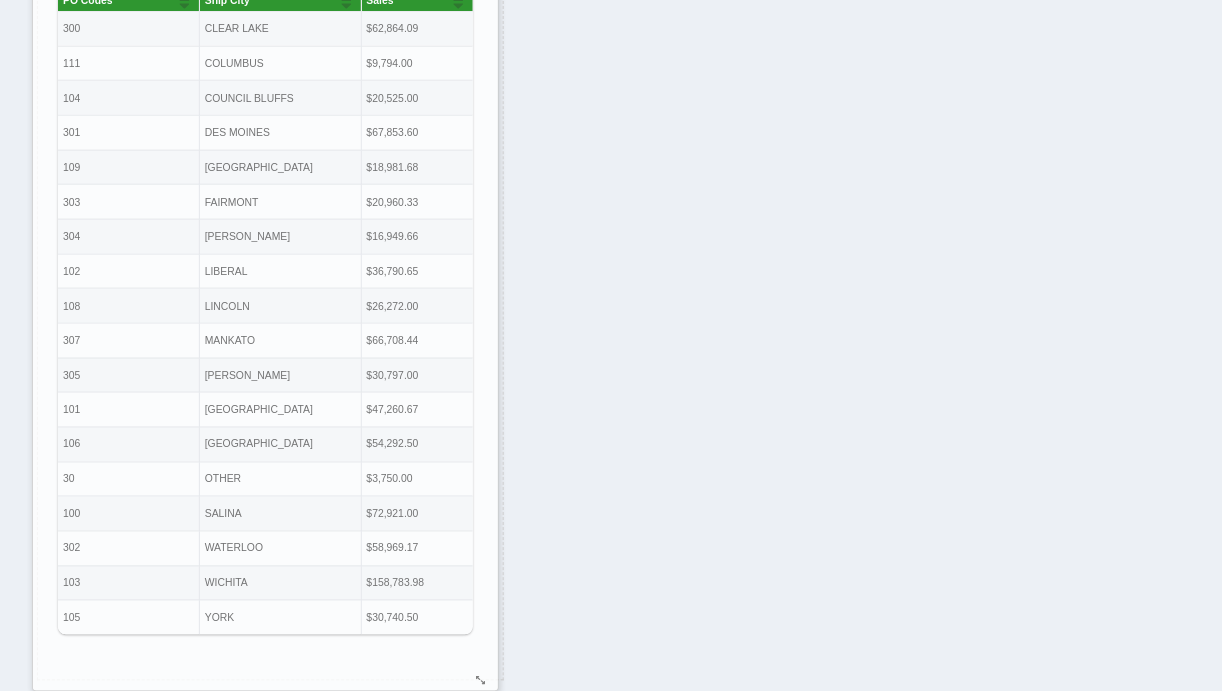 drag, startPoint x: 295, startPoint y: 666, endPoint x: 480, endPoint y: 677, distance: 185.32674 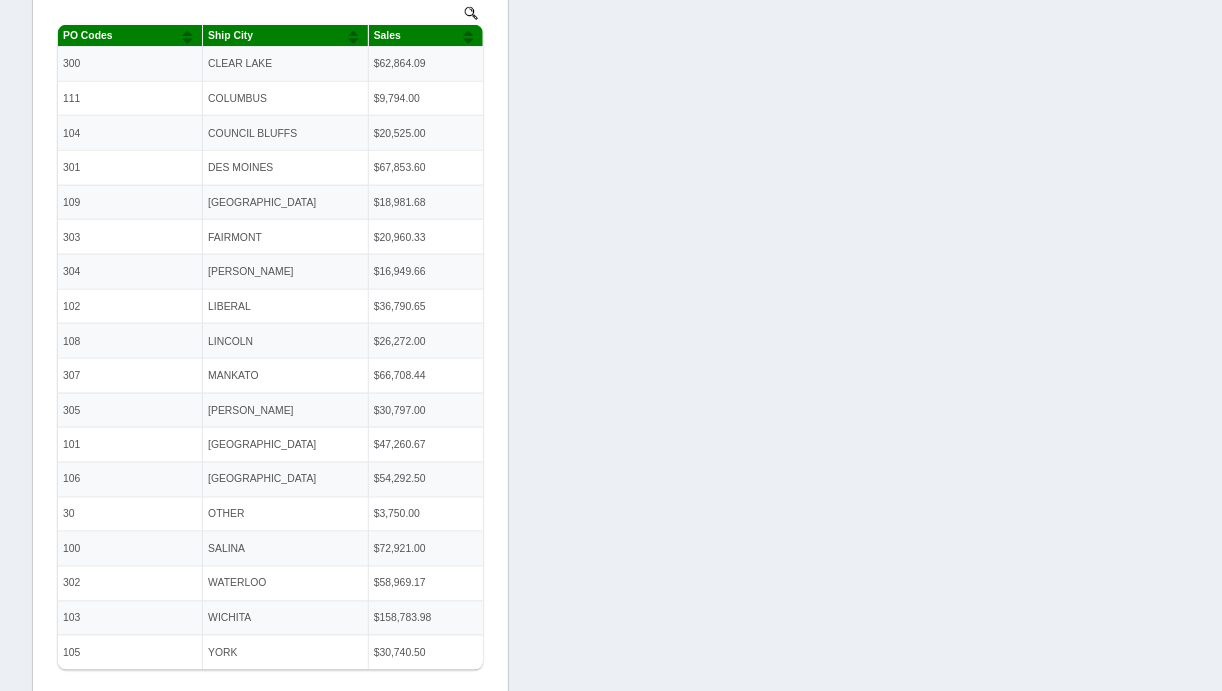 scroll, scrollTop: 394, scrollLeft: 0, axis: vertical 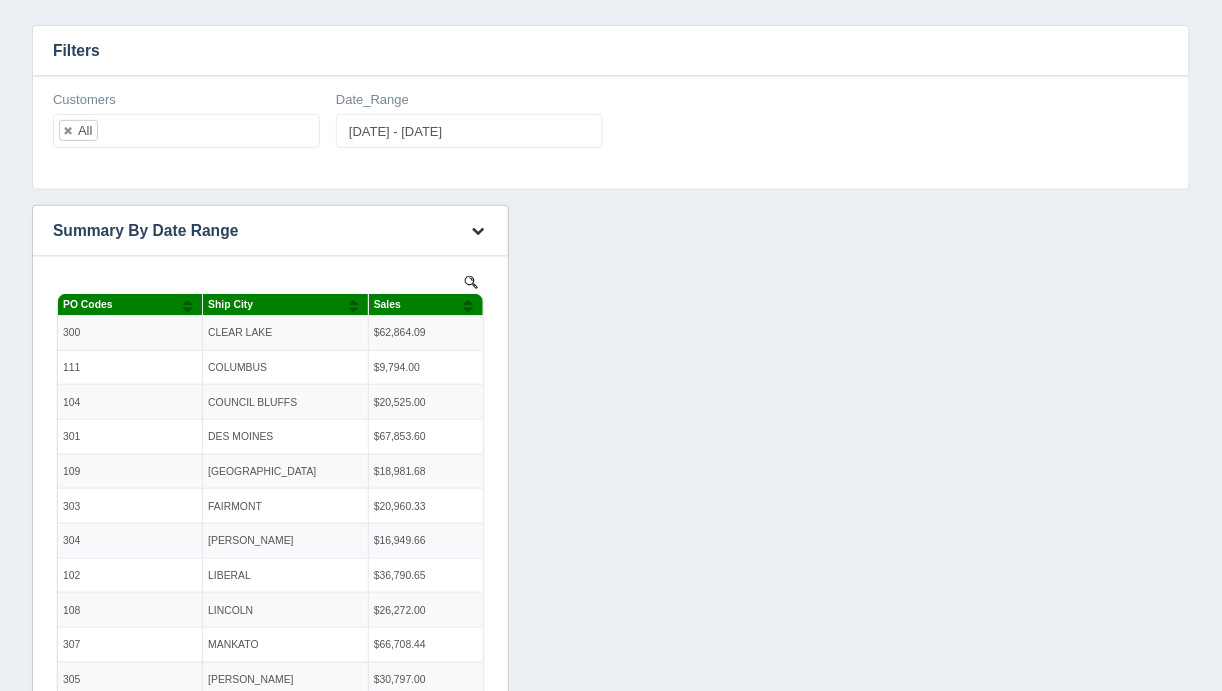 click at bounding box center (479, 230) 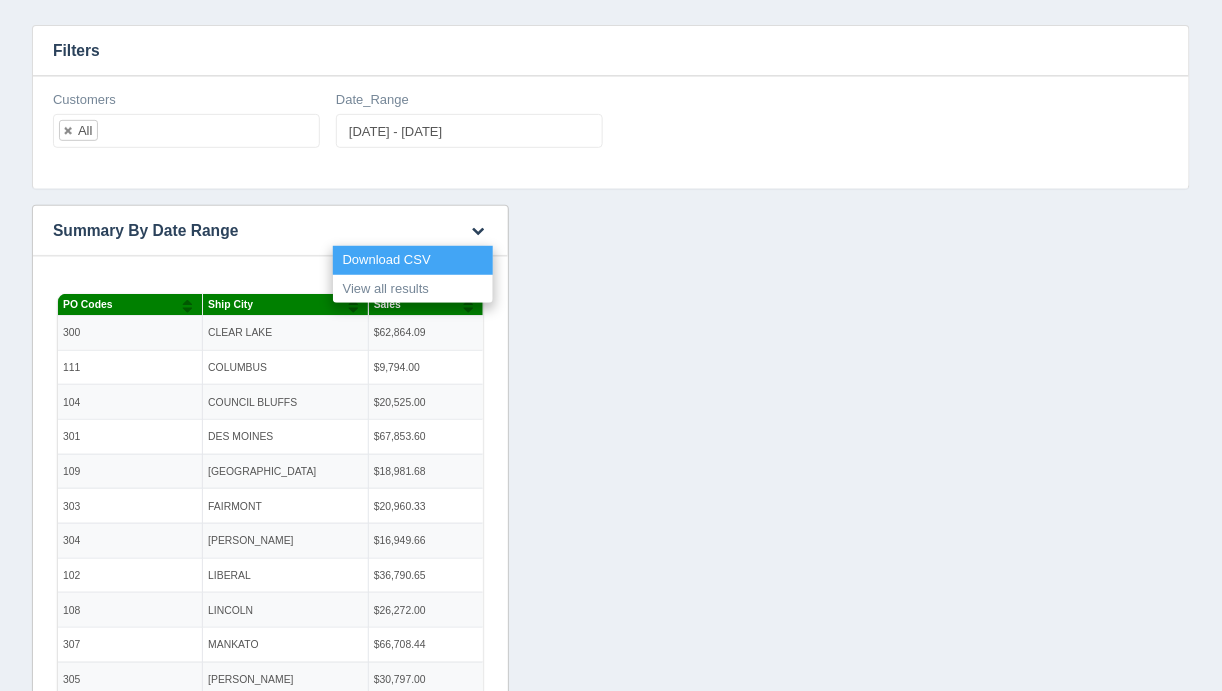 click on "Download CSV" at bounding box center [413, 260] 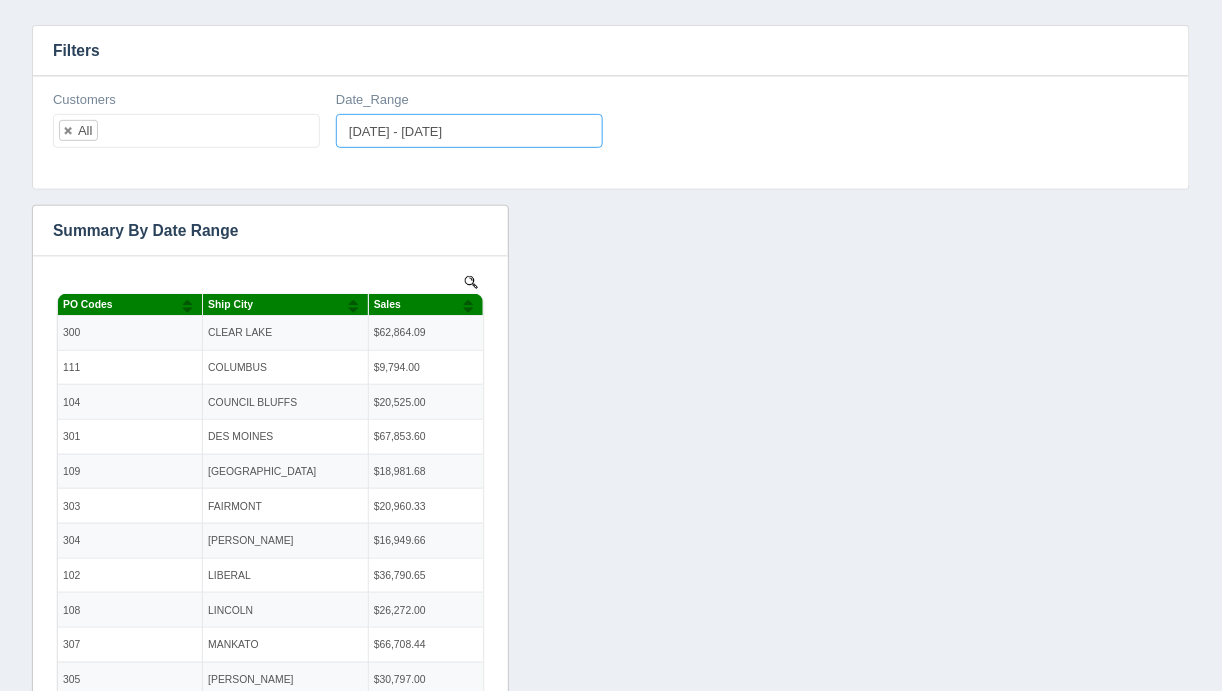 click on "[DATE] - [DATE]" at bounding box center [469, 131] 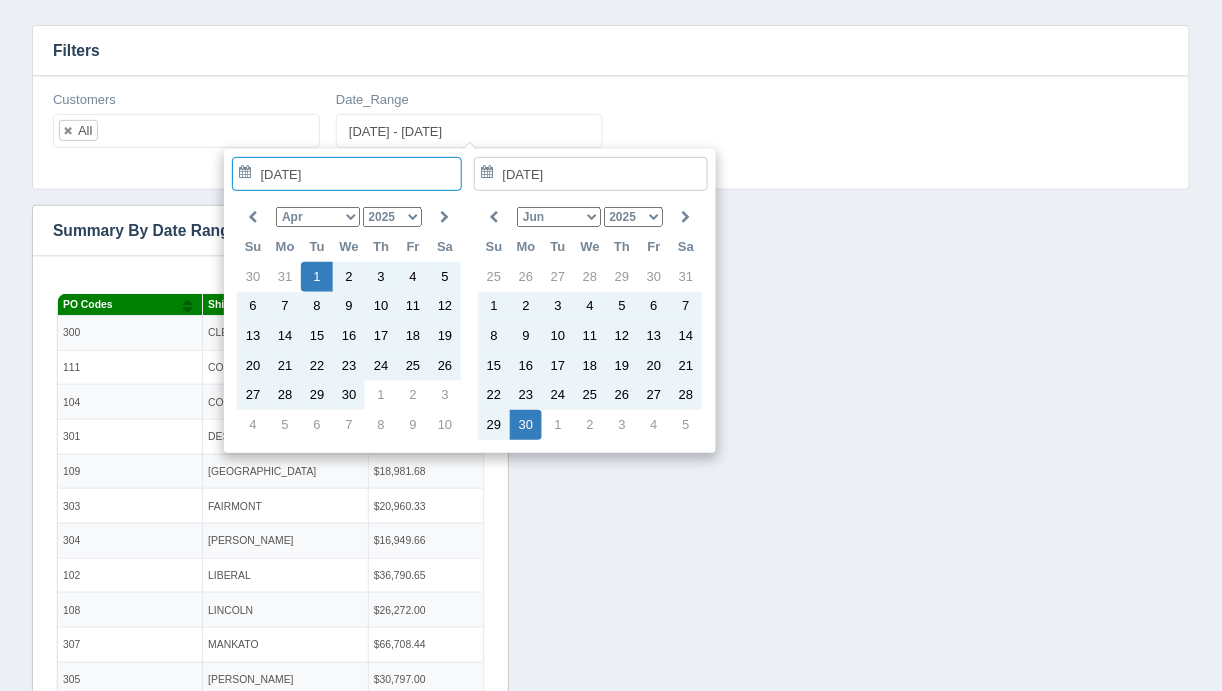 click on "1975 1976 1977 1978 1979 1980 1981 1982 1983 1984 1985 1986 1987 1988 1989 1990 1991 1992 1993 1994 1995 1996 1997 1998 1999 2000 2001 2002 2003 2004 2005 2006 2007 2008 2009 2010 2011 2012 2013 2014 2015 2016 2017 2018 2019 2020 2021 2022 2023 2024 2025 2026 2027 2028 2029 2030" at bounding box center (393, 217) 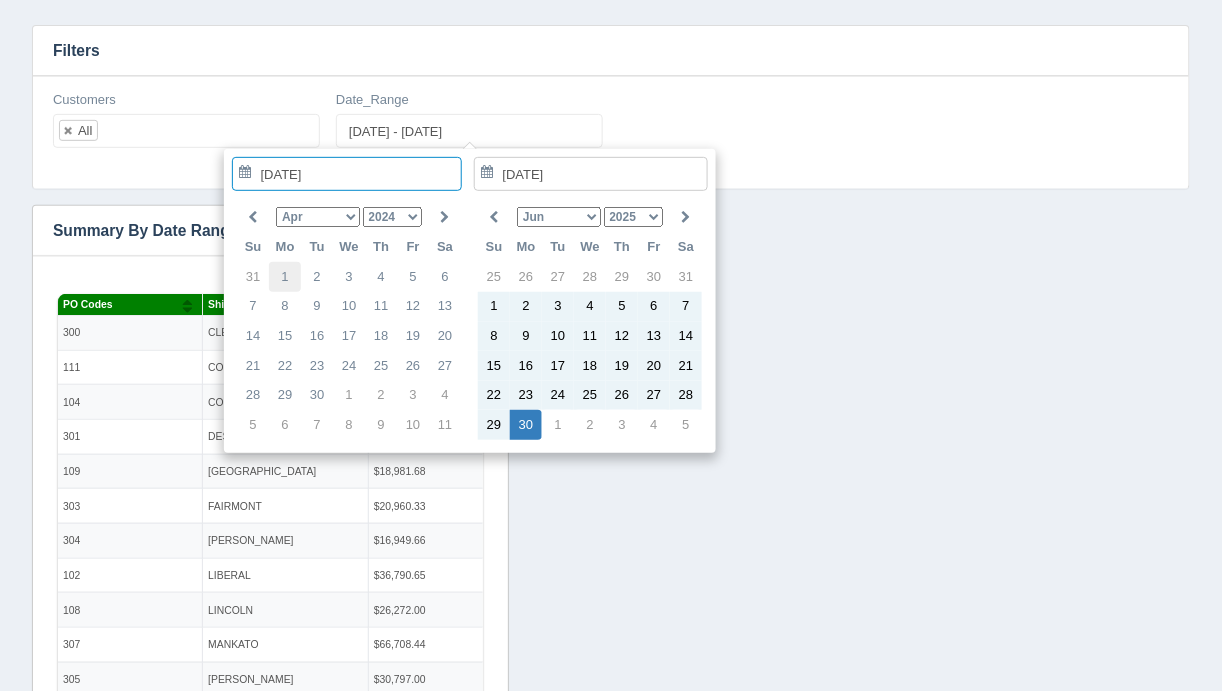 type on "[DATE]" 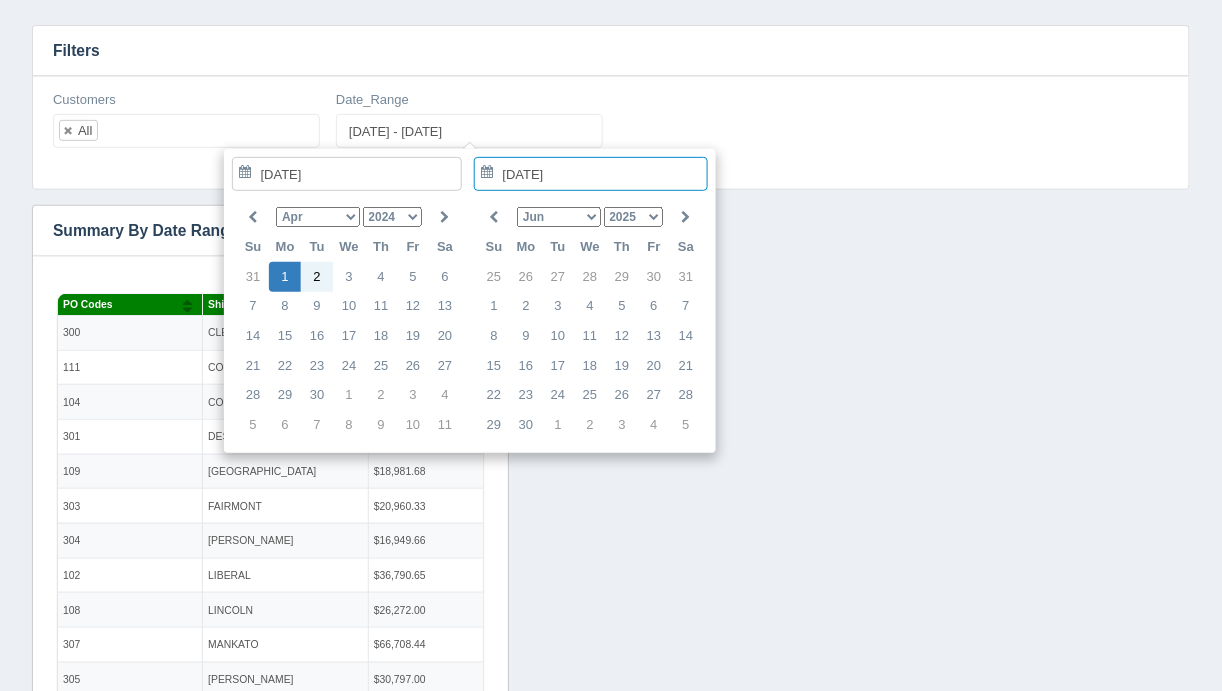 click on "2024 2025 2026 2027 2028 2029 2030" at bounding box center [634, 217] 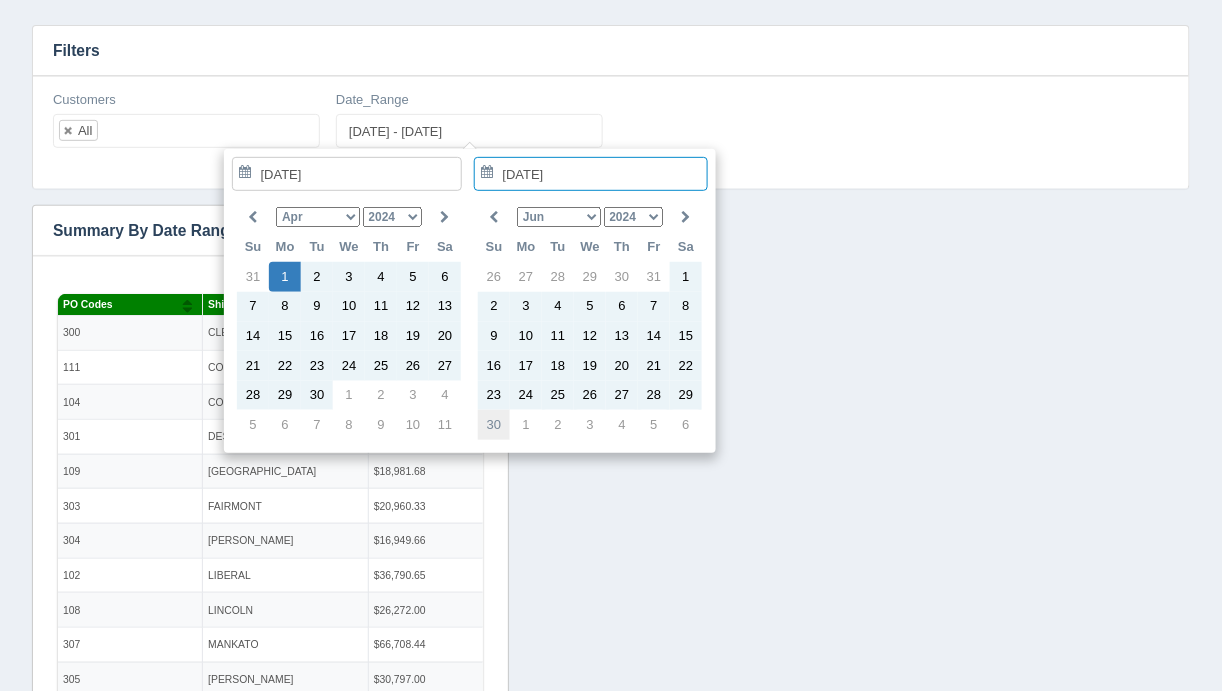 type on "[DATE]" 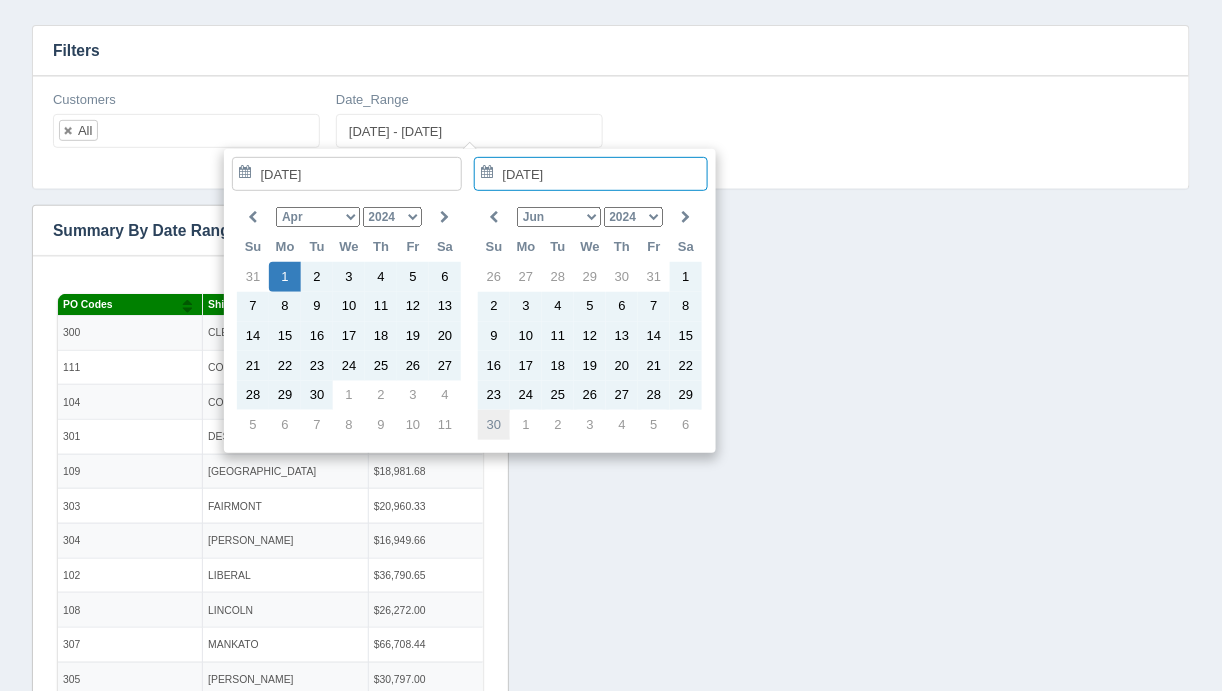 type on "[DATE] - [DATE]" 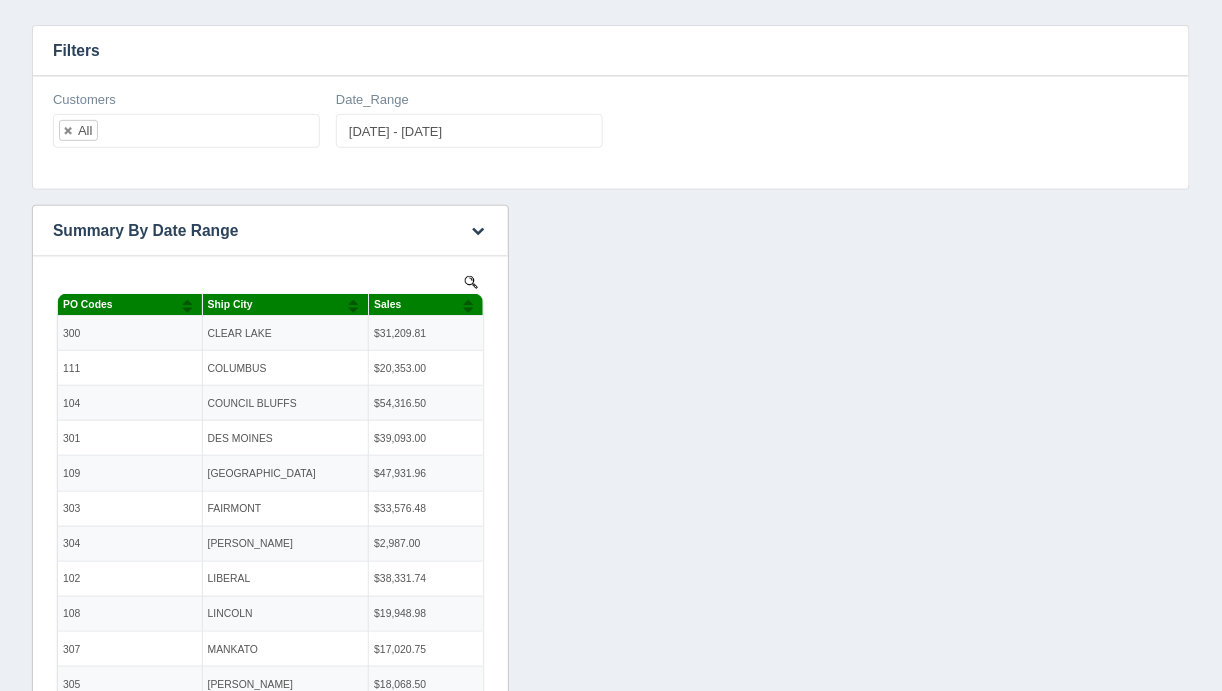 scroll, scrollTop: 0, scrollLeft: 0, axis: both 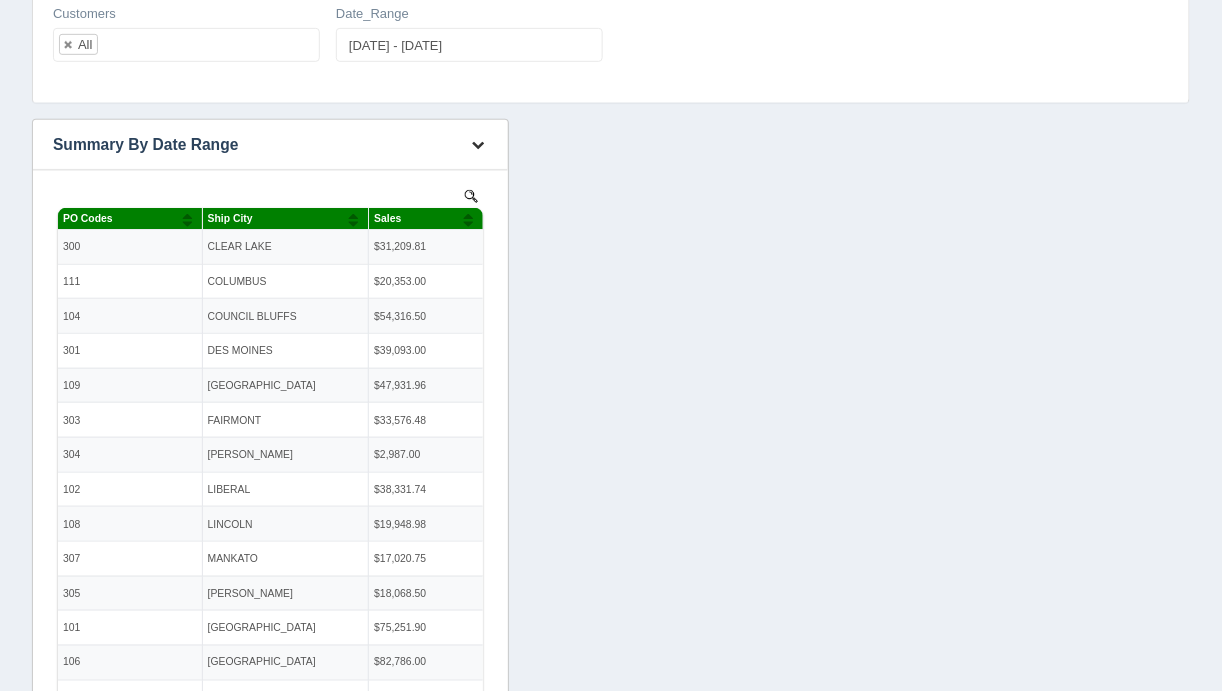click at bounding box center [479, 144] 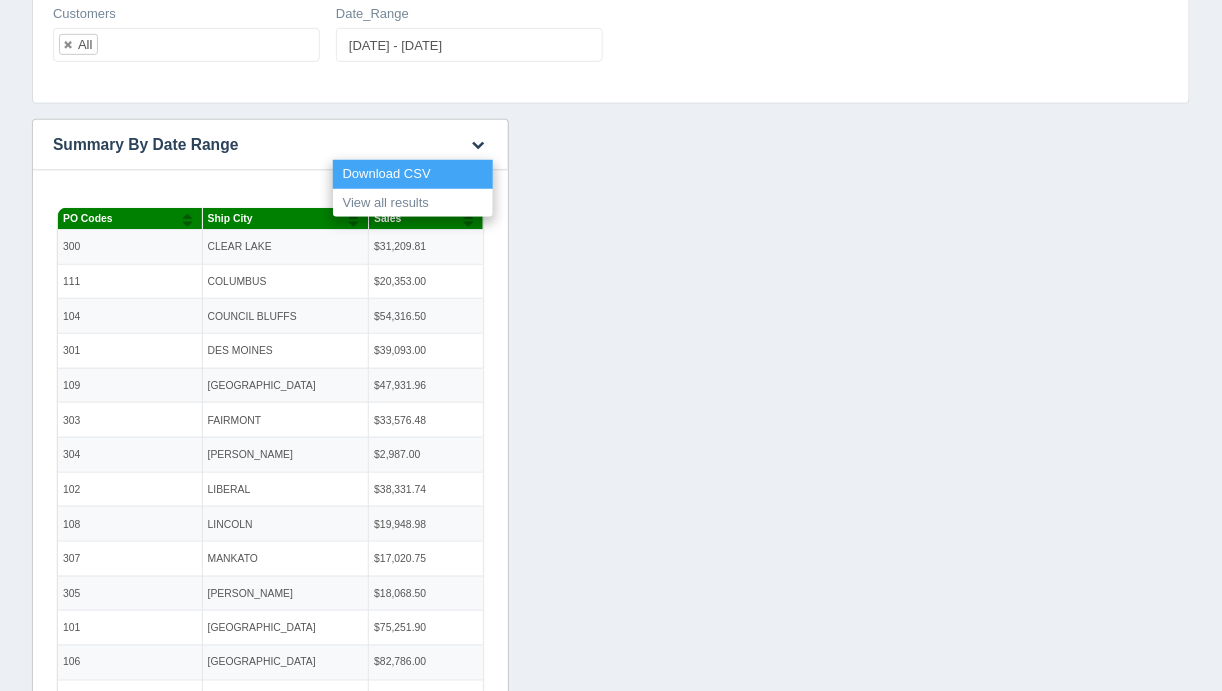 click on "Download CSV" at bounding box center [413, 174] 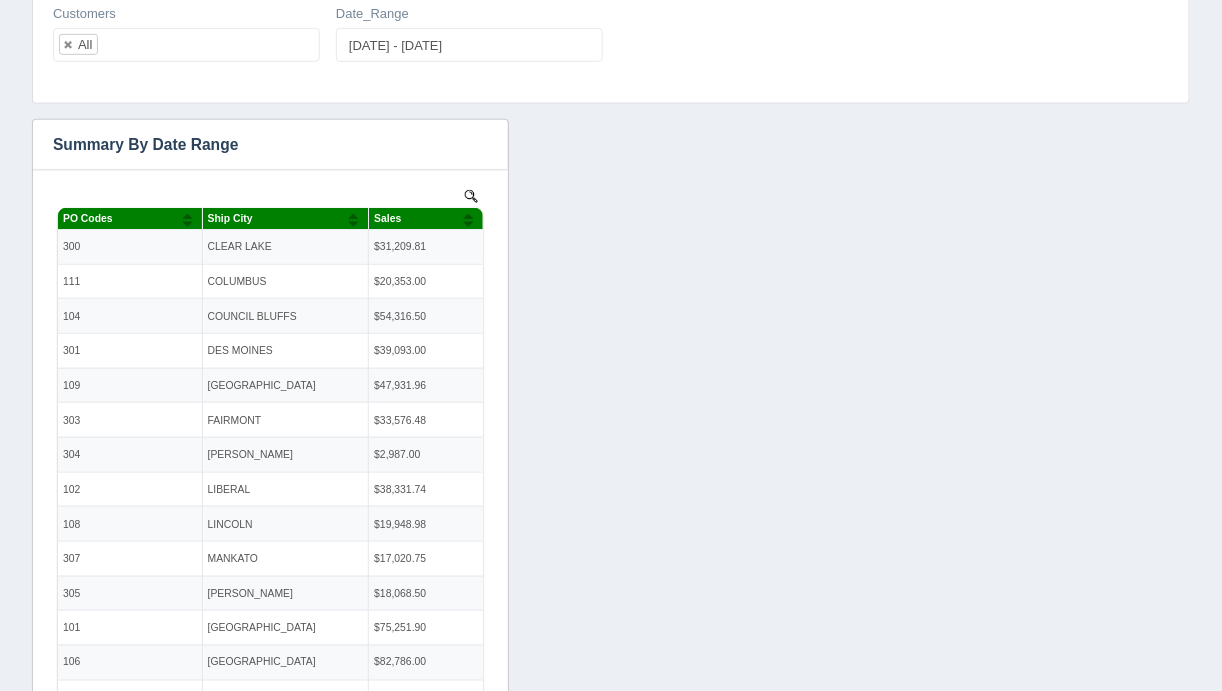click on "Download CSV
View all results
Summary By Date Range
No data found.
Download CSV" at bounding box center [611, 1149] 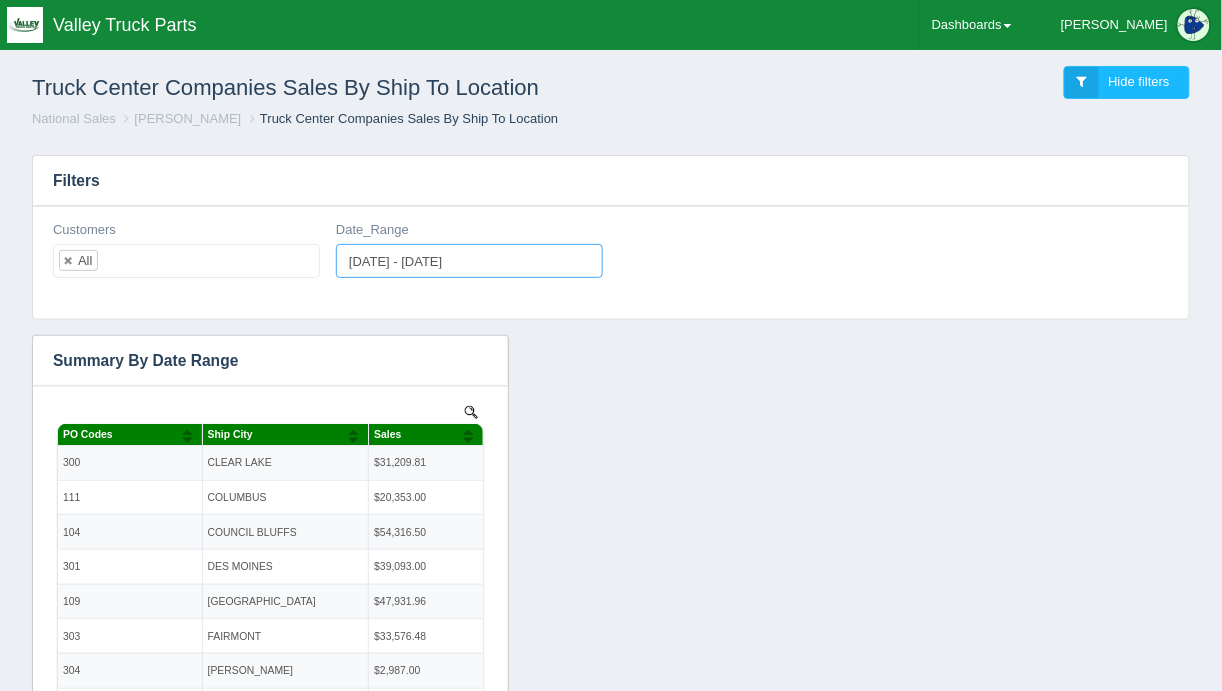 click on "[DATE] - [DATE]" at bounding box center (469, 261) 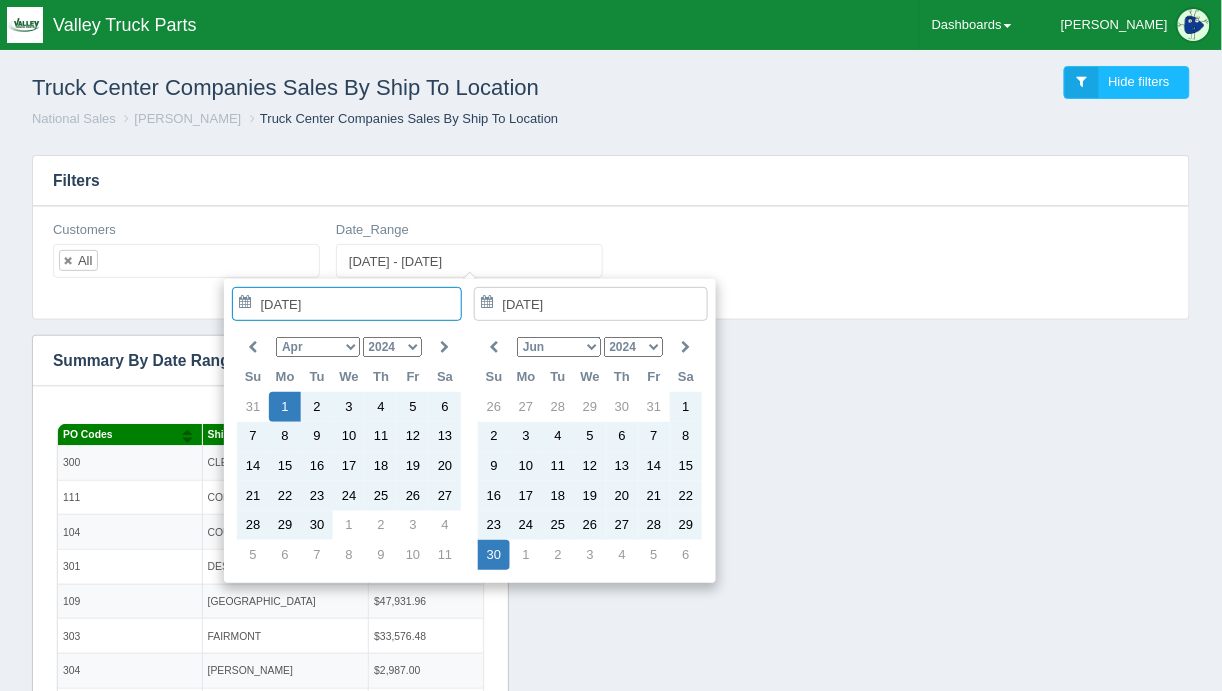 click on "1974 1975 1976 1977 1978 1979 1980 1981 1982 1983 1984 1985 1986 1987 1988 1989 1990 1991 1992 1993 1994 1995 1996 1997 1998 1999 2000 2001 2002 2003 2004 2005 2006 2007 2008 2009 2010 2011 2012 2013 2014 2015 2016 2017 2018 2019 2020 2021 2022 2023 2024 2025 2026 2027 2028 2029" at bounding box center [393, 347] 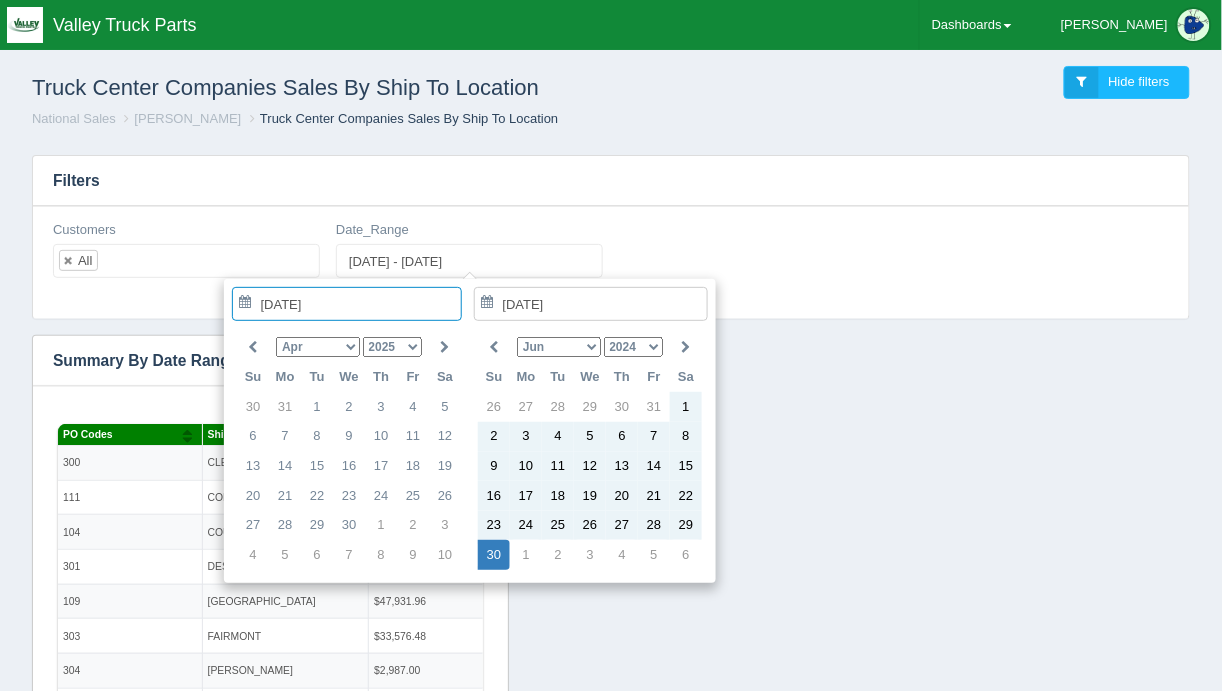 click on "2024 2025 2026 2027 2028 2029" at bounding box center [634, 347] 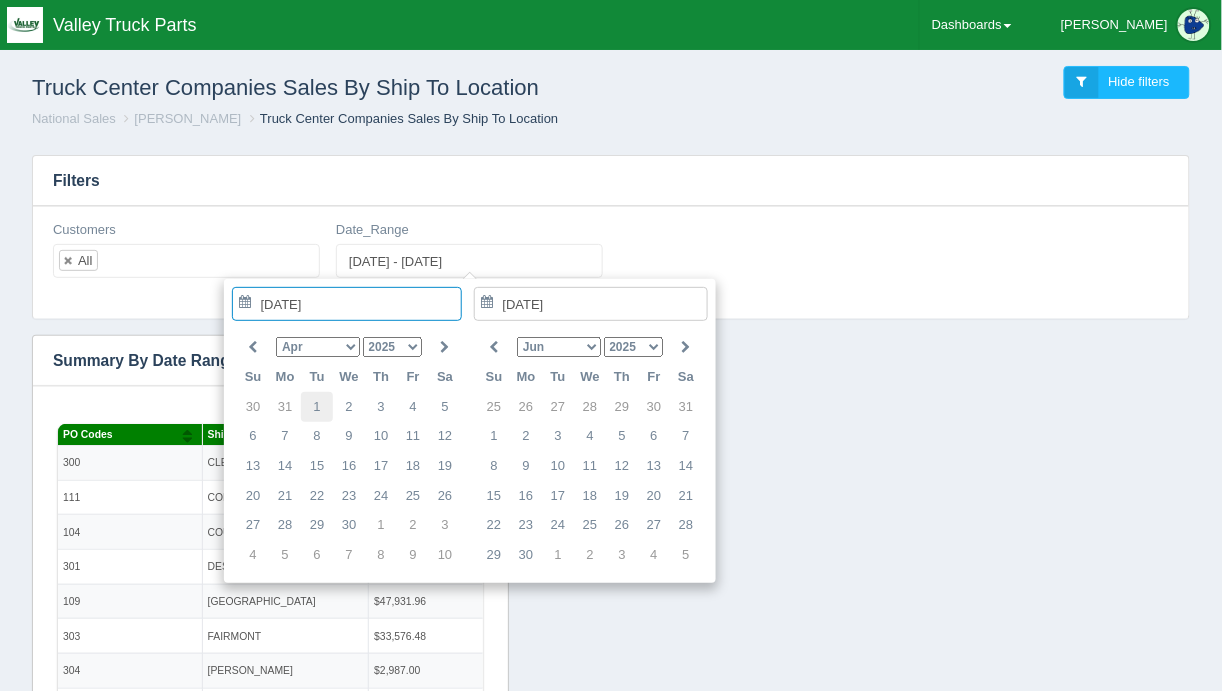 type on "[DATE]" 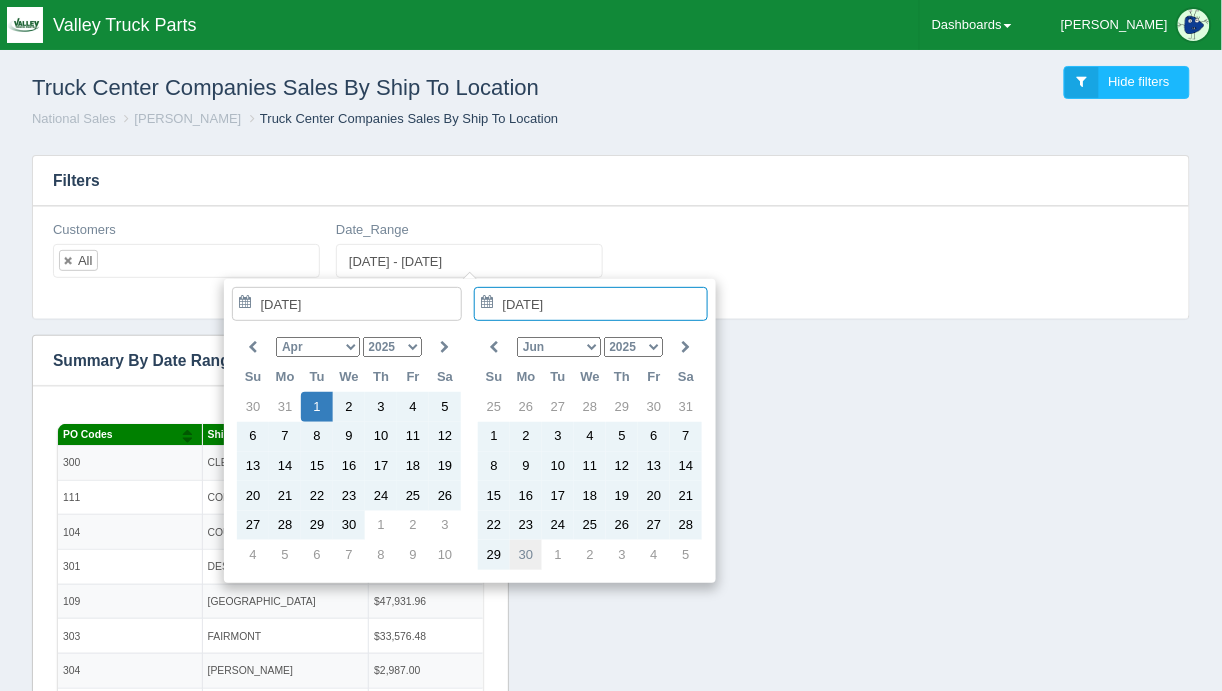 type on "[DATE]" 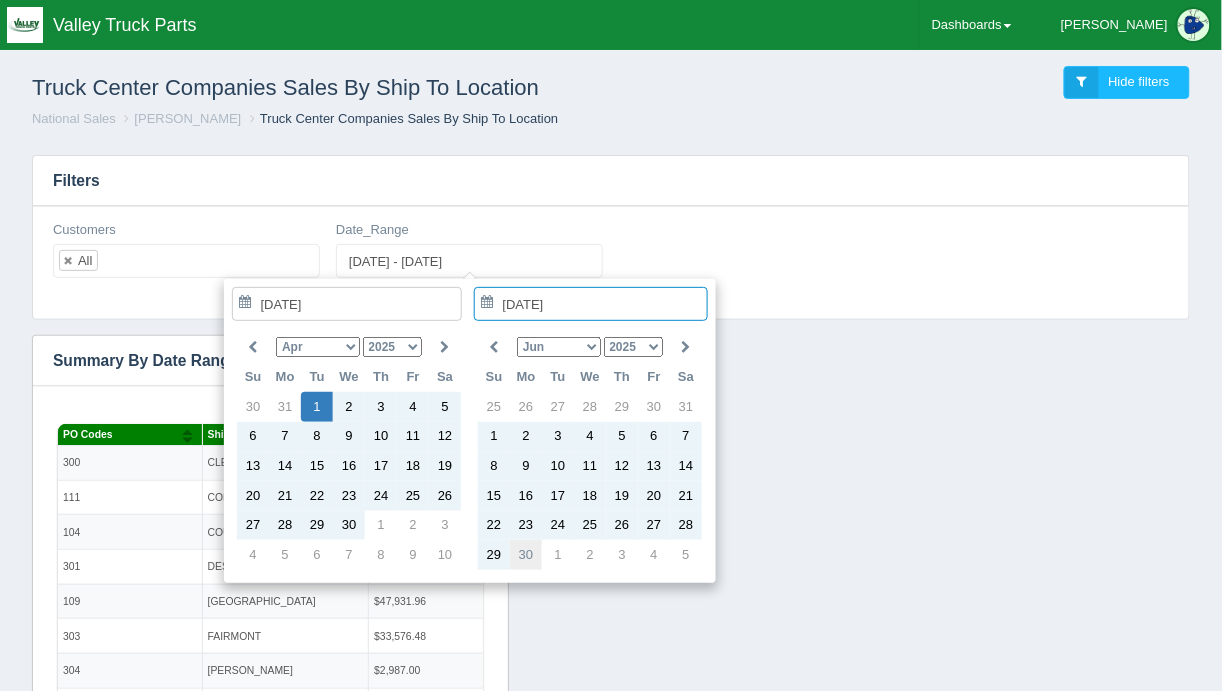 type on "[DATE] - [DATE]" 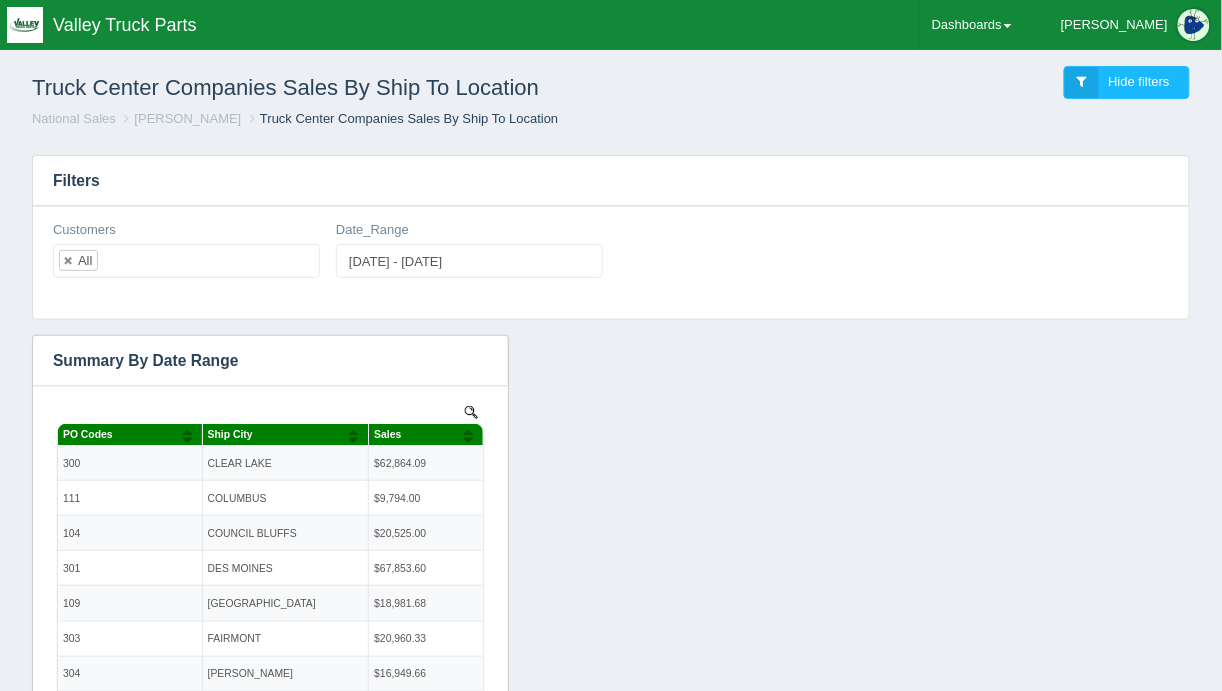 scroll, scrollTop: 0, scrollLeft: 0, axis: both 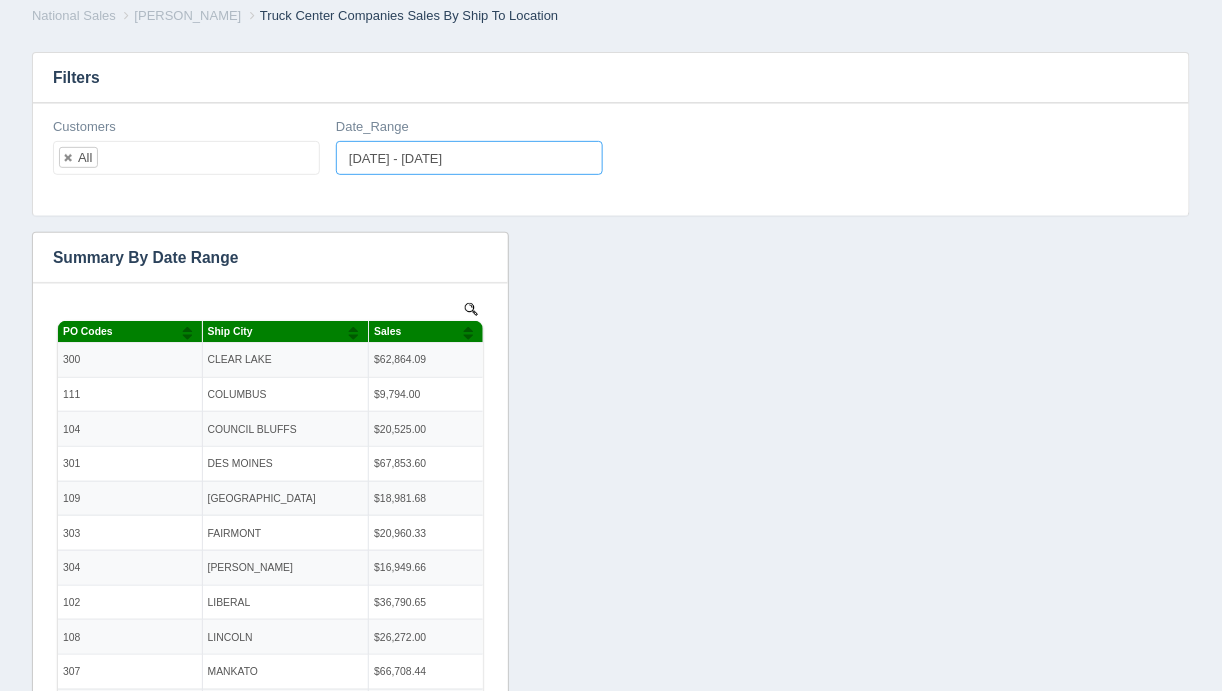 click on "[DATE] - [DATE]" at bounding box center [469, 158] 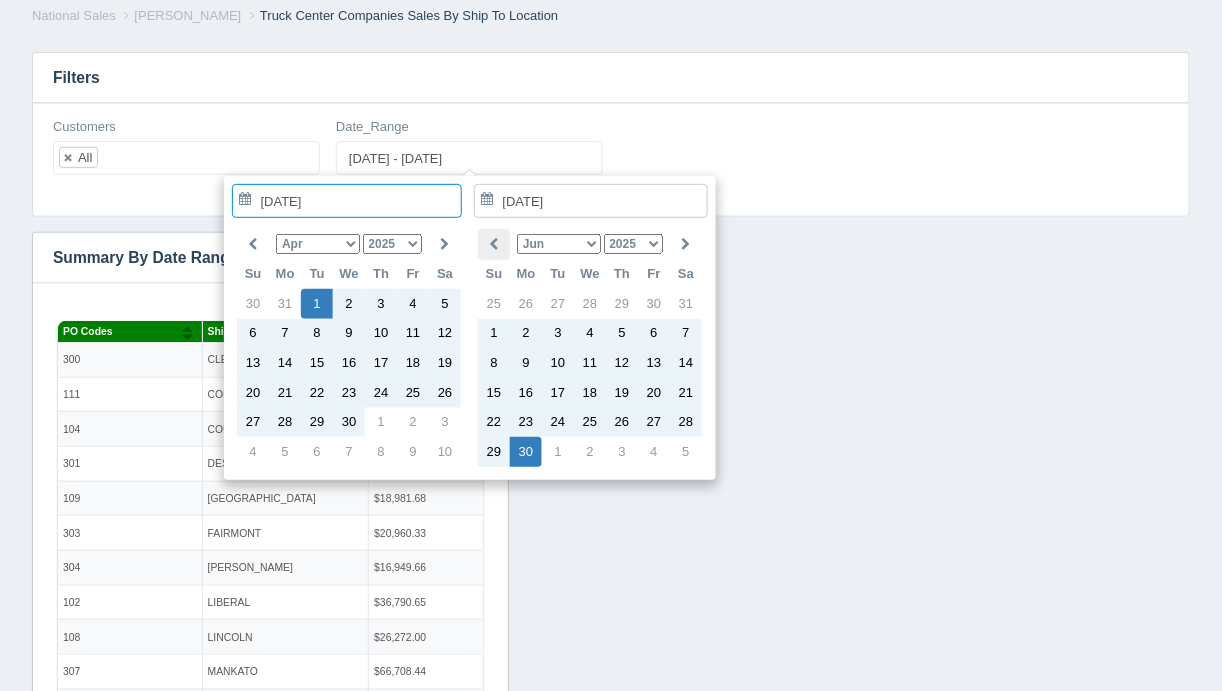 click at bounding box center [494, 244] 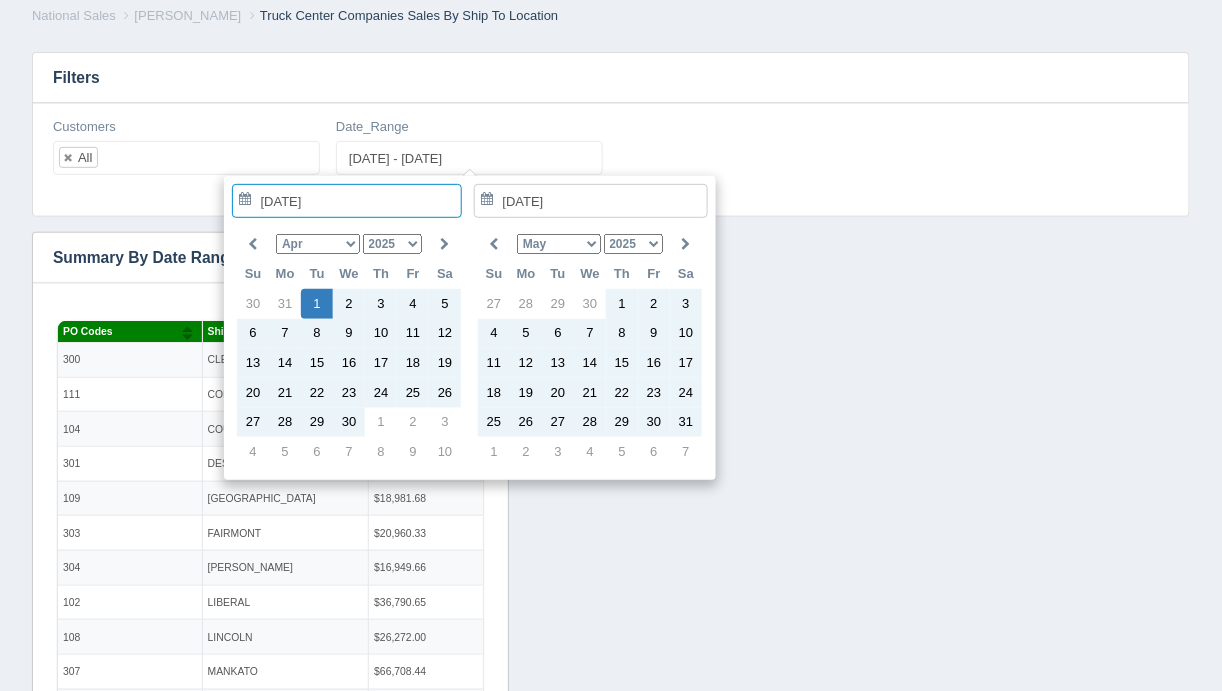 click at bounding box center (494, 244) 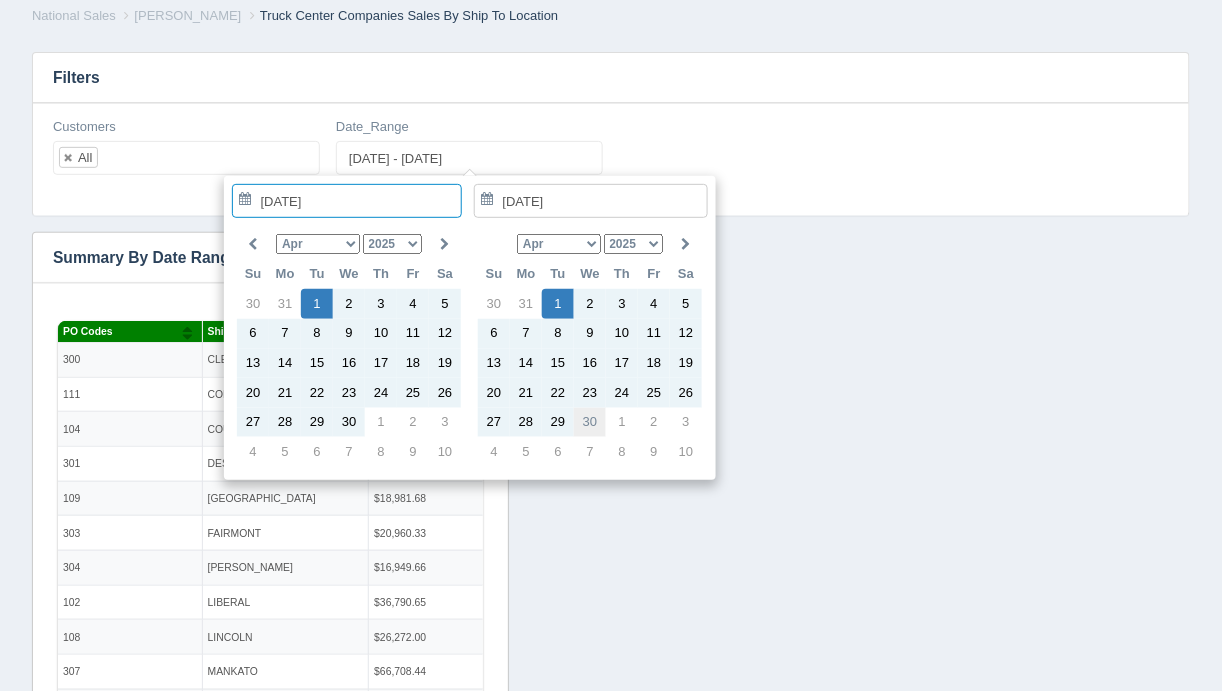 type on "[DATE]" 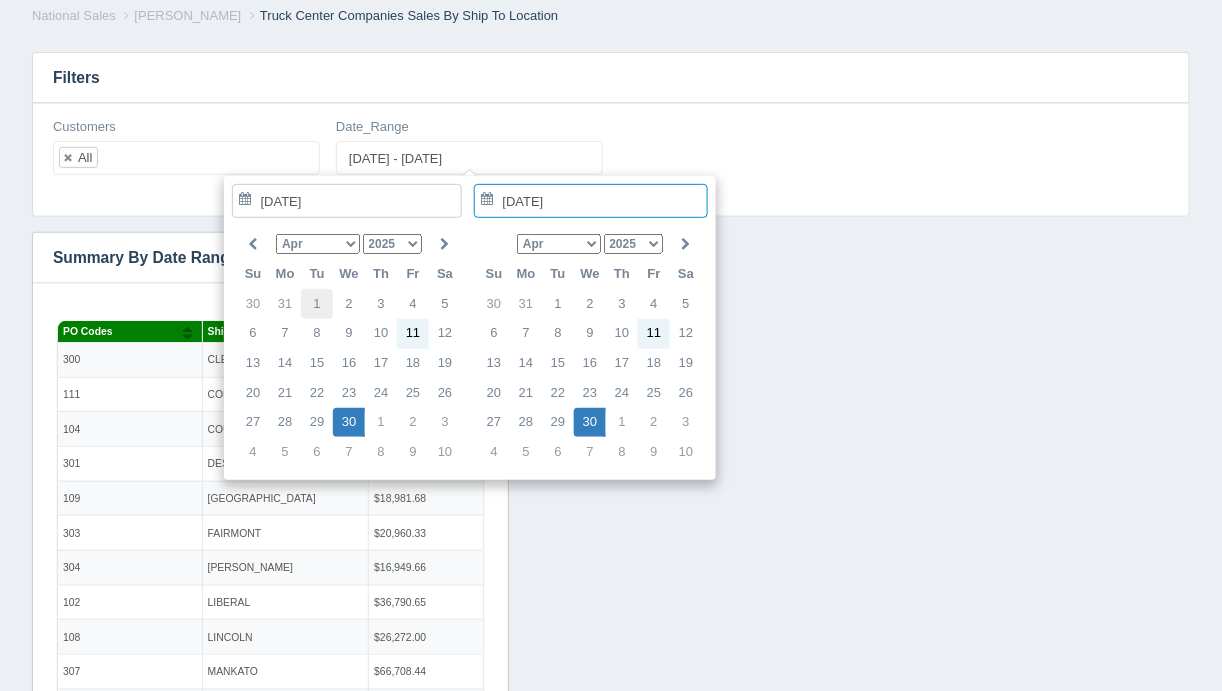 type on "[DATE]" 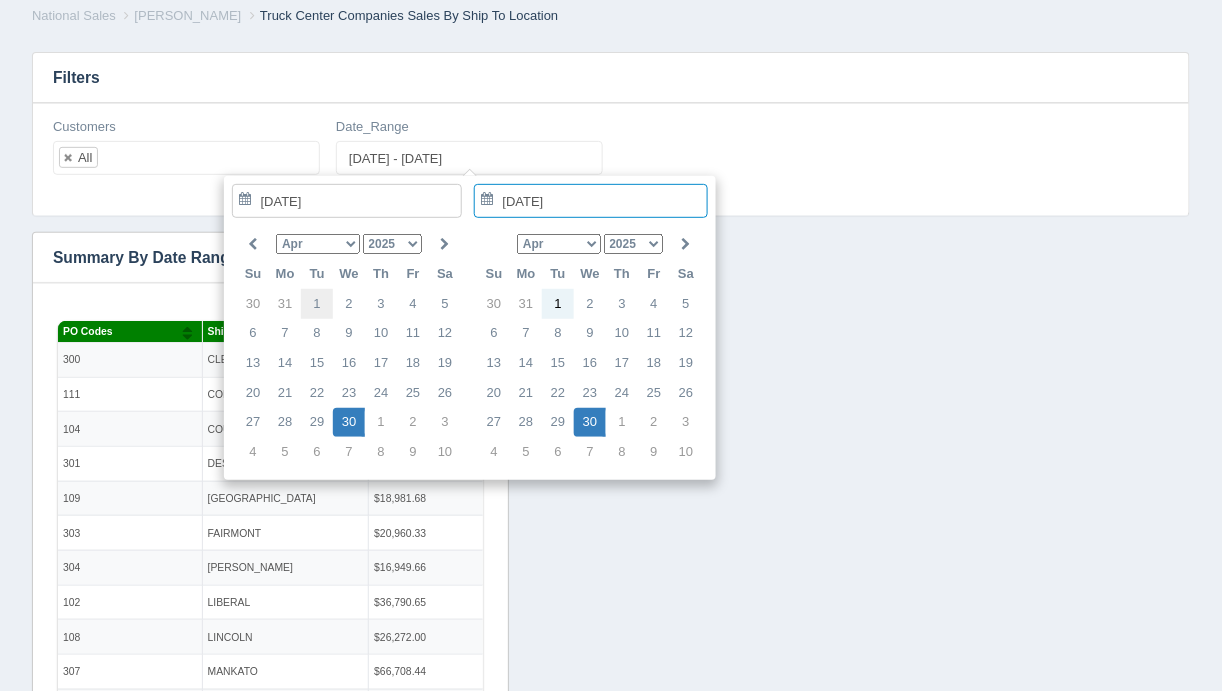 type on "[DATE]" 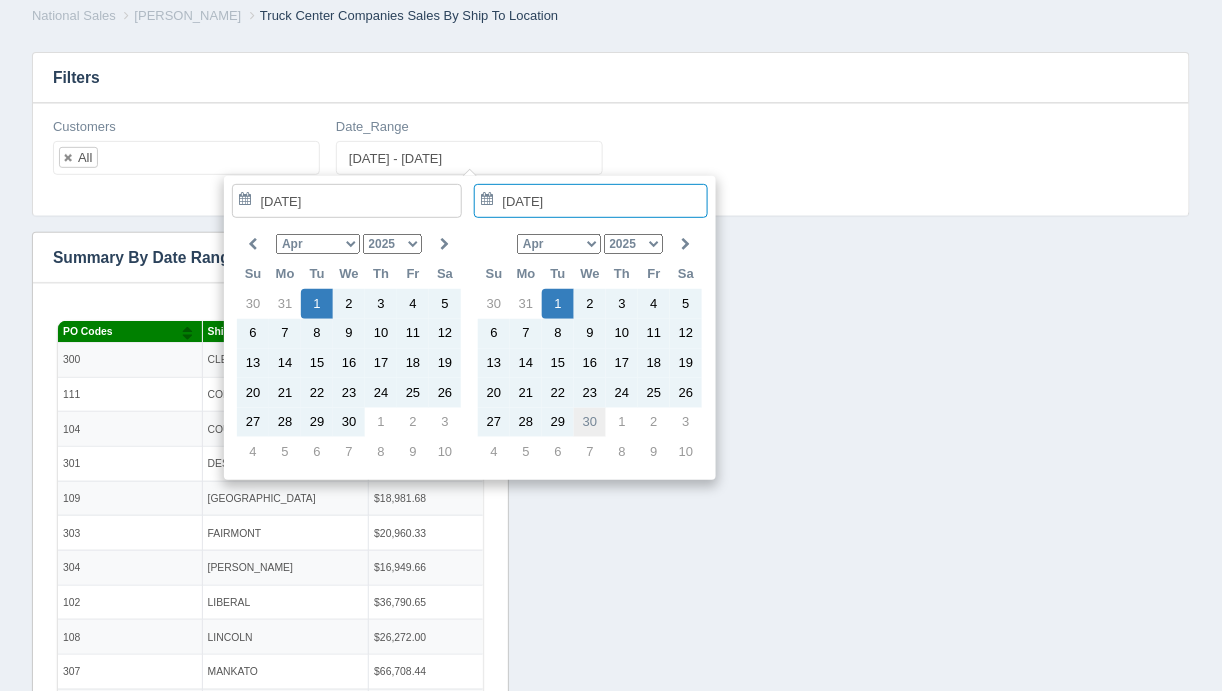 type on "[DATE]" 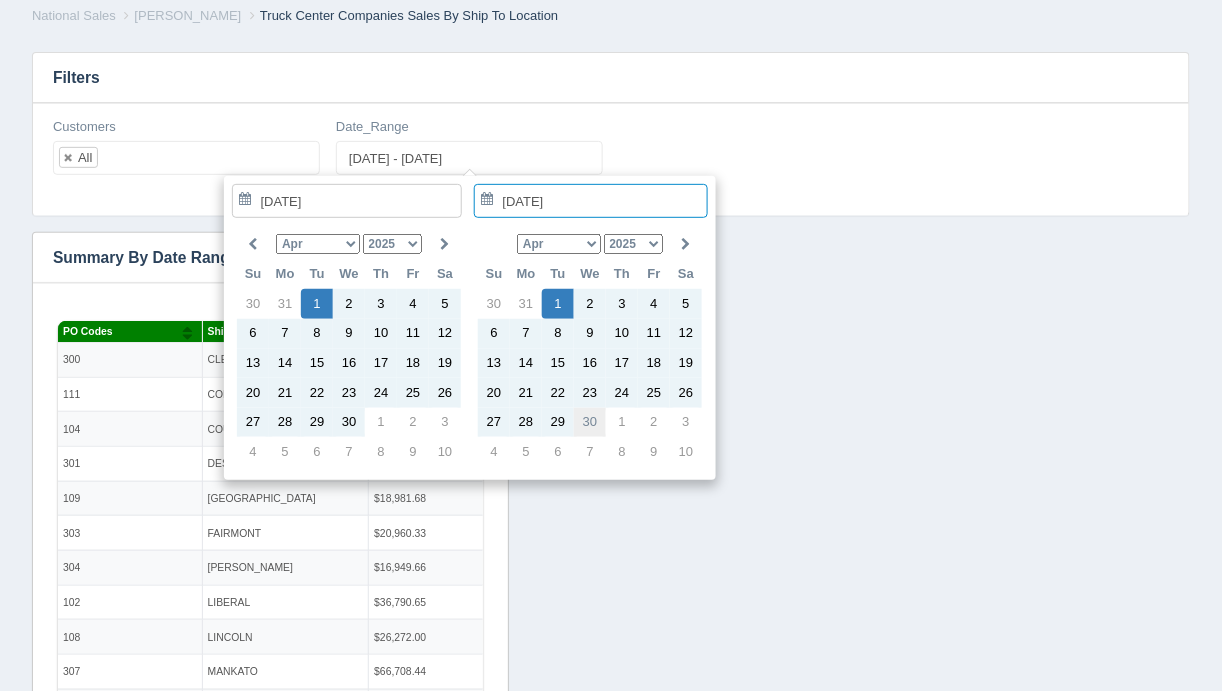 type on "[DATE] - [DATE]" 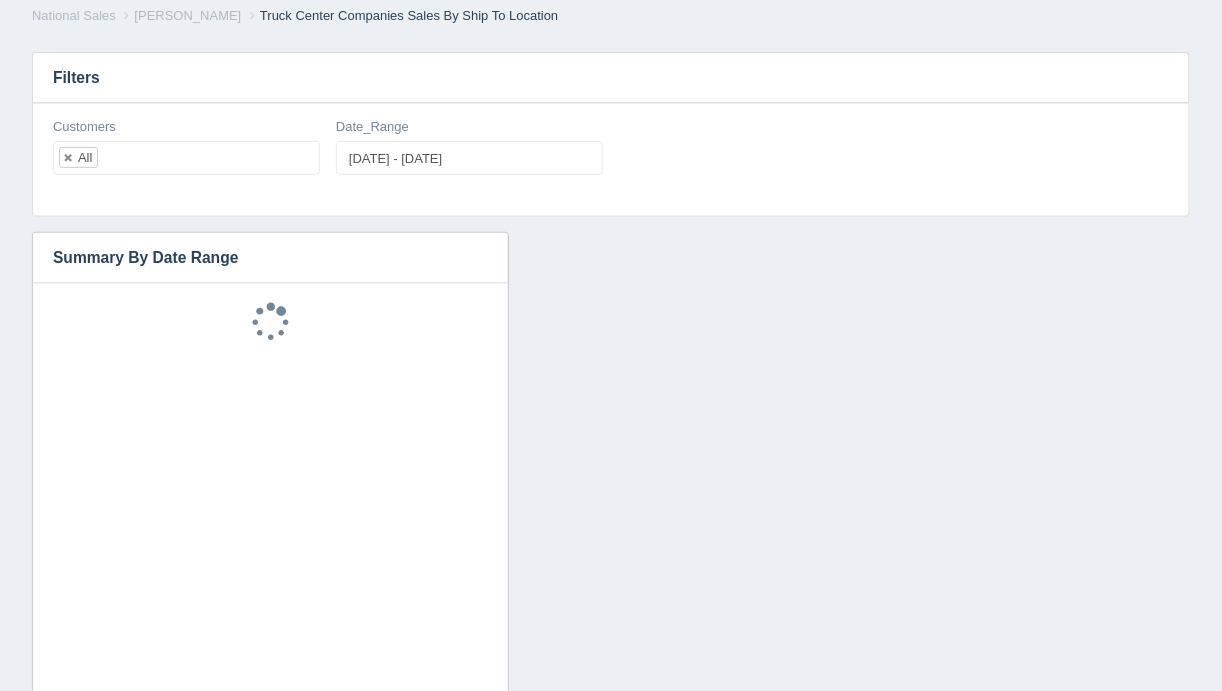 click on "Download CSV
View all results
Summary By Date Range
No data found.
Download CSV" at bounding box center [611, 1262] 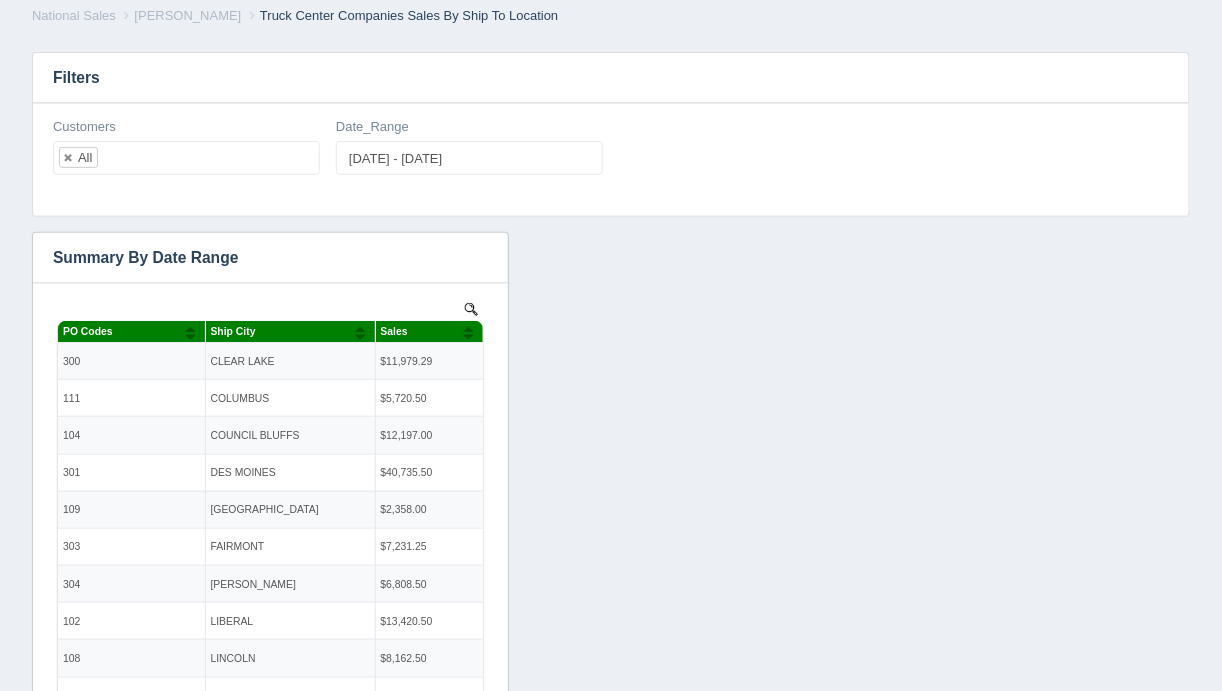 scroll, scrollTop: 0, scrollLeft: 0, axis: both 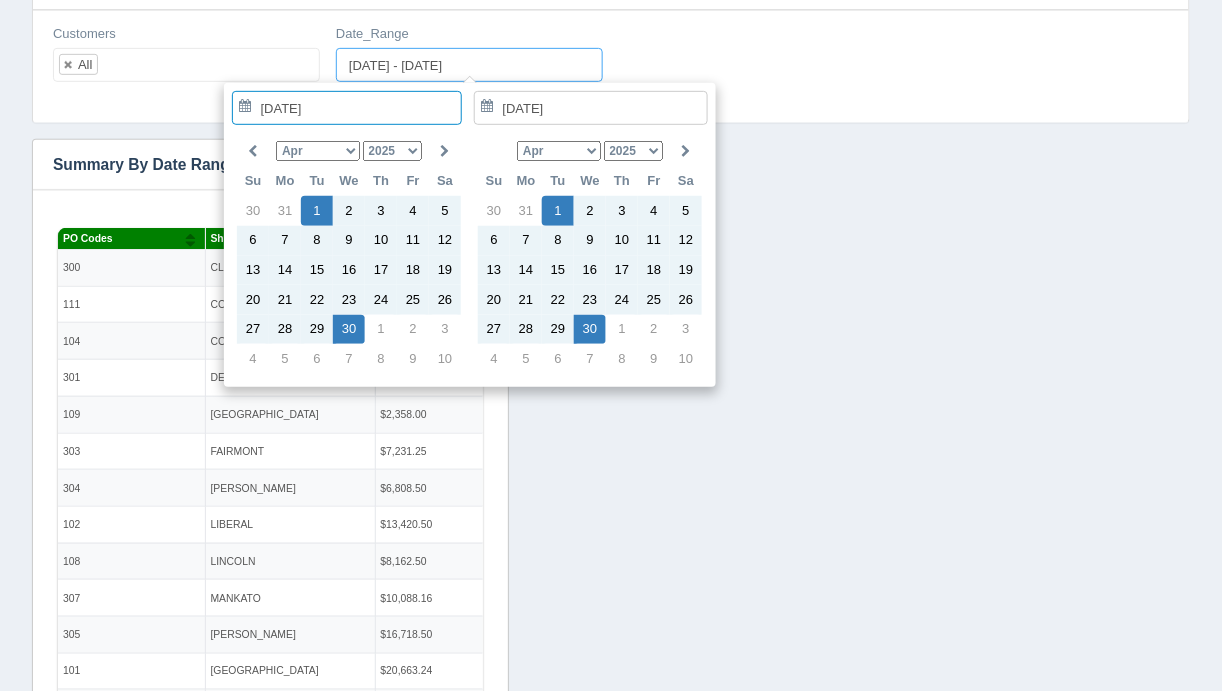click on "[DATE] - [DATE]" at bounding box center [469, 65] 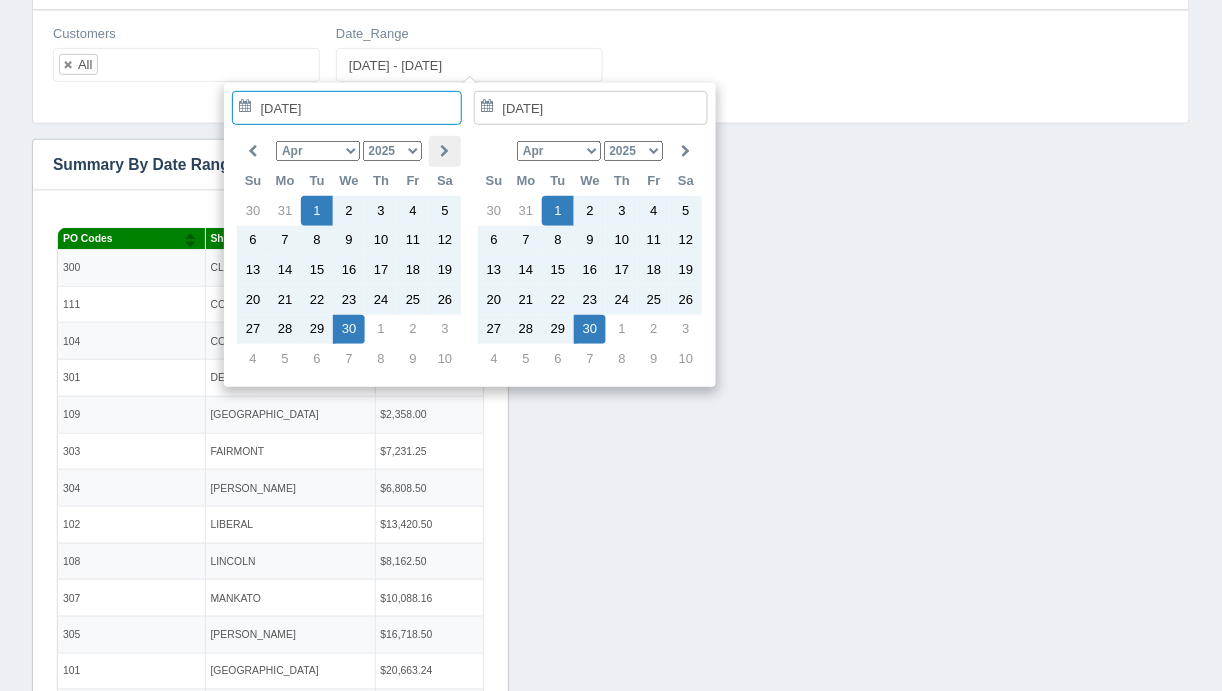 click at bounding box center [445, 151] 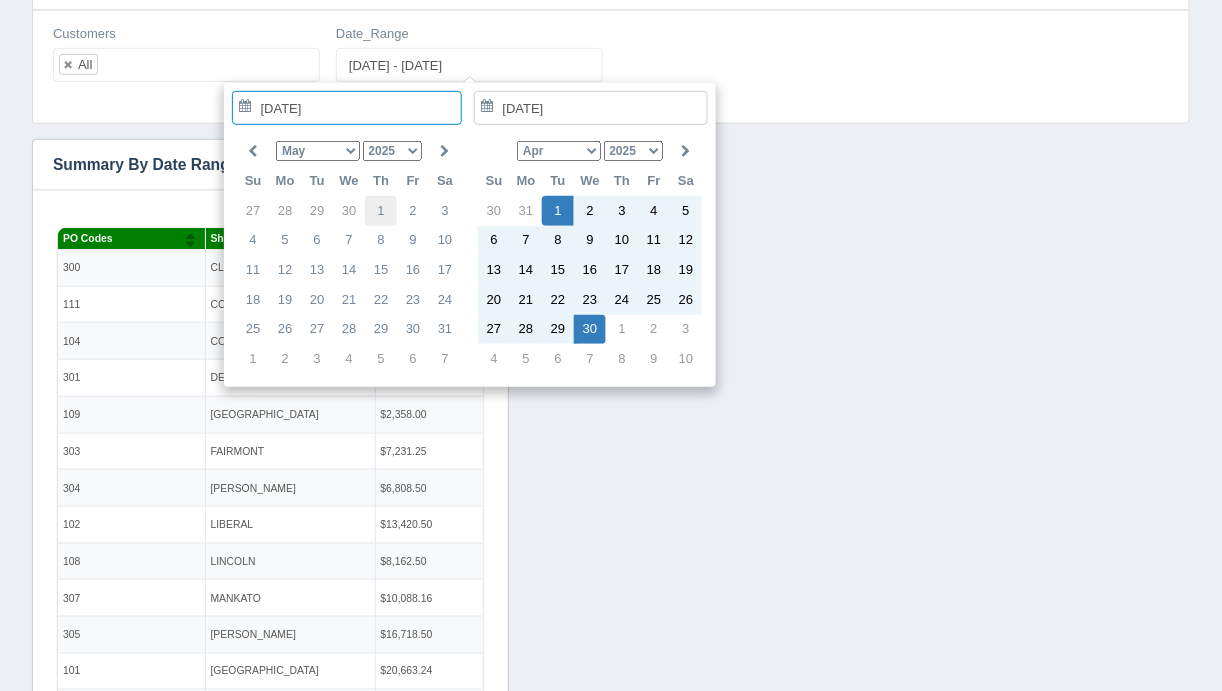 type on "[DATE]" 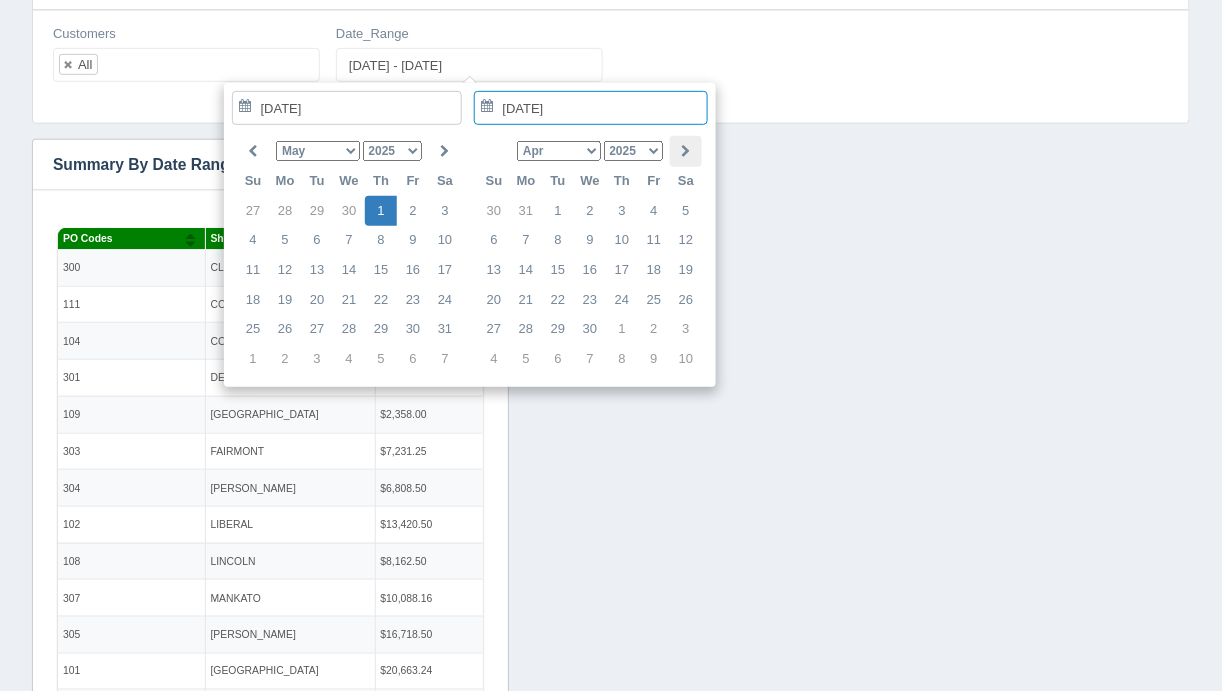 click at bounding box center [686, 151] 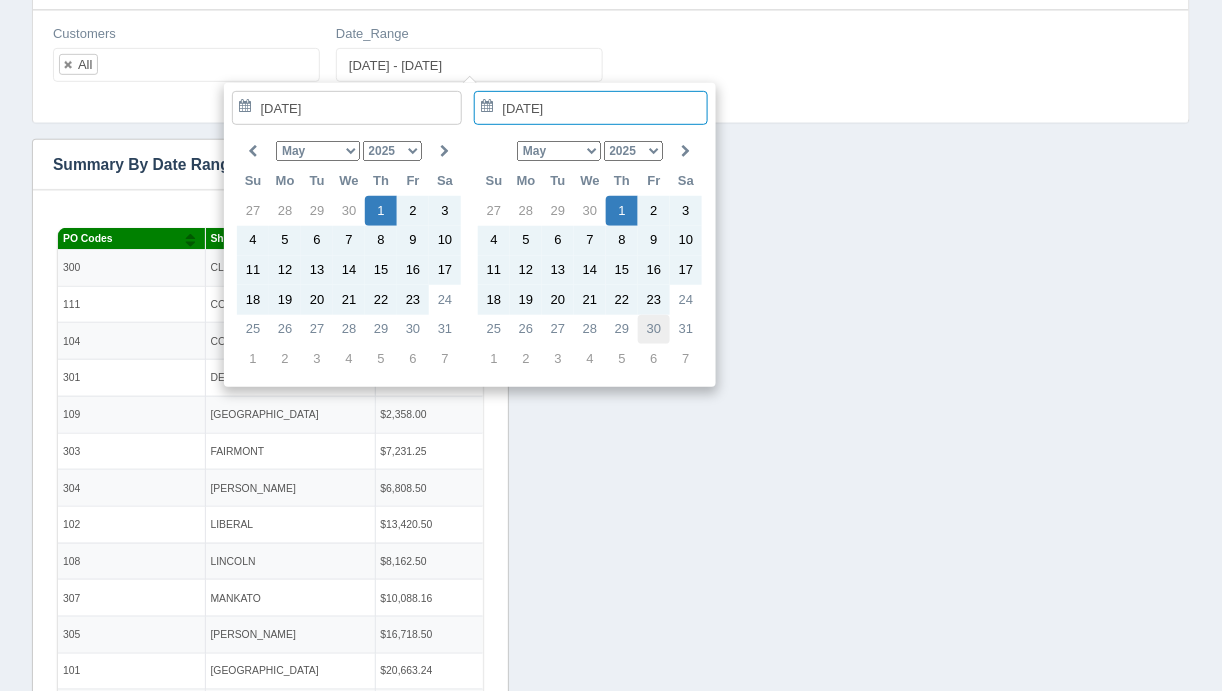 type on "[DATE]" 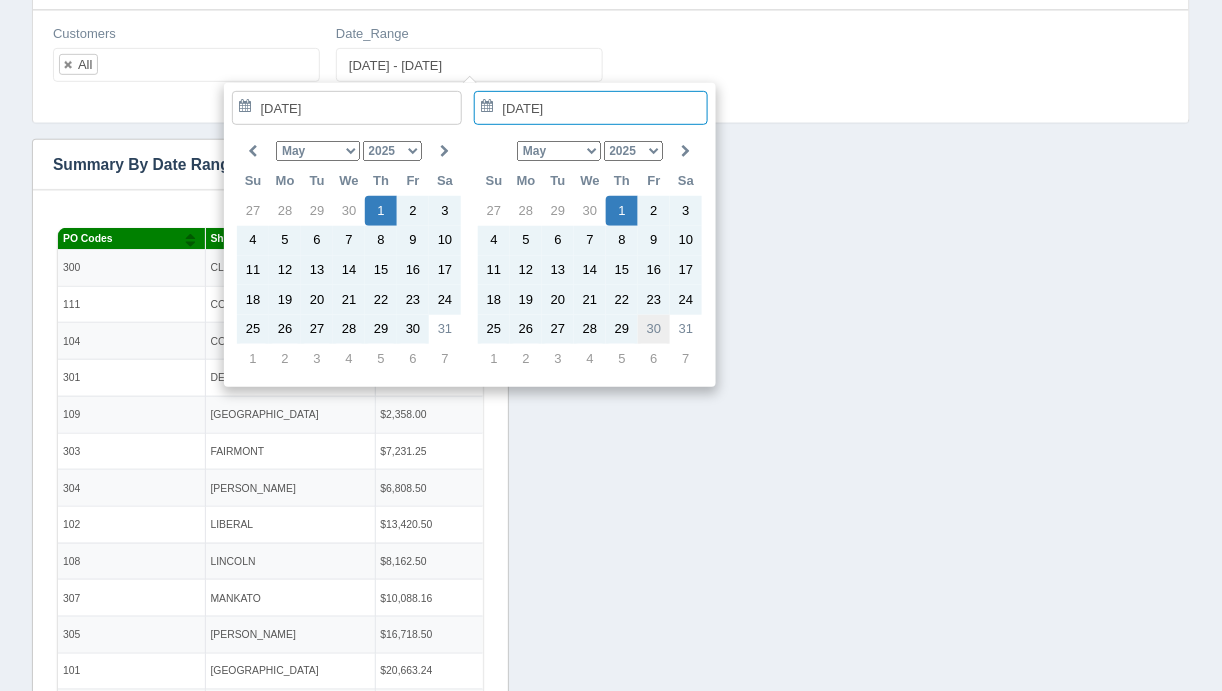 type on "[DATE] - [DATE]" 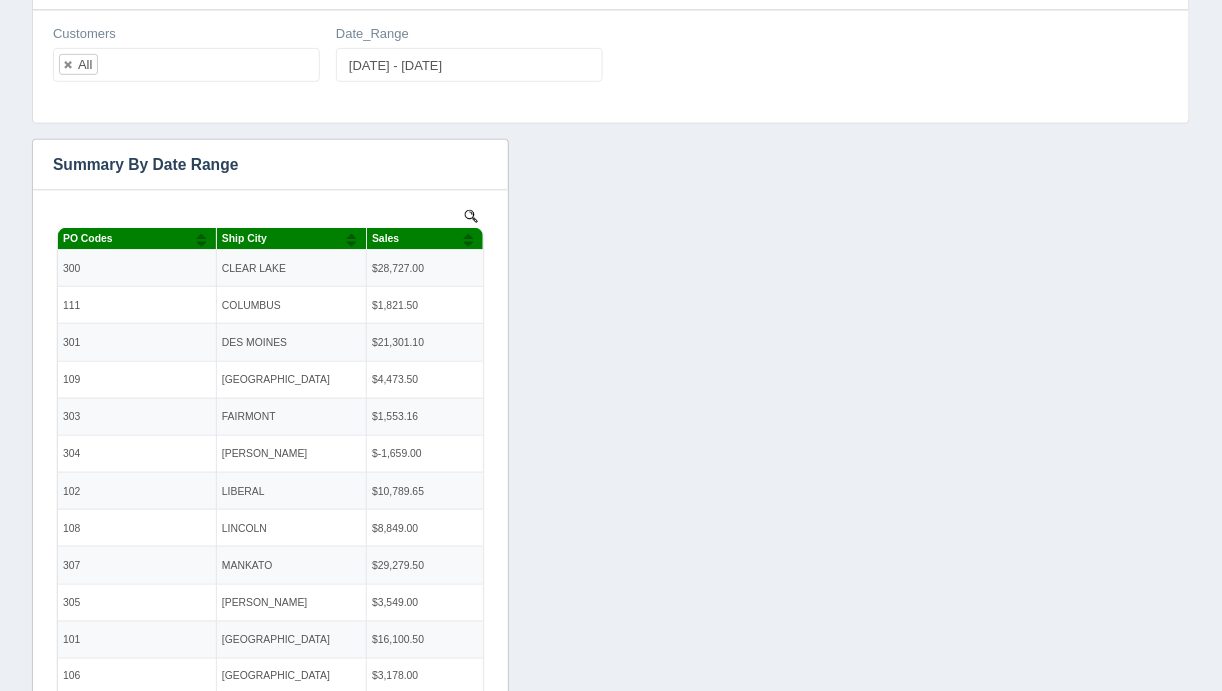 scroll, scrollTop: 0, scrollLeft: 0, axis: both 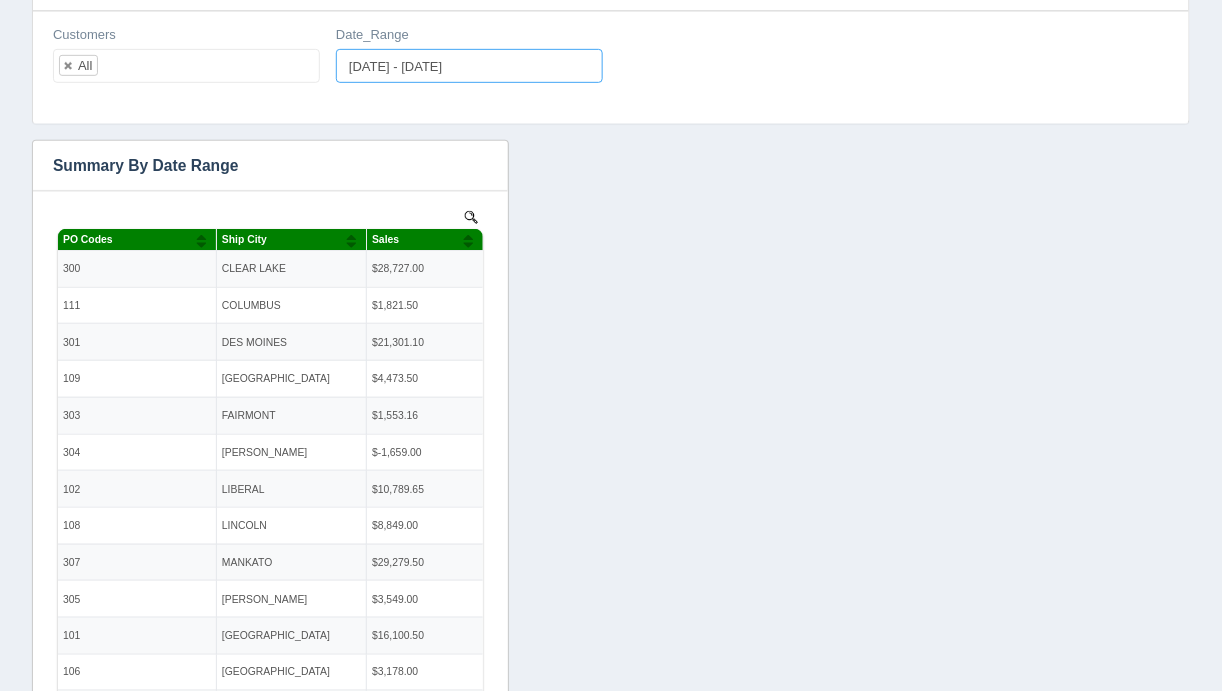 click on "[DATE] - [DATE]" at bounding box center [469, 66] 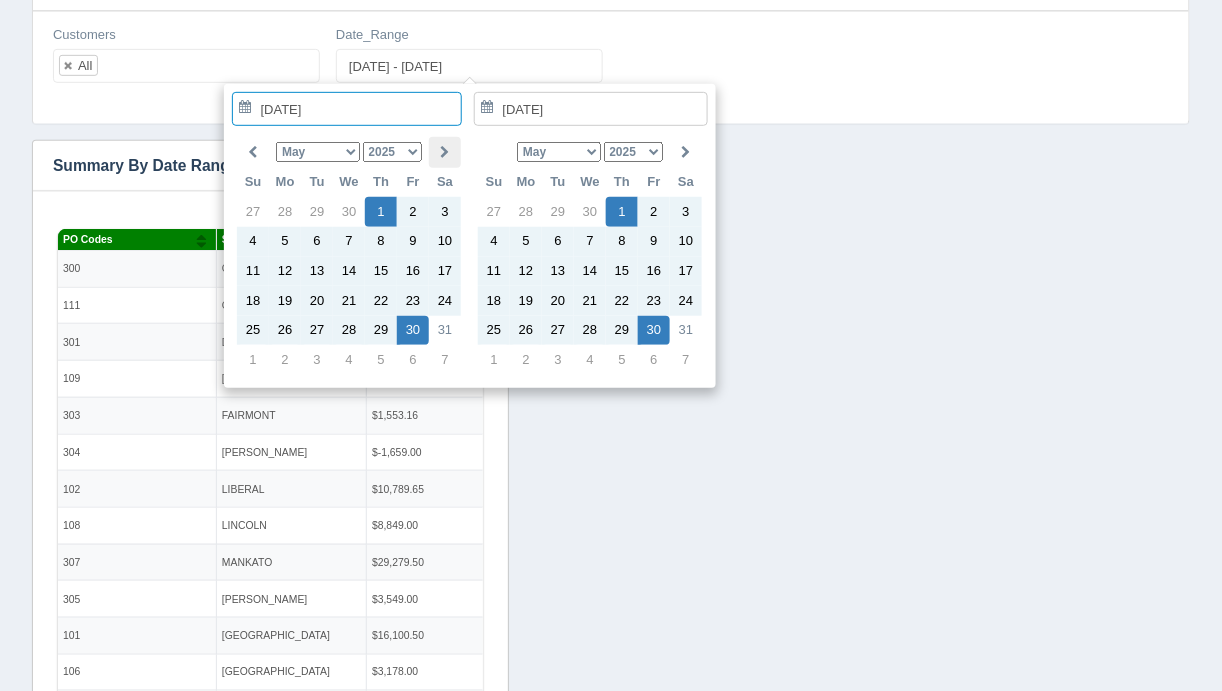click at bounding box center (445, 152) 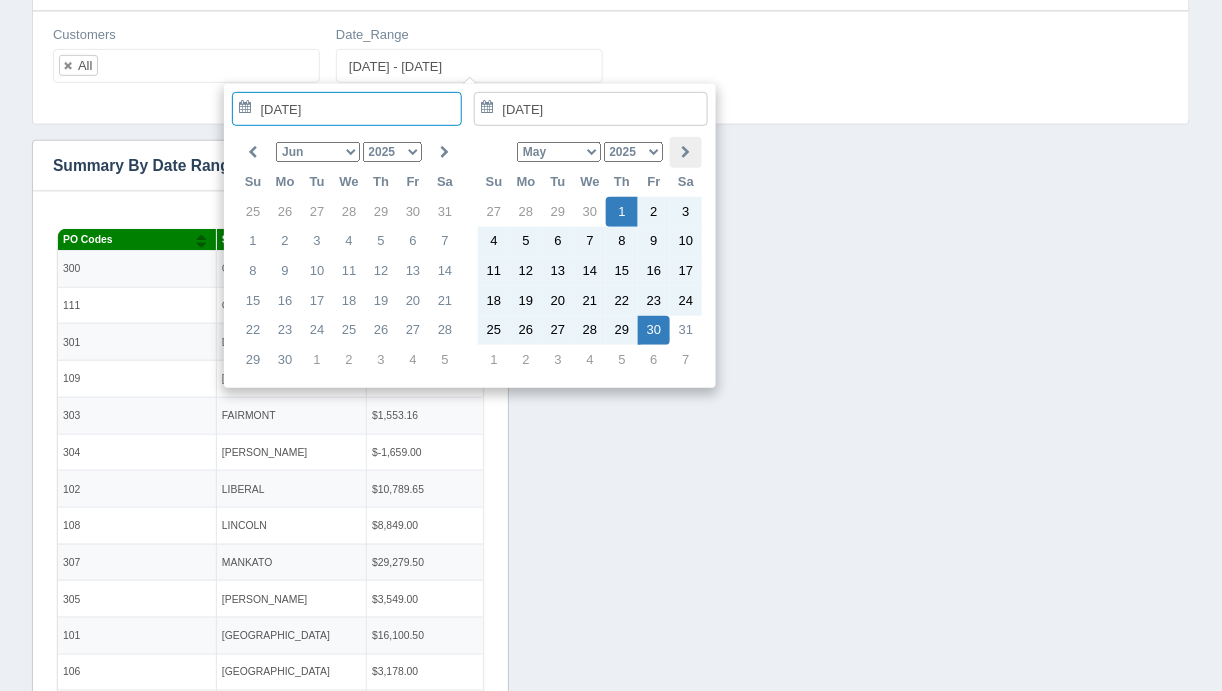 click at bounding box center [686, 152] 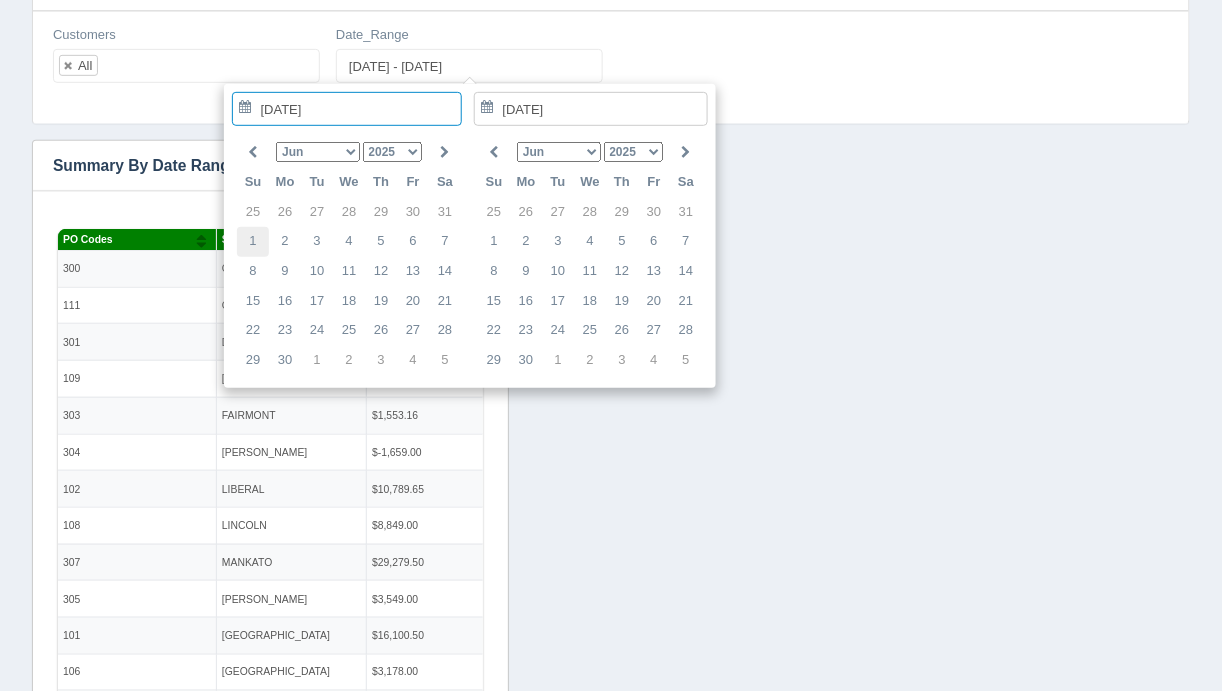 type on "[DATE]" 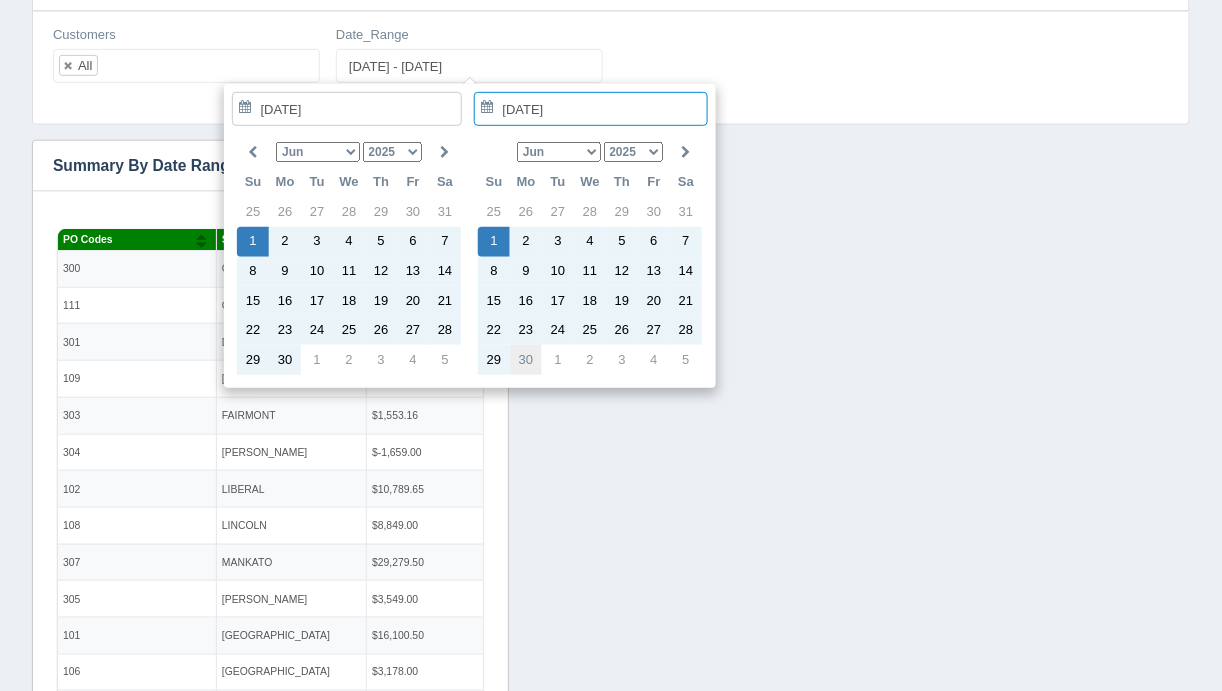 type on "[DATE]" 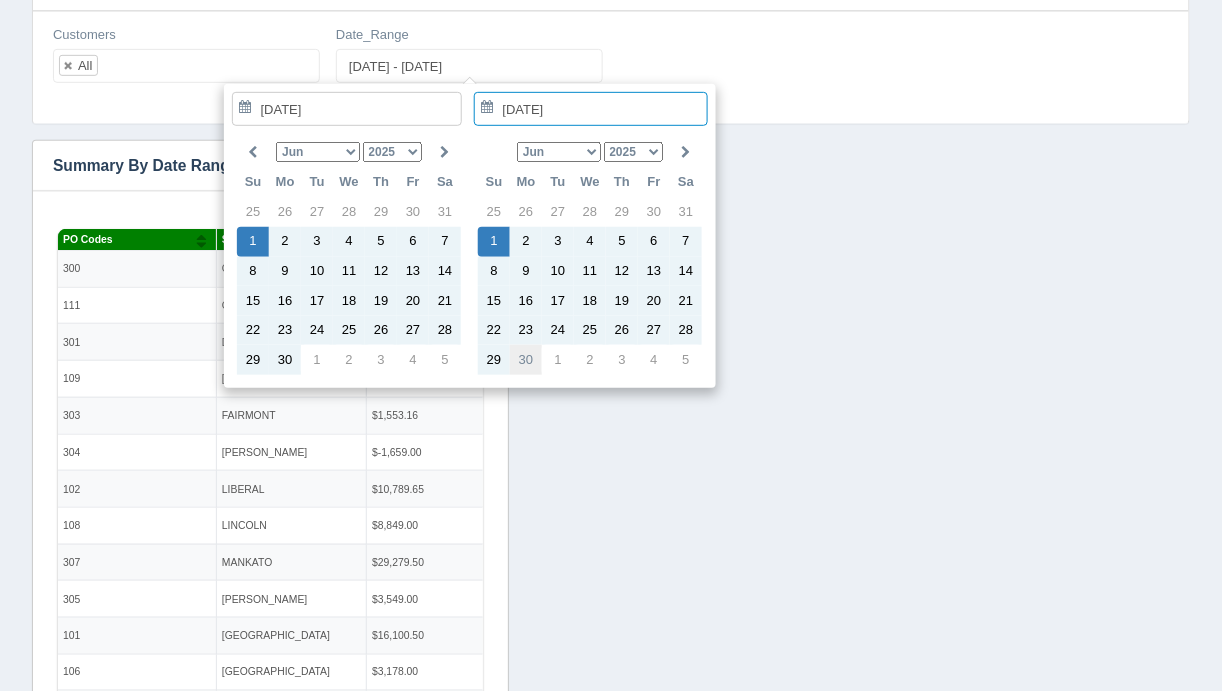 type on "[DATE] - [DATE]" 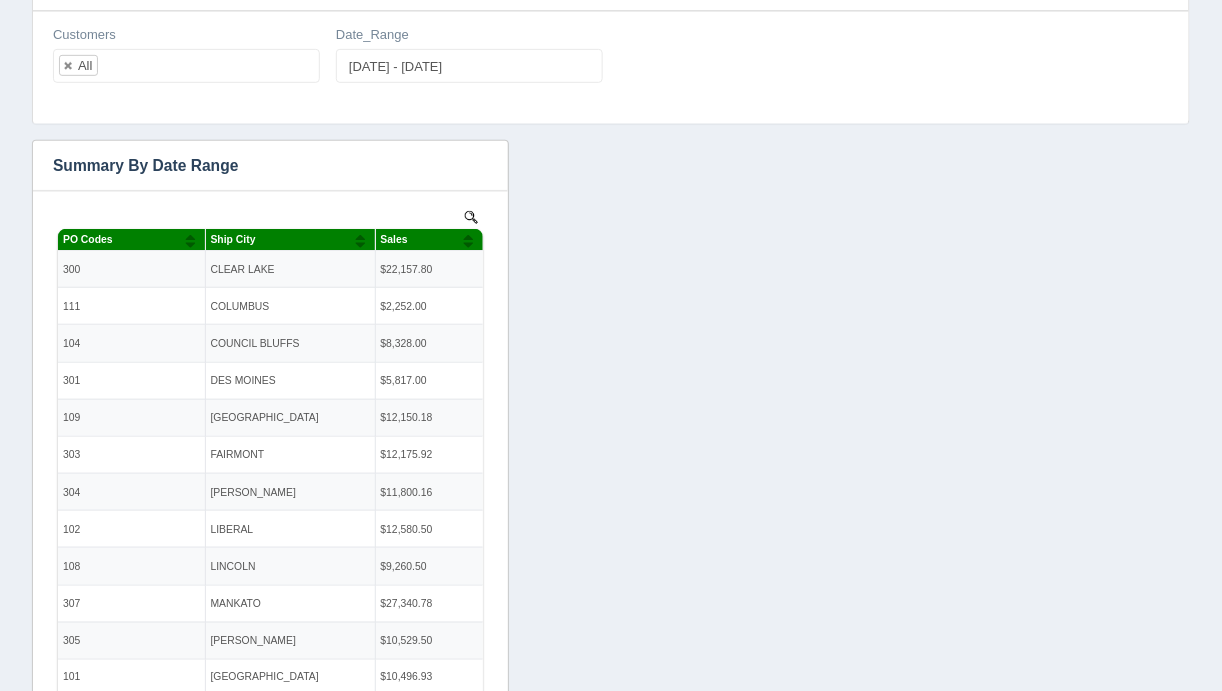 scroll, scrollTop: 0, scrollLeft: 0, axis: both 